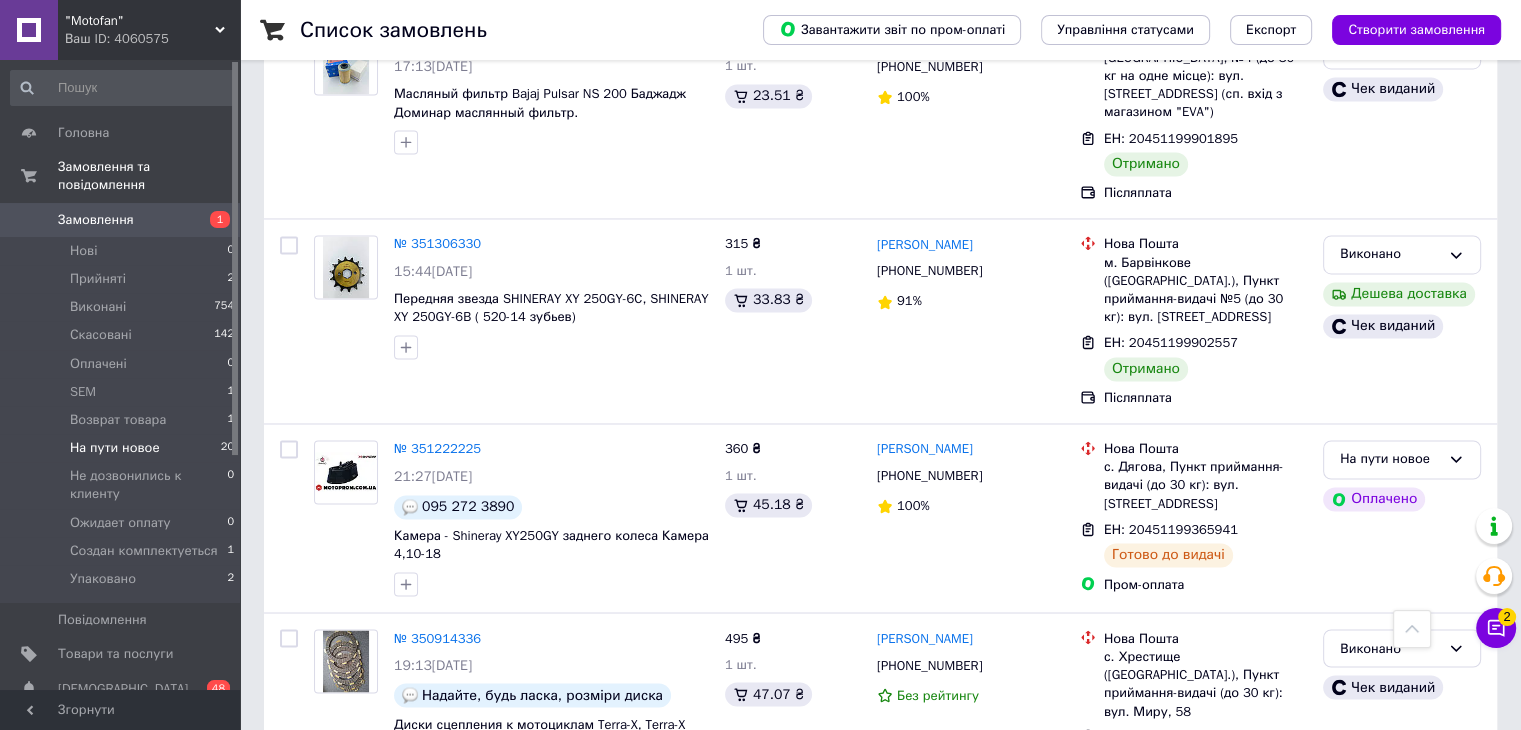 scroll, scrollTop: 3227, scrollLeft: 0, axis: vertical 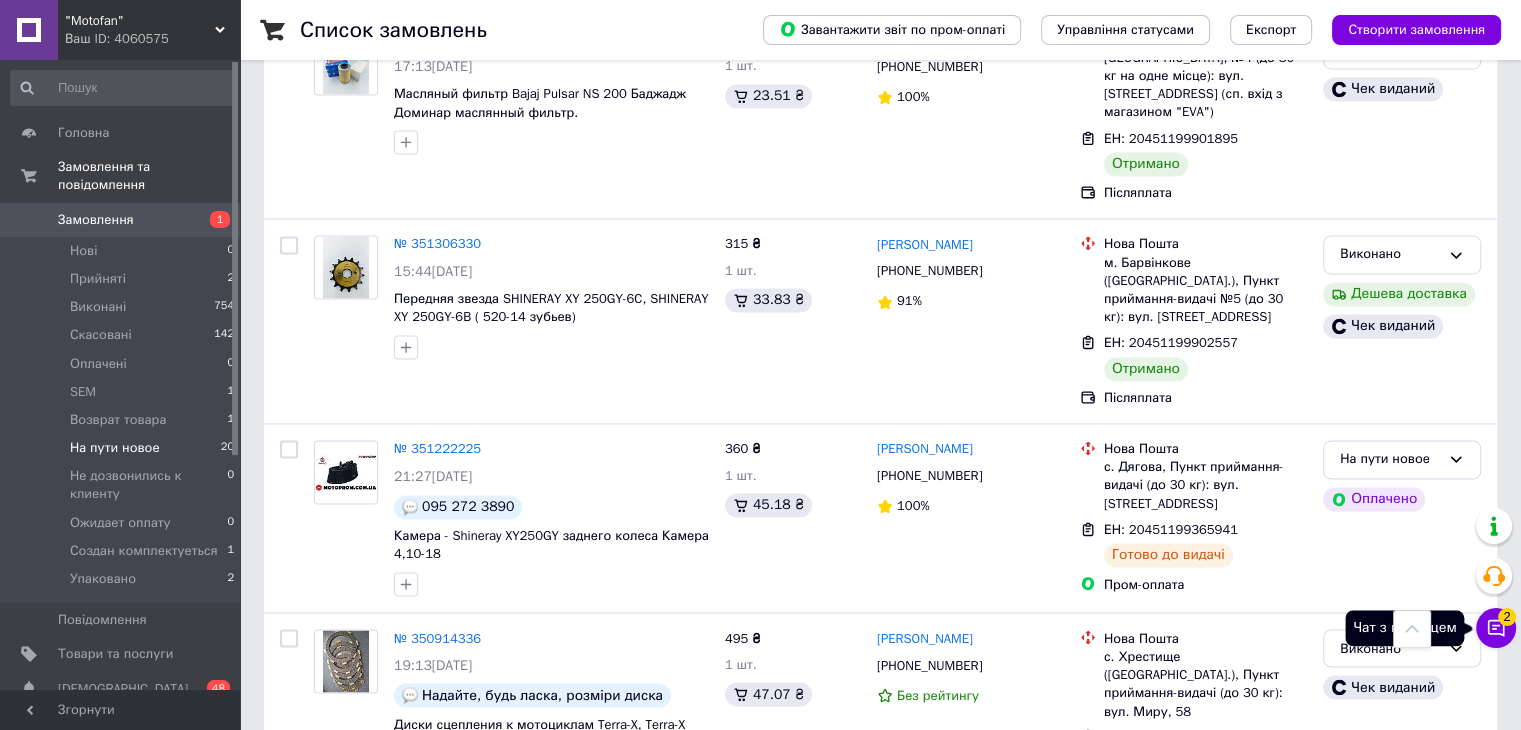 click 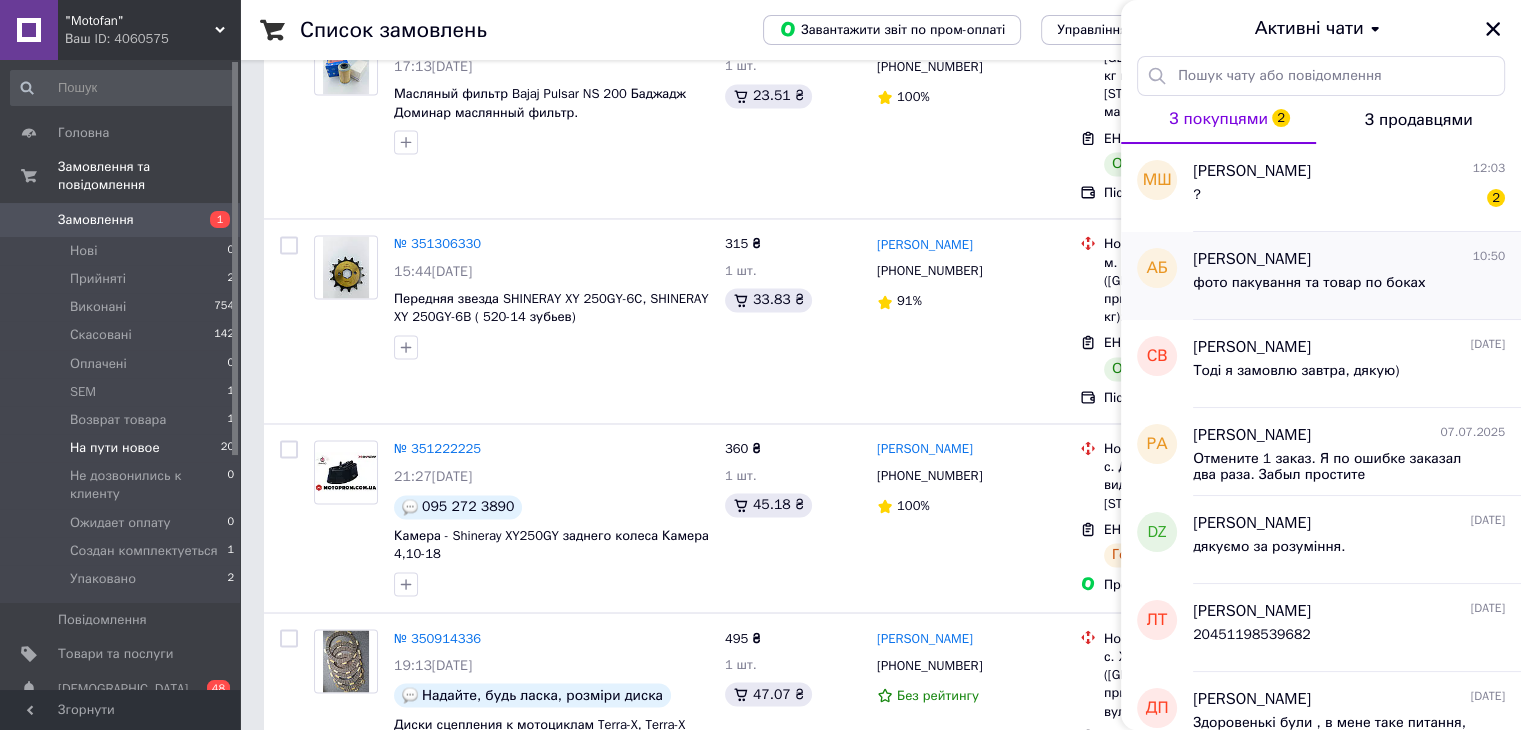 click on "[PERSON_NAME] 10:50 фото пакування та товар по боках" at bounding box center [1357, 276] 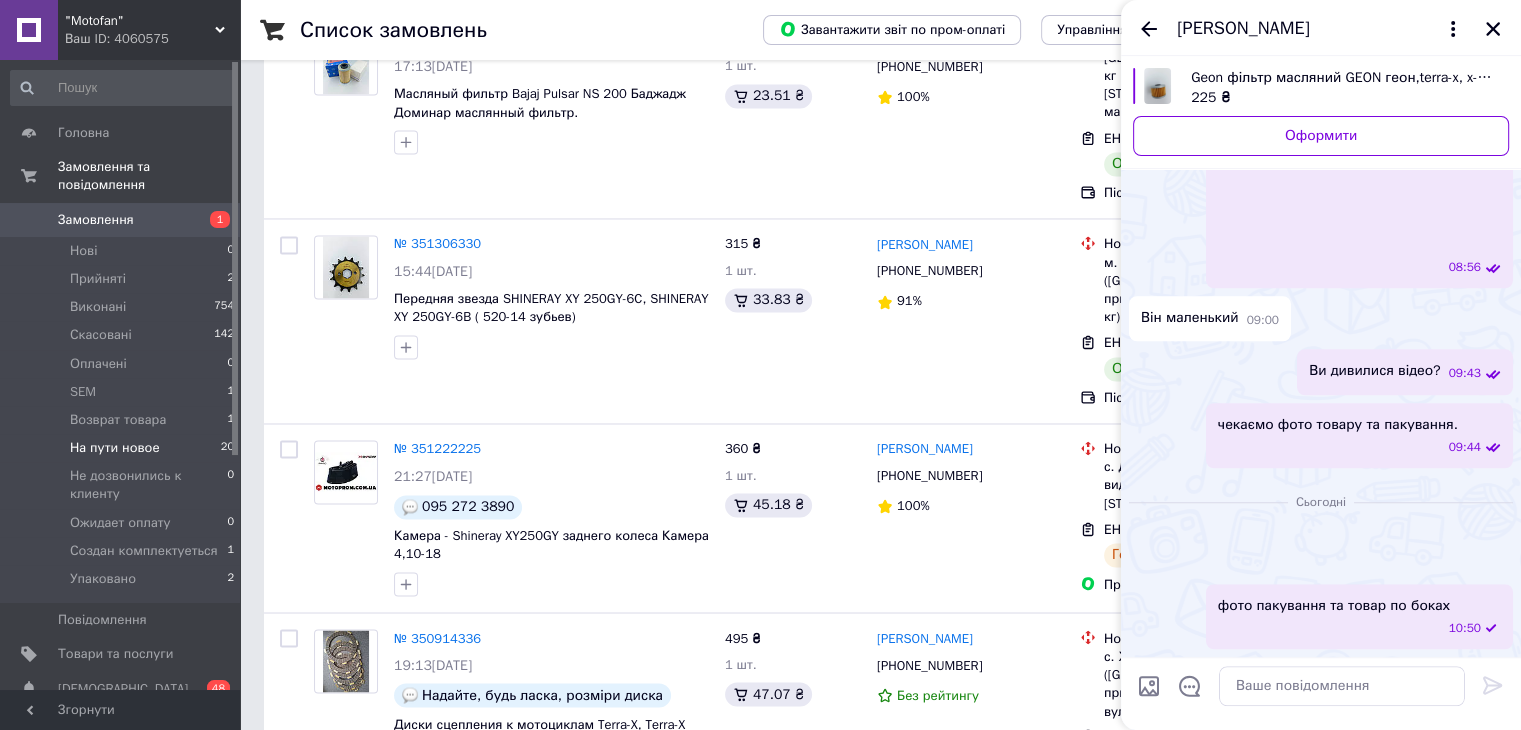 scroll, scrollTop: 1636, scrollLeft: 0, axis: vertical 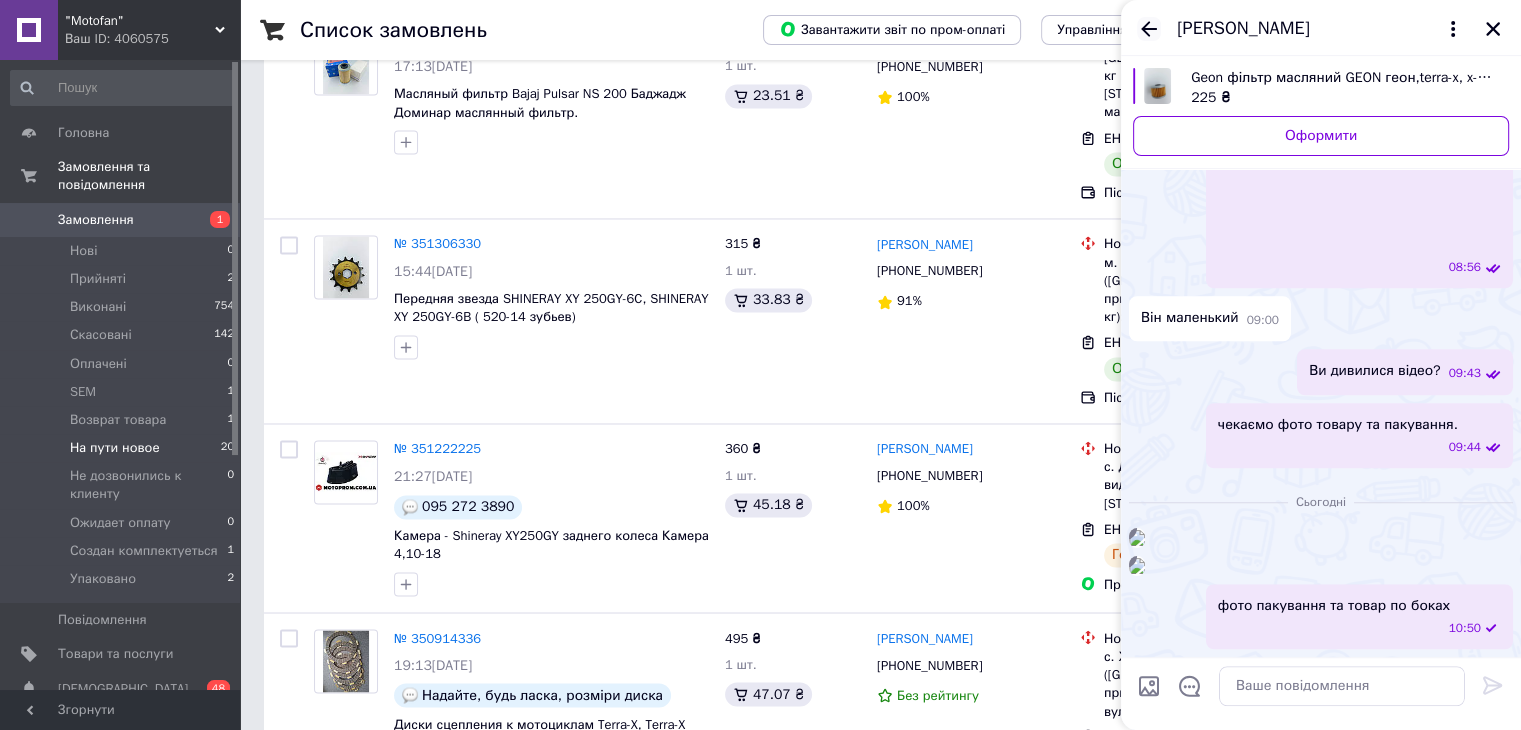 click 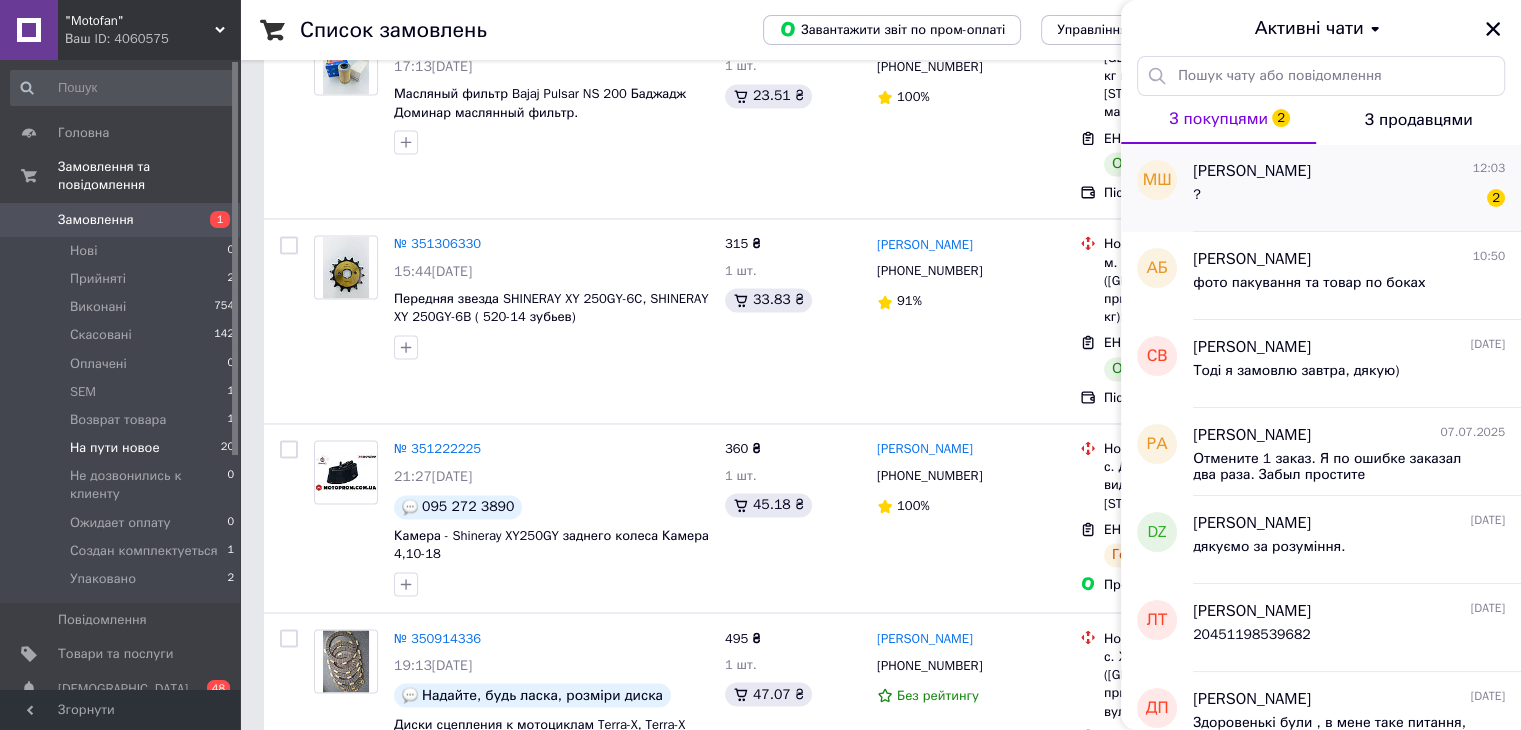 click on "? 2" at bounding box center (1349, 199) 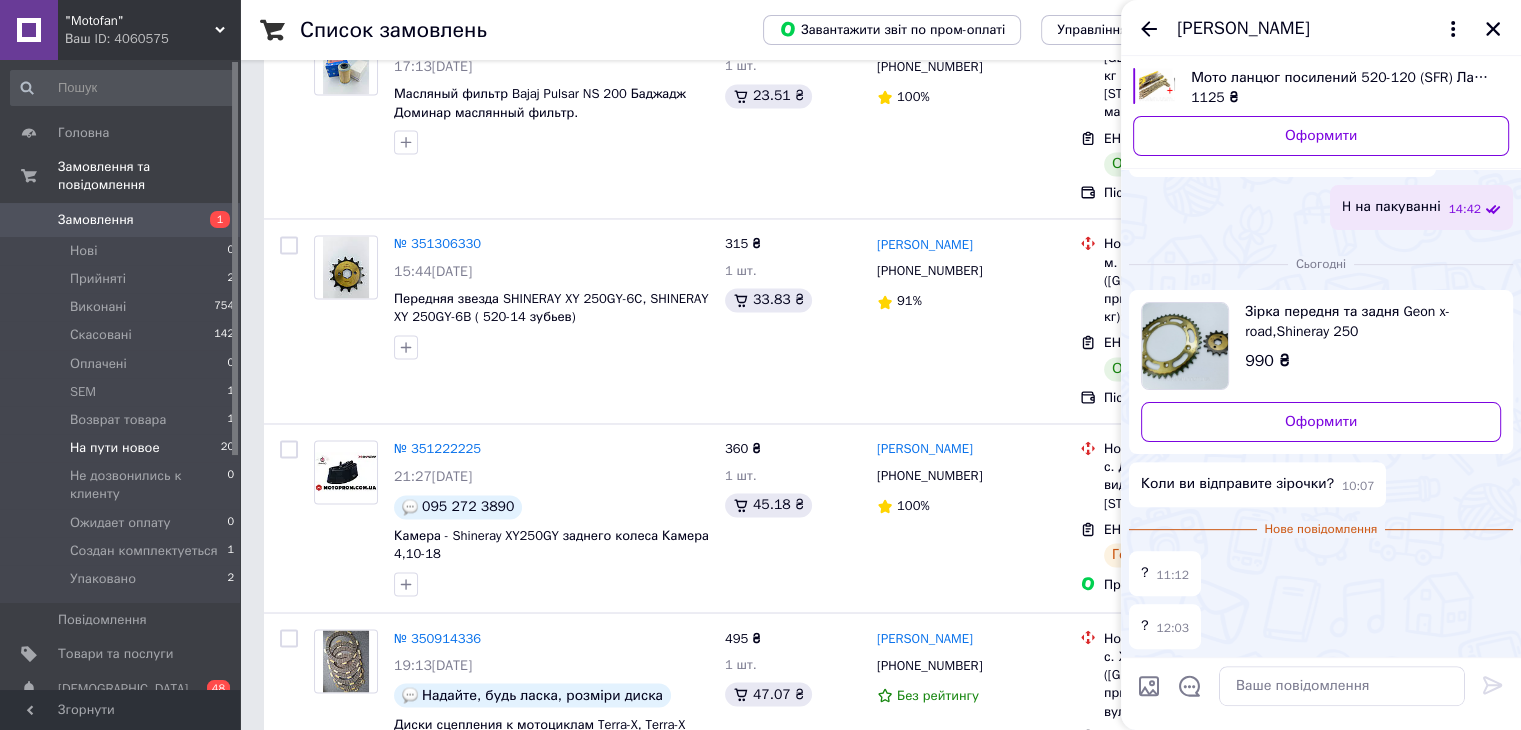 scroll, scrollTop: 971, scrollLeft: 0, axis: vertical 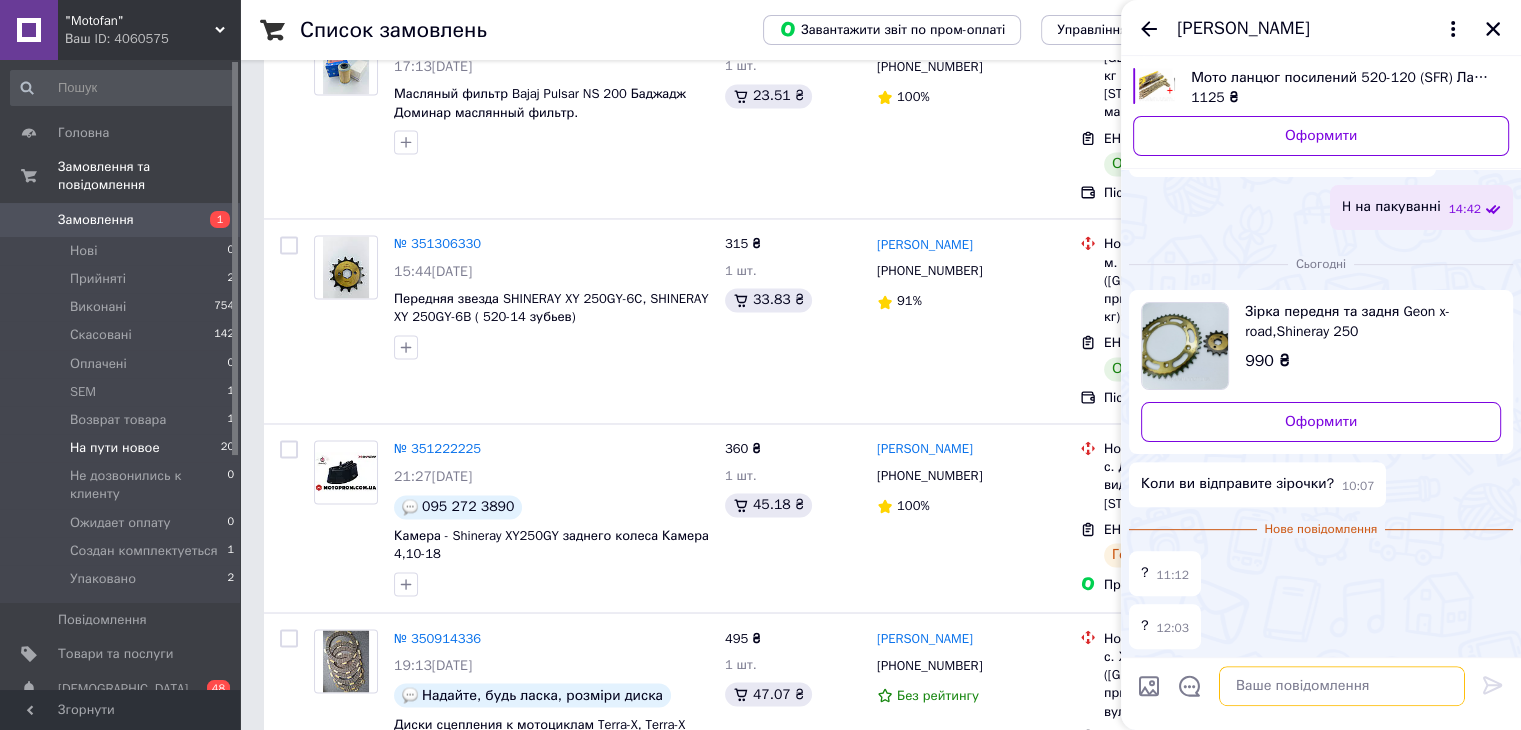 click at bounding box center [1342, 686] 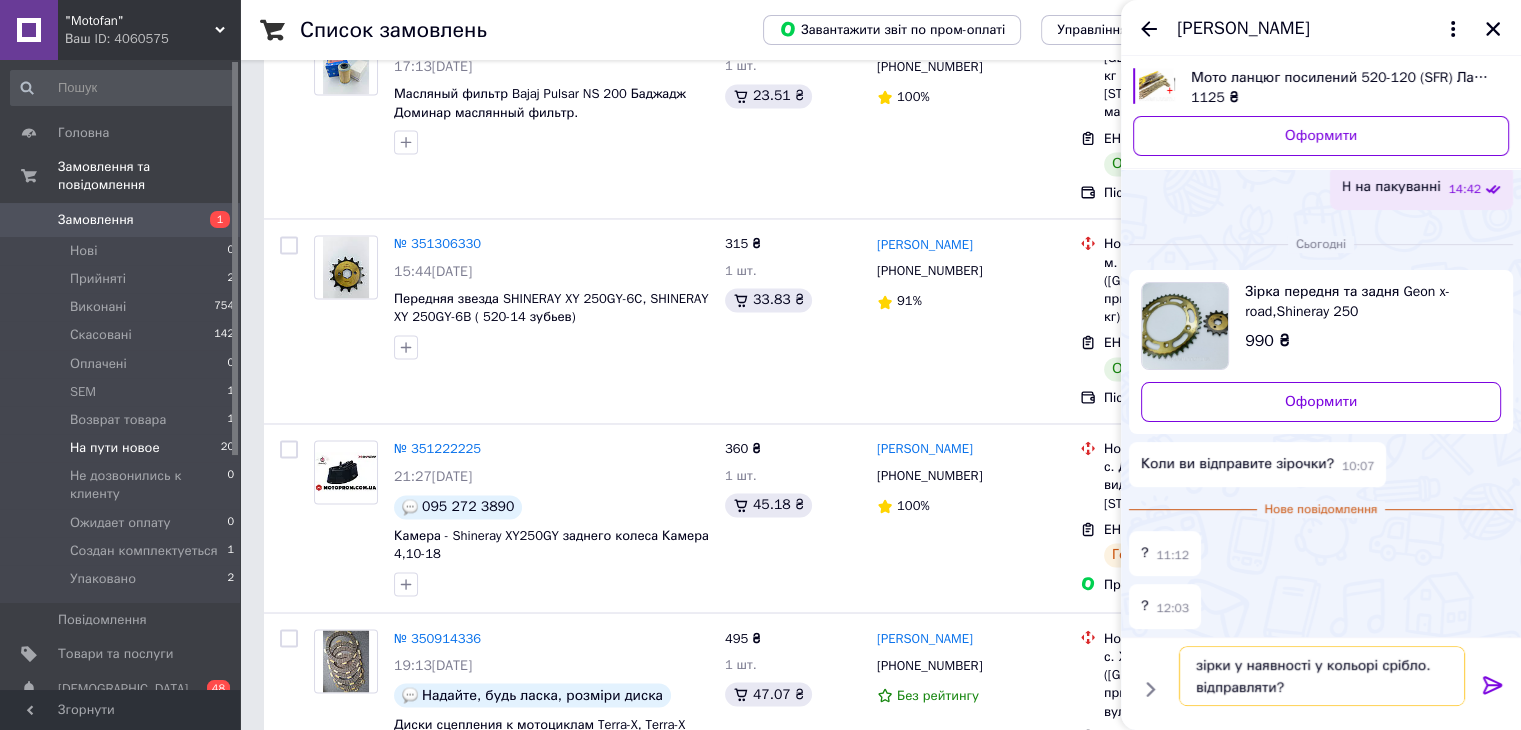 type on "зірки у наявності у кольорі срібло. відправляти?" 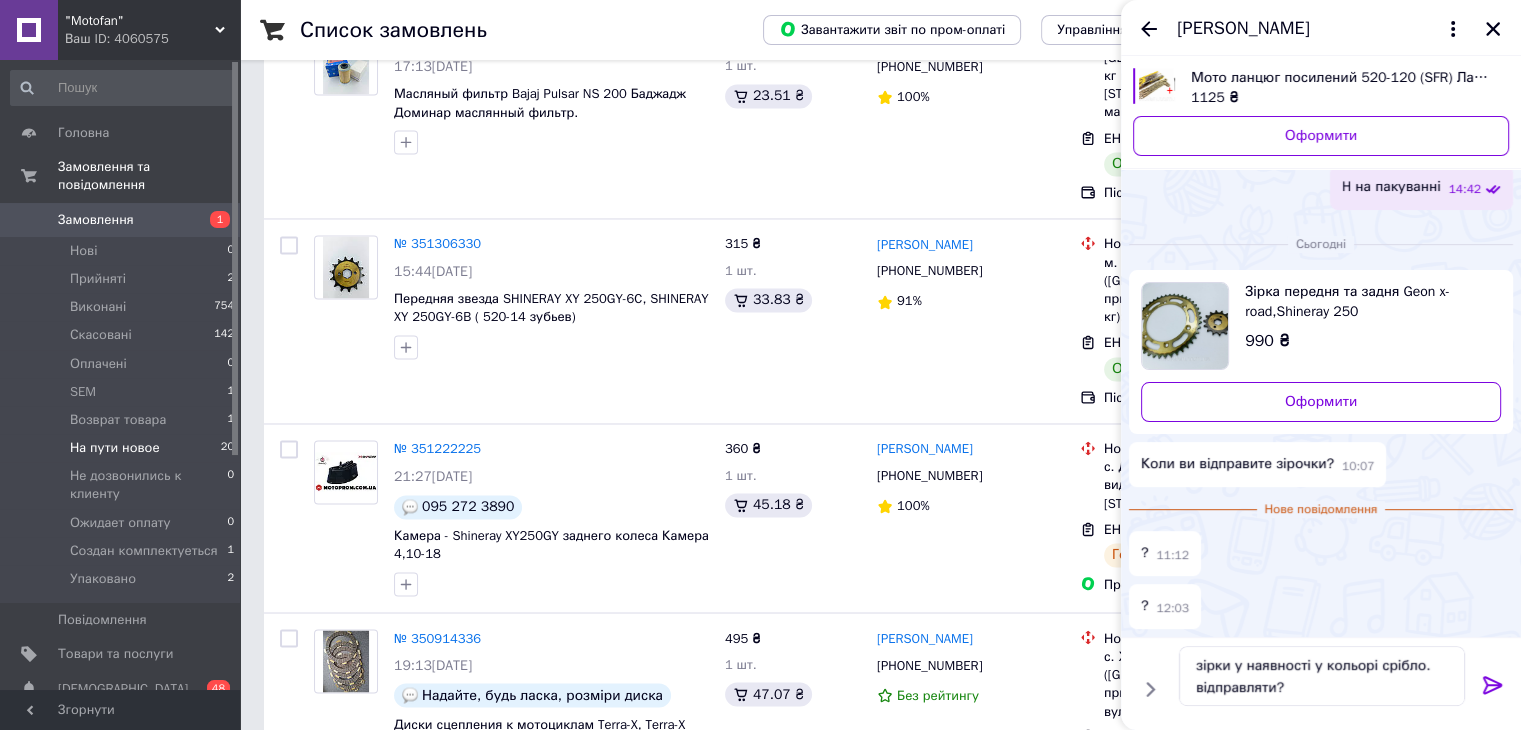 click 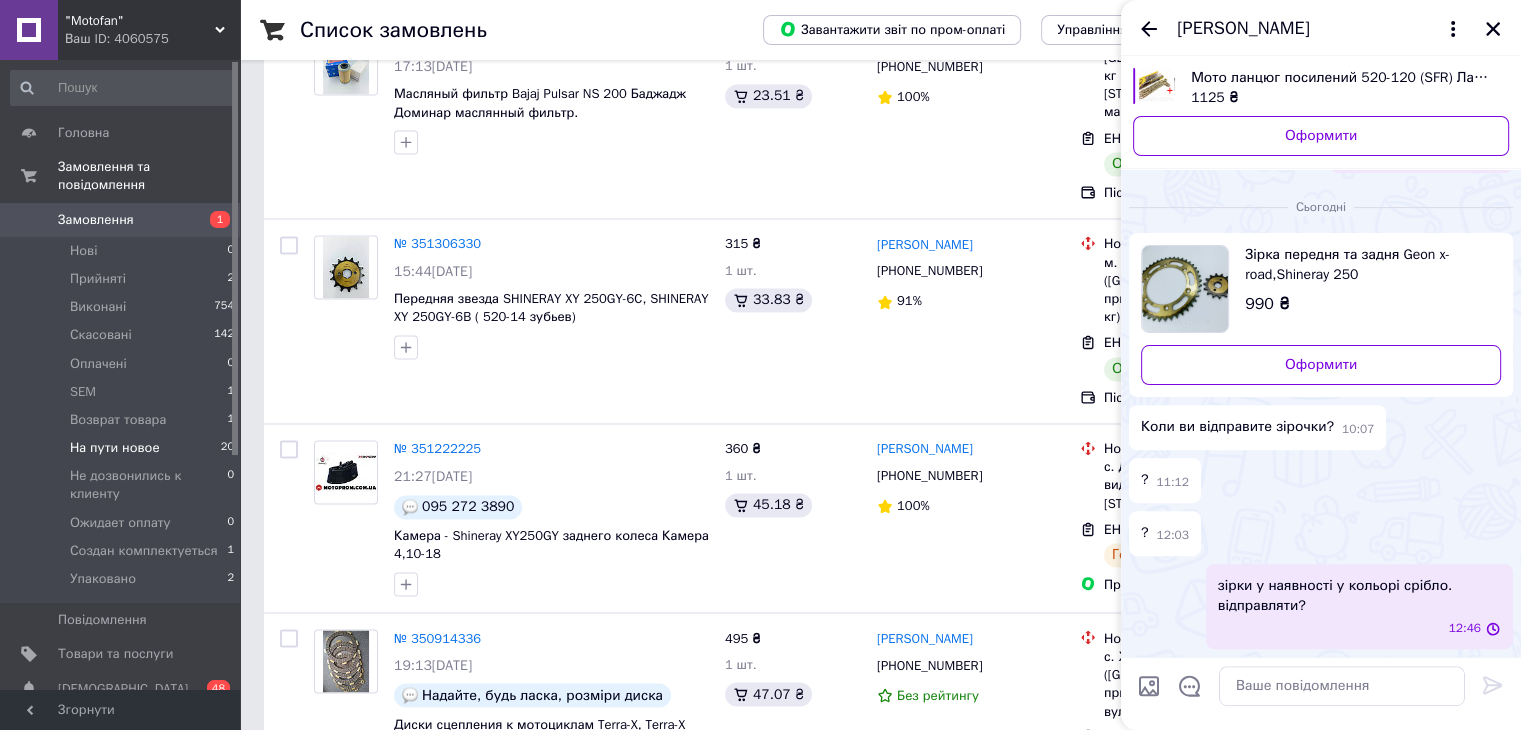 scroll, scrollTop: 1028, scrollLeft: 0, axis: vertical 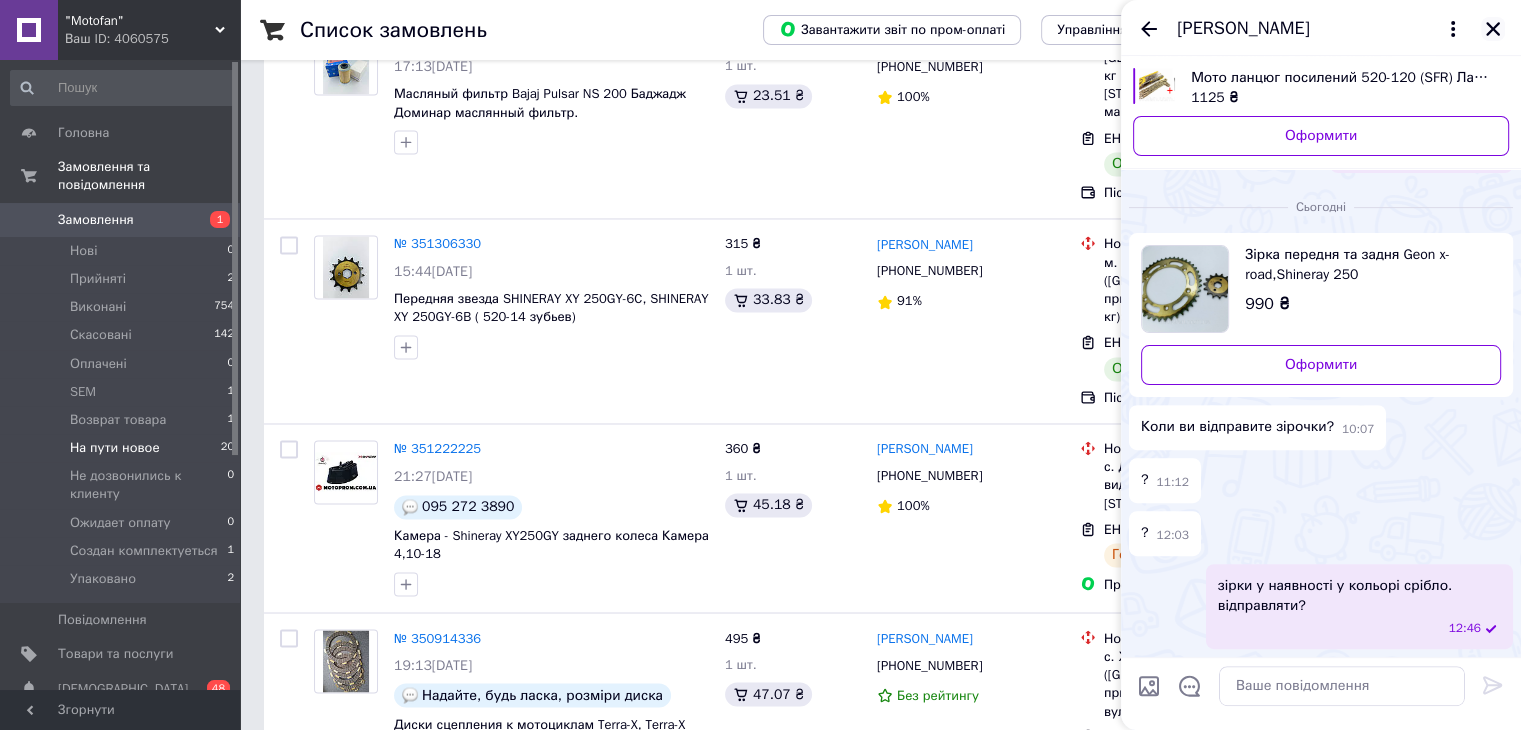 click 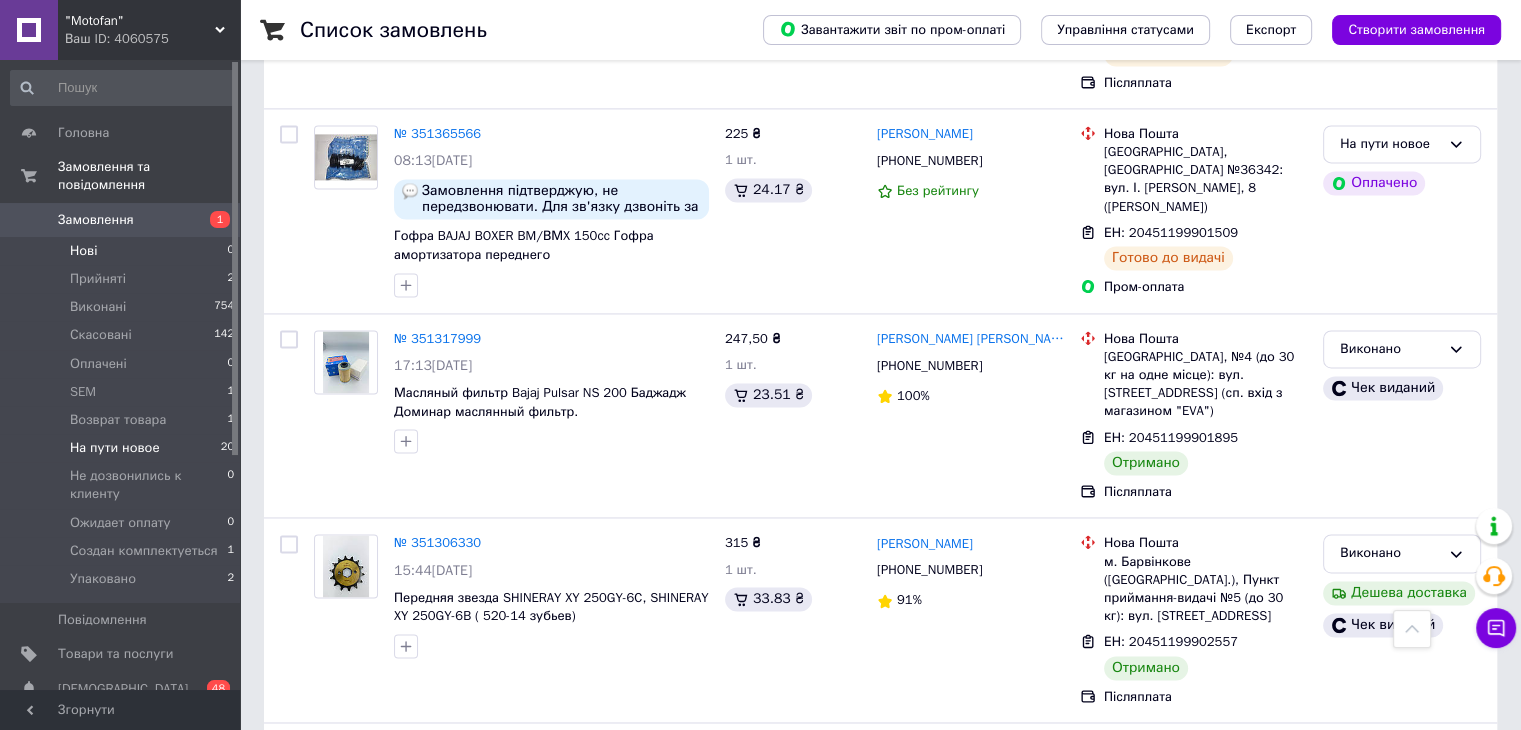 scroll, scrollTop: 2927, scrollLeft: 0, axis: vertical 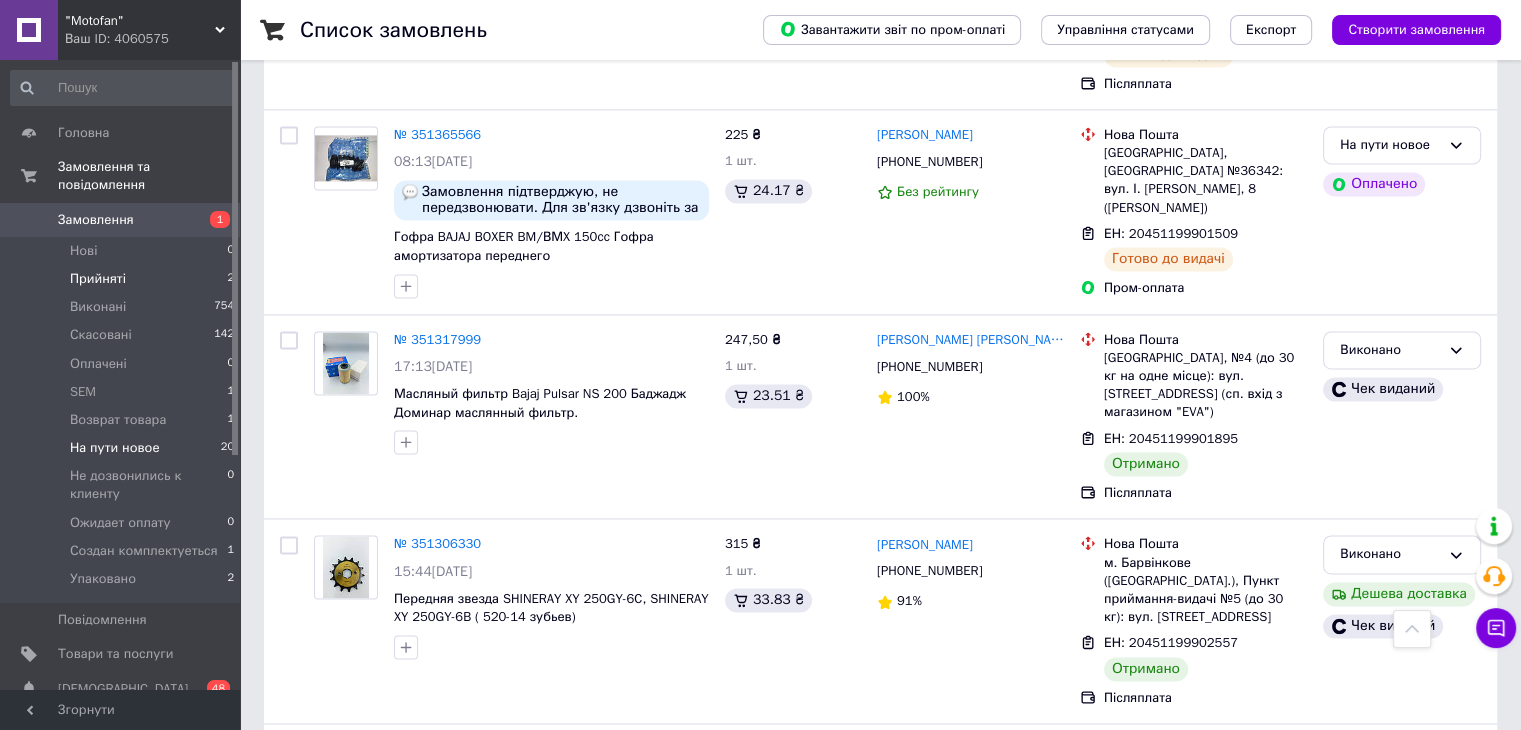 click on "Прийняті 2" at bounding box center [123, 279] 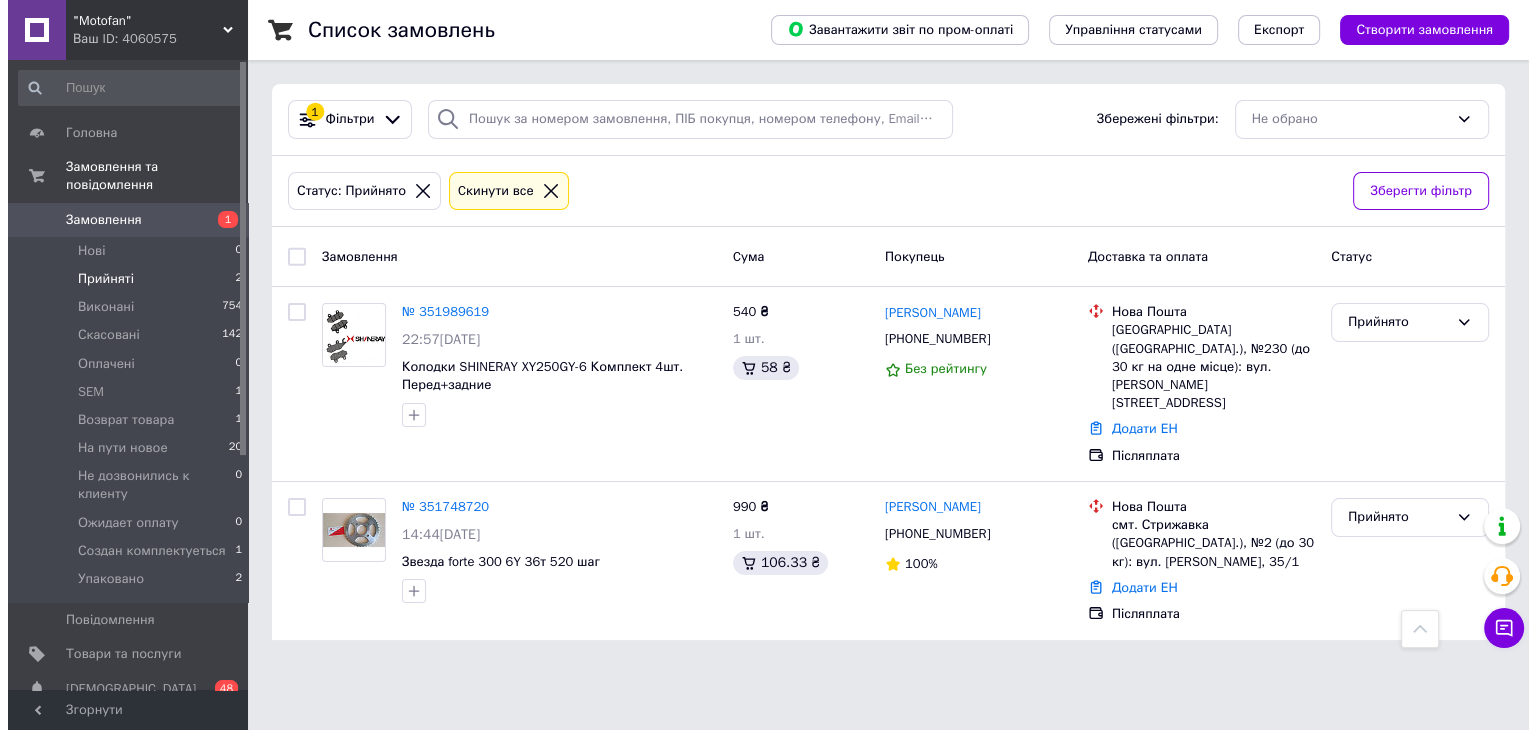 scroll, scrollTop: 0, scrollLeft: 0, axis: both 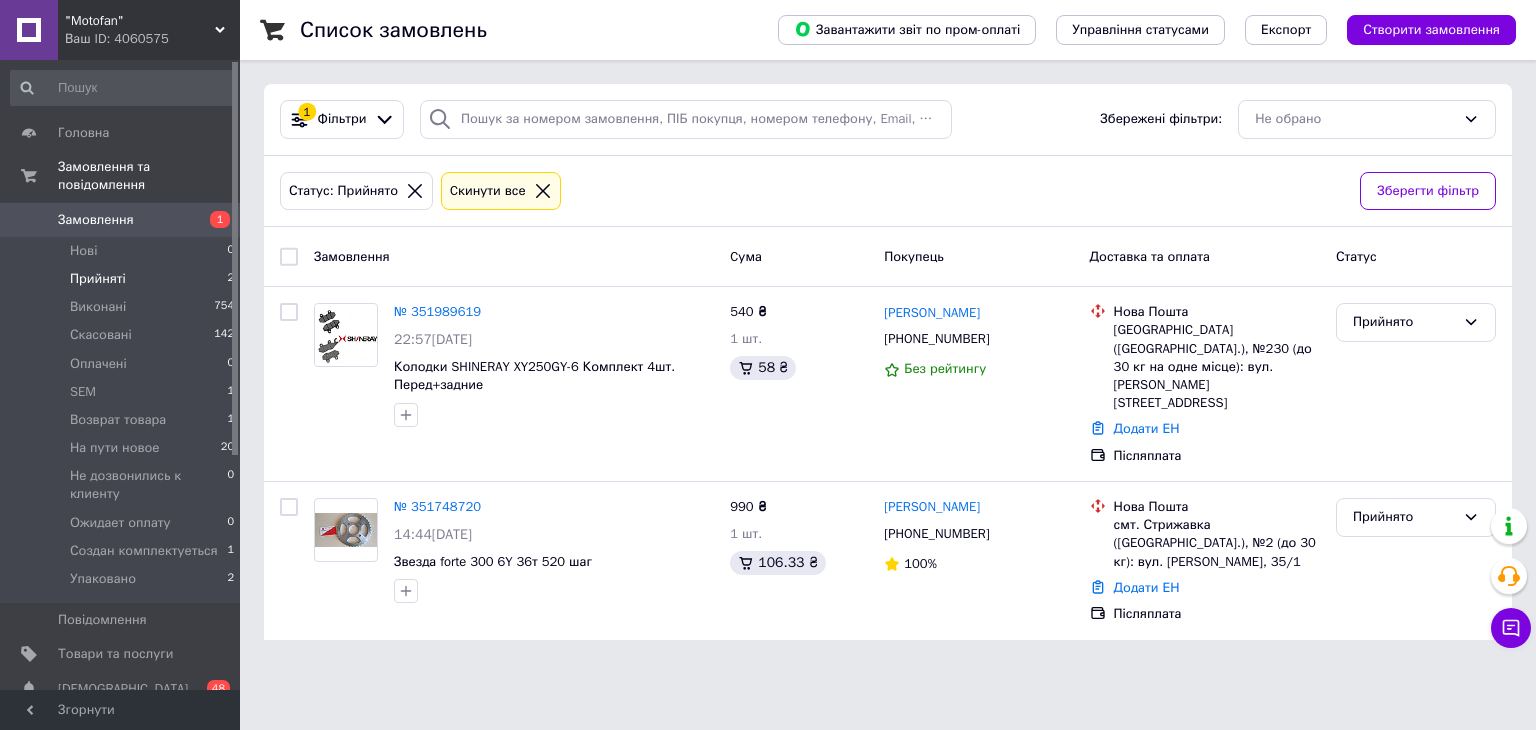 click on "Прийняті" at bounding box center [98, 279] 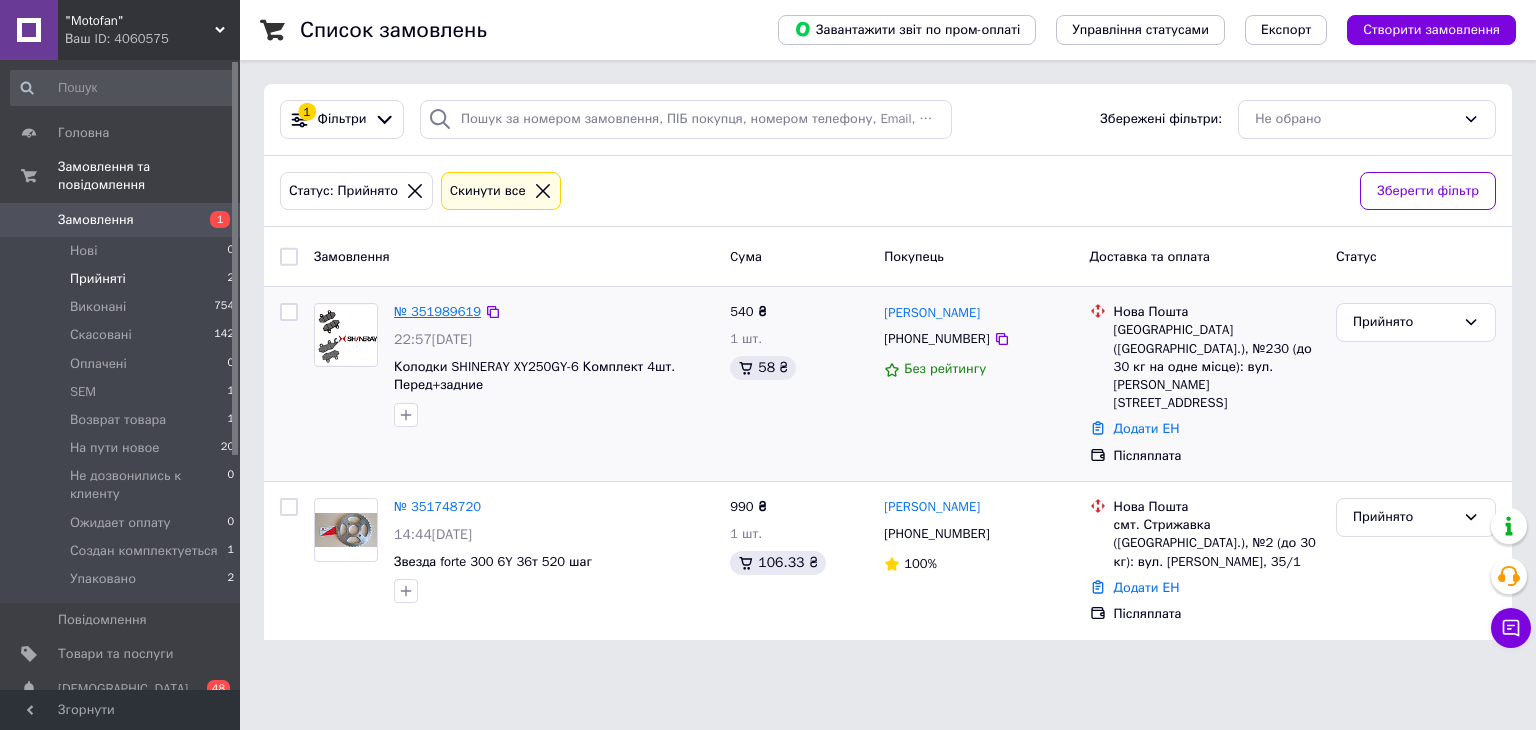 click on "№ 351989619" at bounding box center (437, 311) 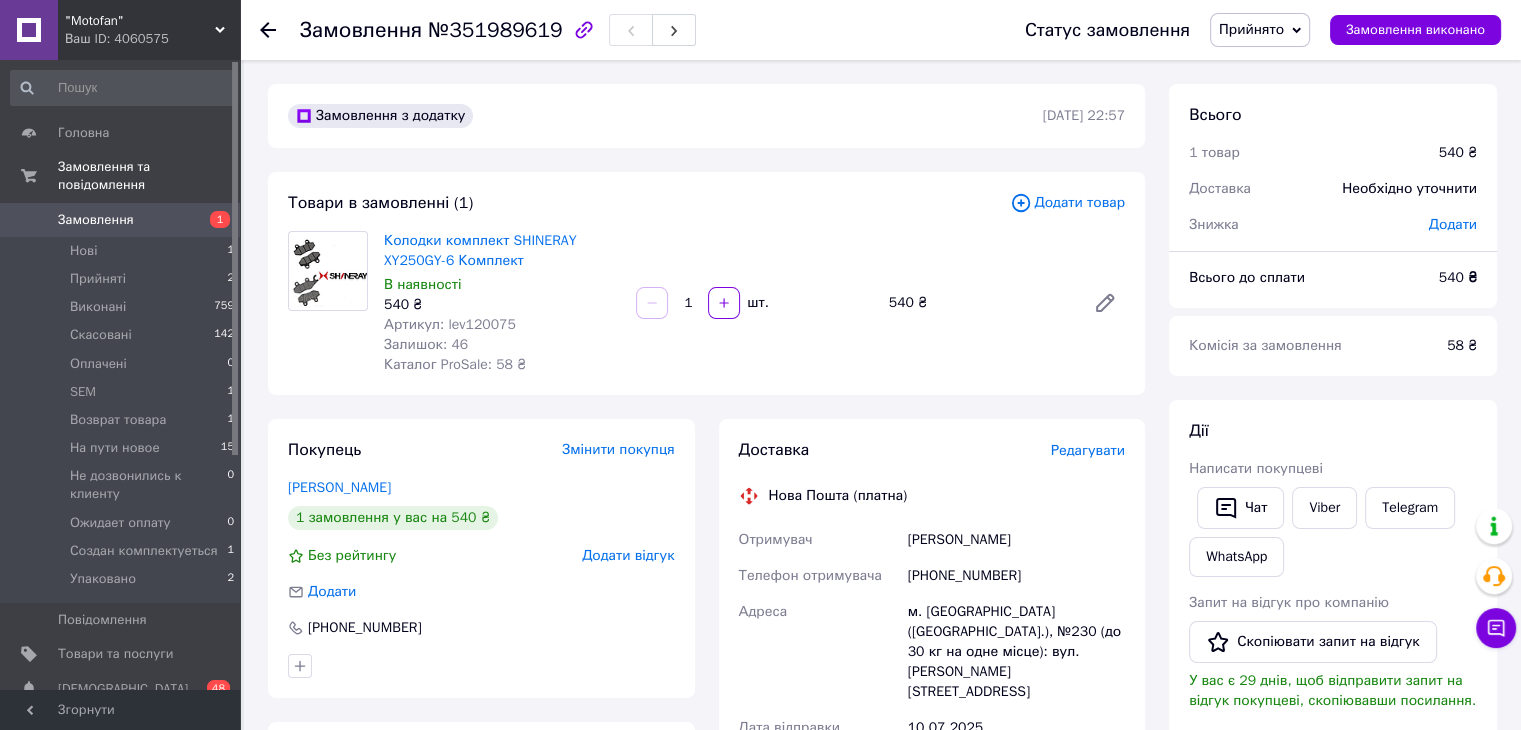 click on "Редагувати" at bounding box center [1088, 450] 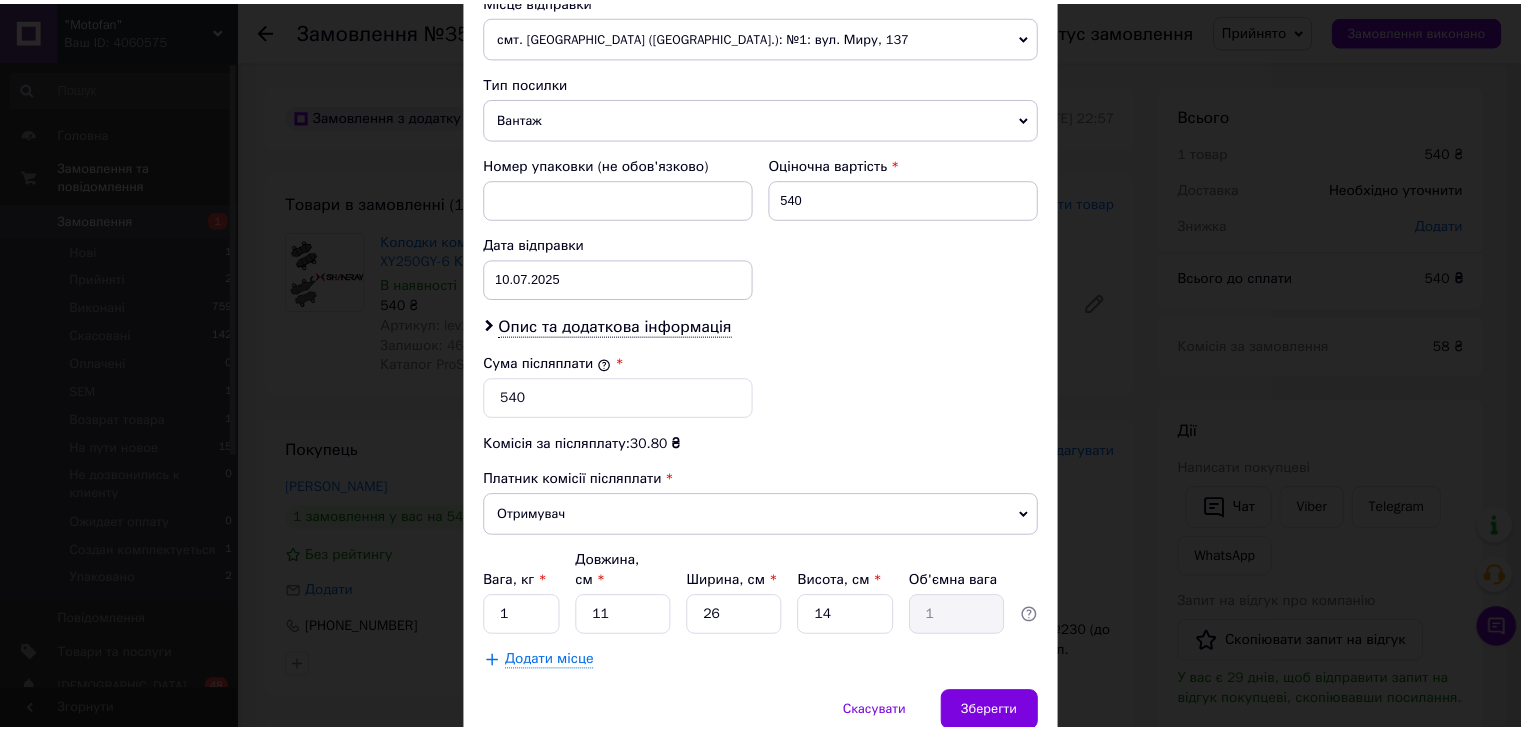 scroll, scrollTop: 790, scrollLeft: 0, axis: vertical 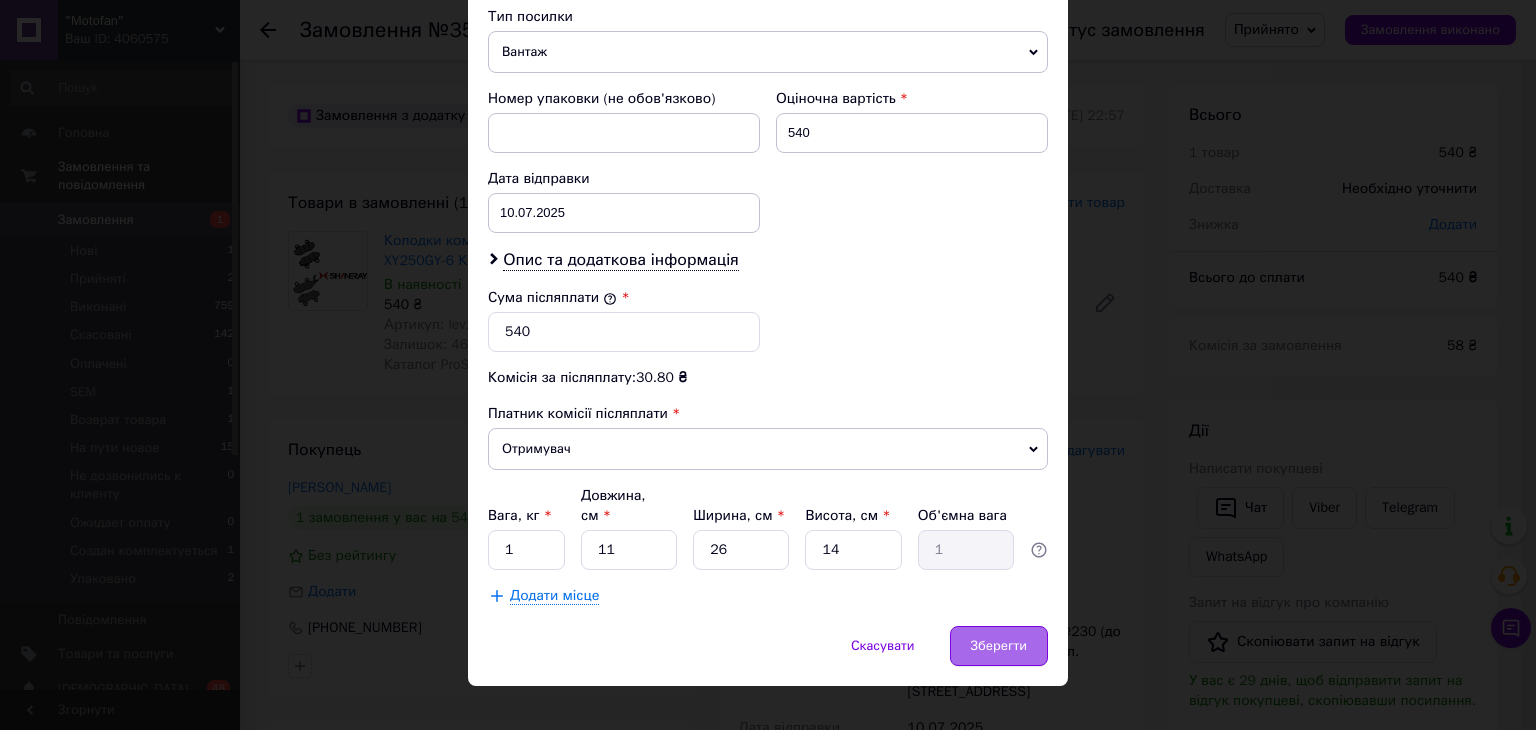 click on "Зберегти" at bounding box center (999, 646) 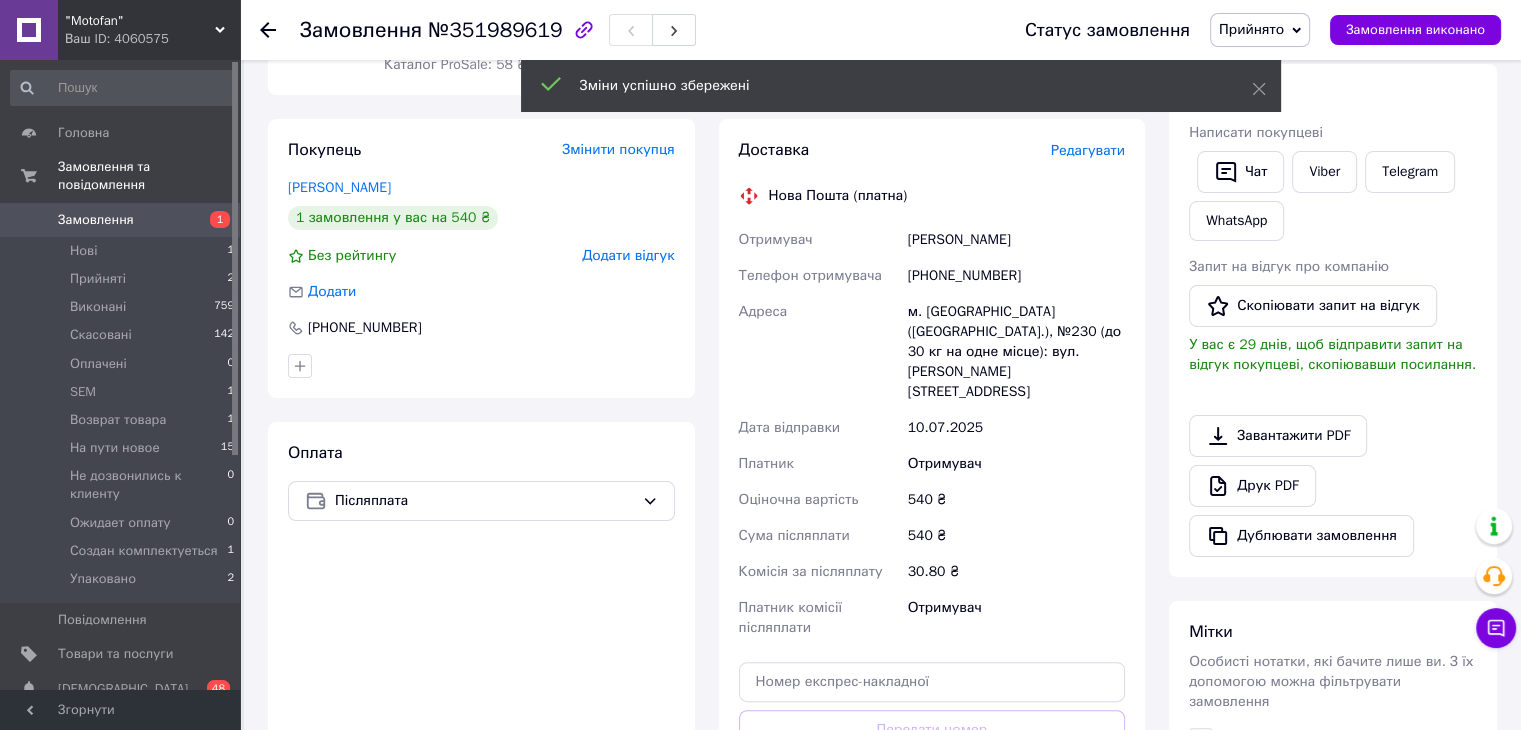 scroll, scrollTop: 600, scrollLeft: 0, axis: vertical 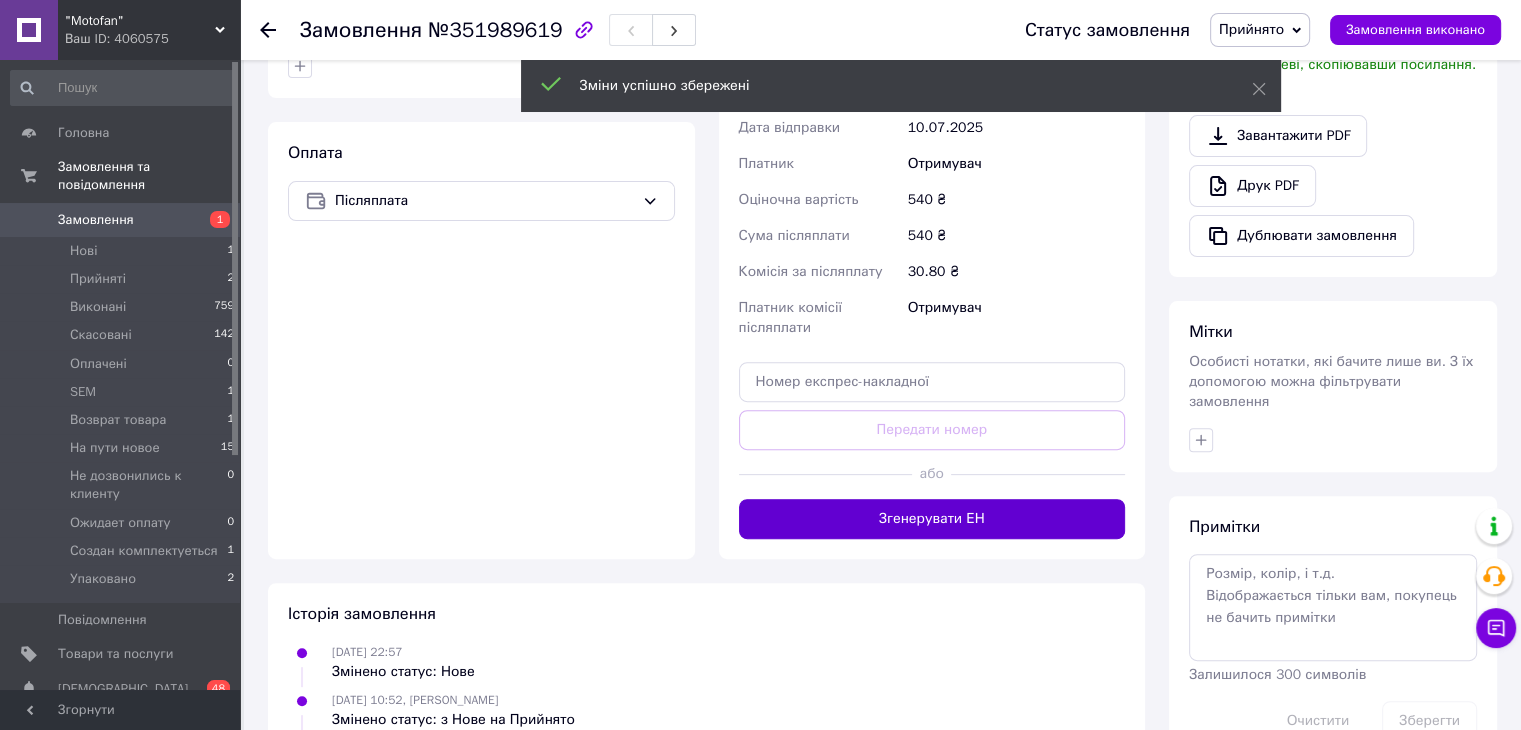 click on "Згенерувати ЕН" at bounding box center [932, 519] 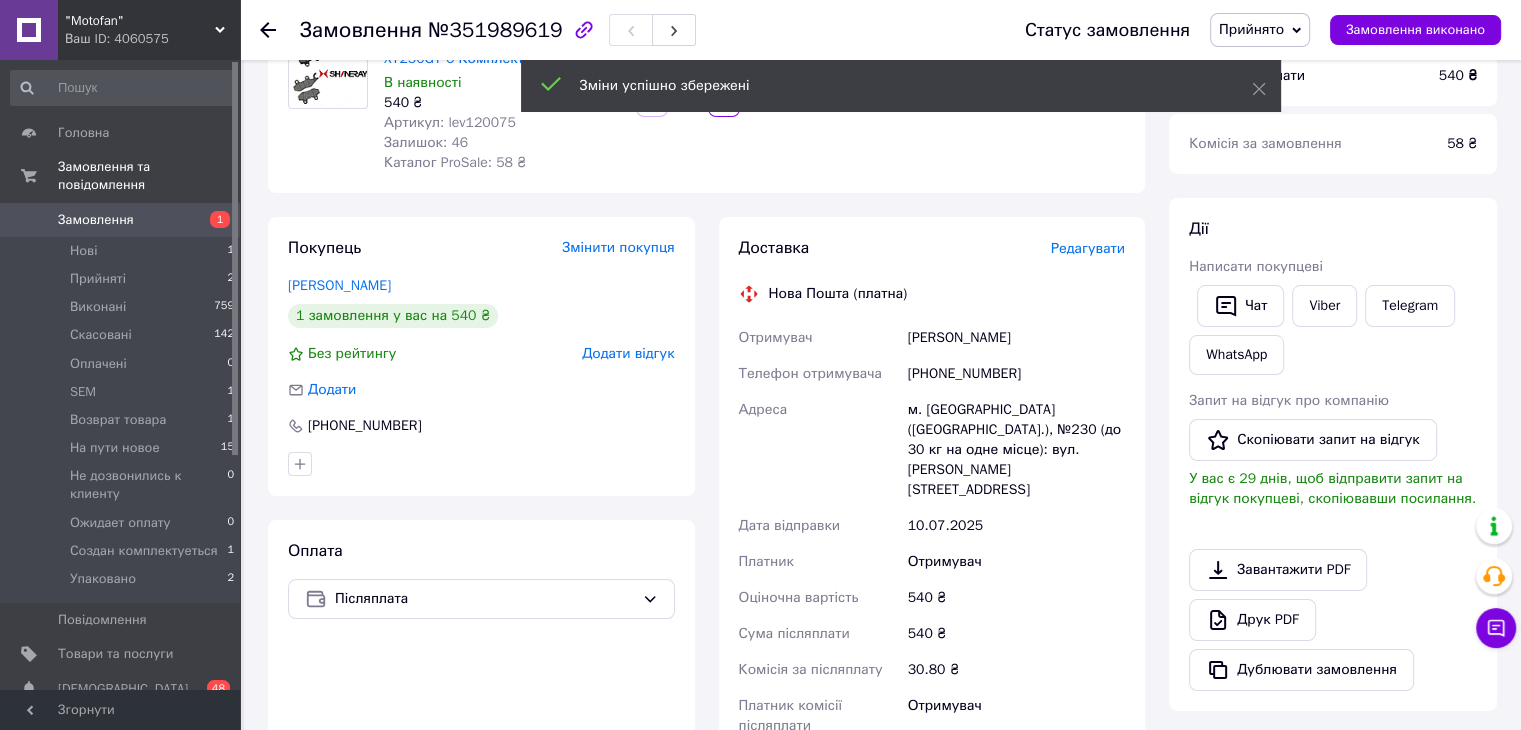 scroll, scrollTop: 200, scrollLeft: 0, axis: vertical 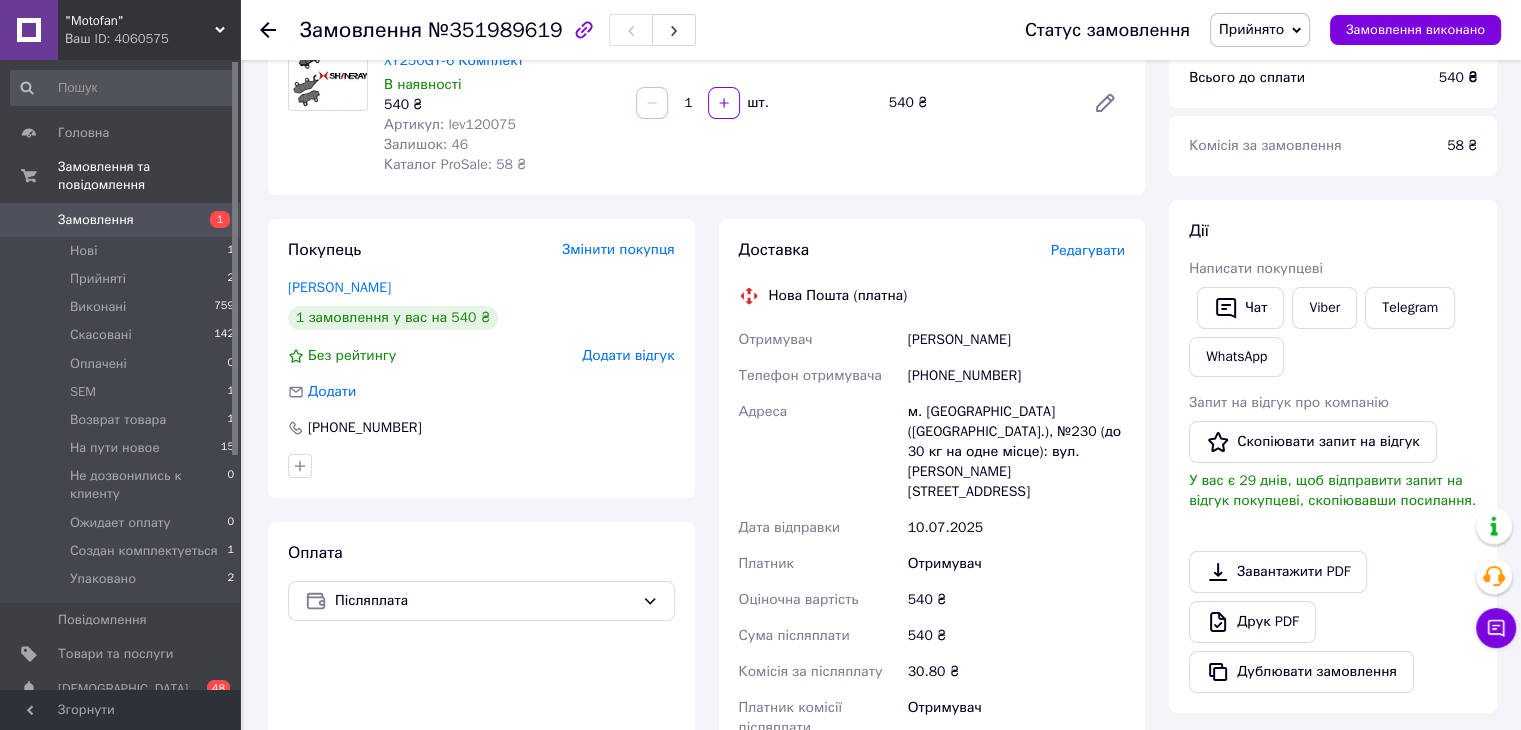 click on "Прийнято" at bounding box center [1251, 29] 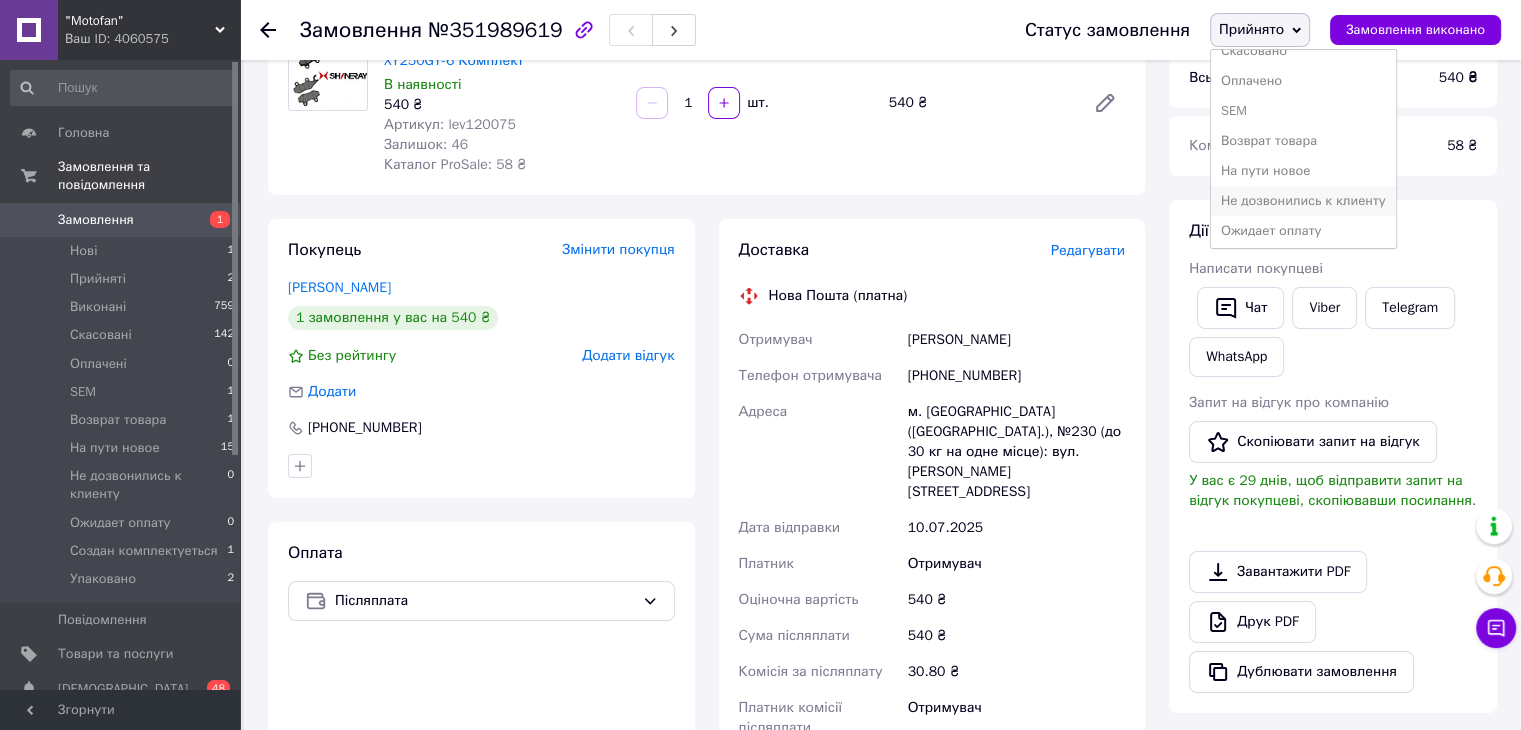scroll, scrollTop: 112, scrollLeft: 0, axis: vertical 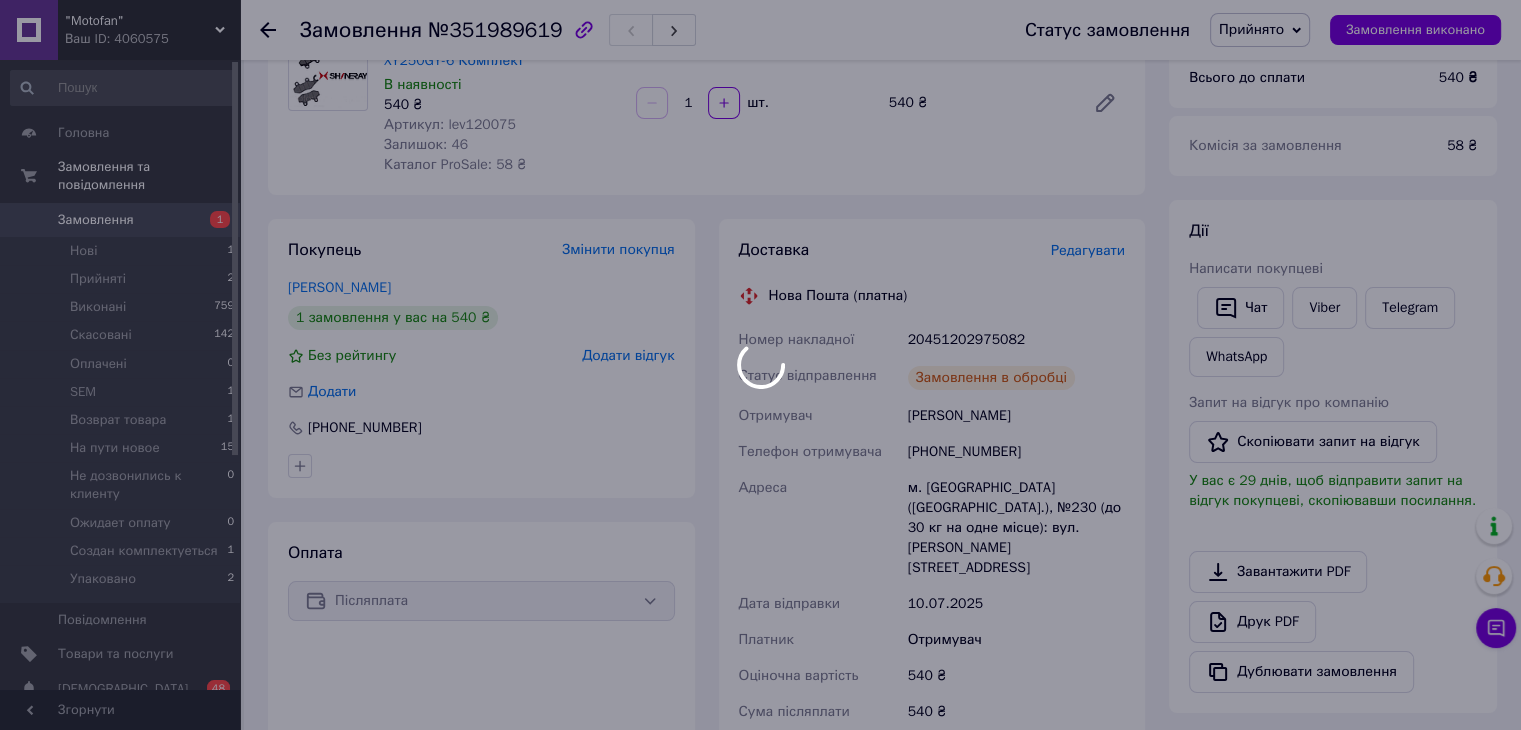click at bounding box center [760, 365] 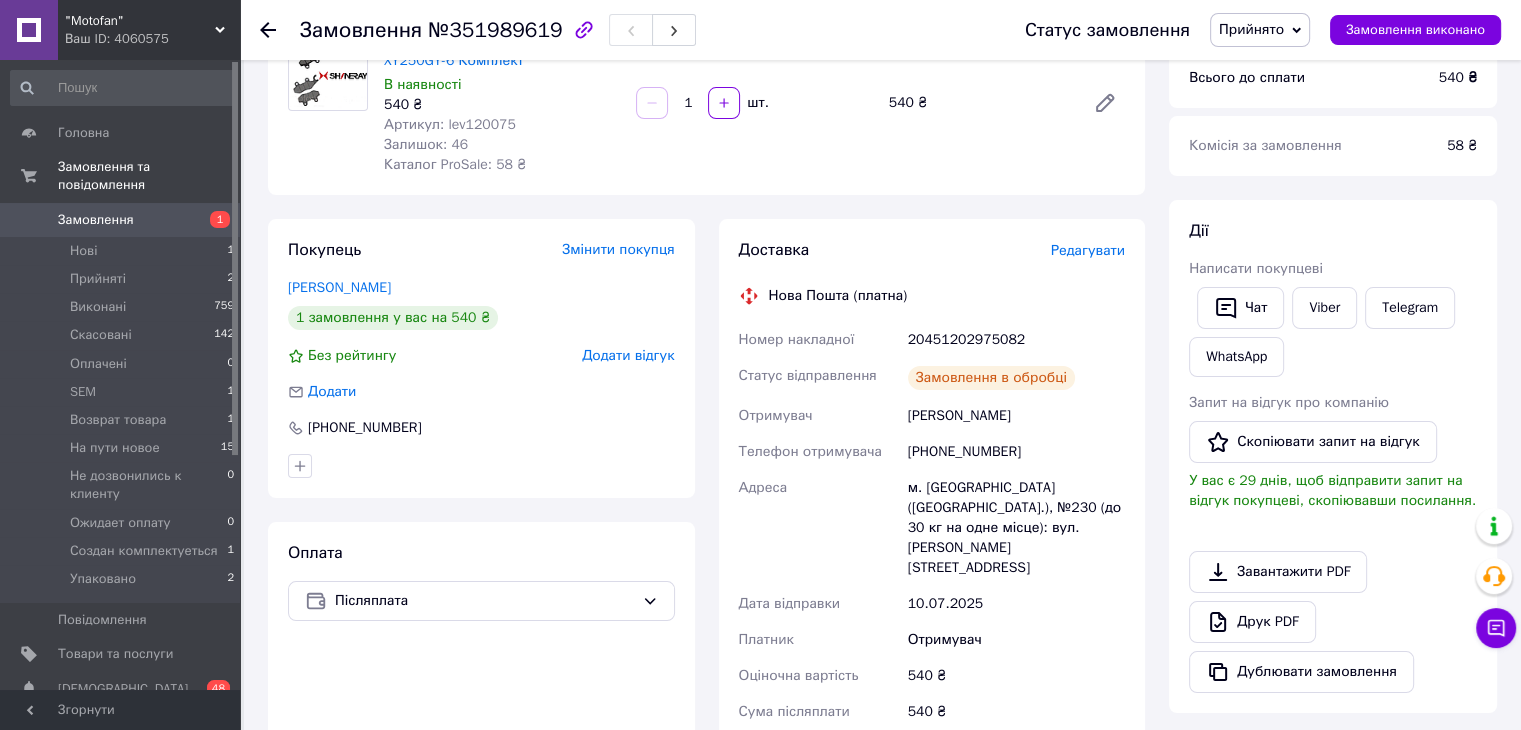 click on "Прийнято" at bounding box center (1260, 30) 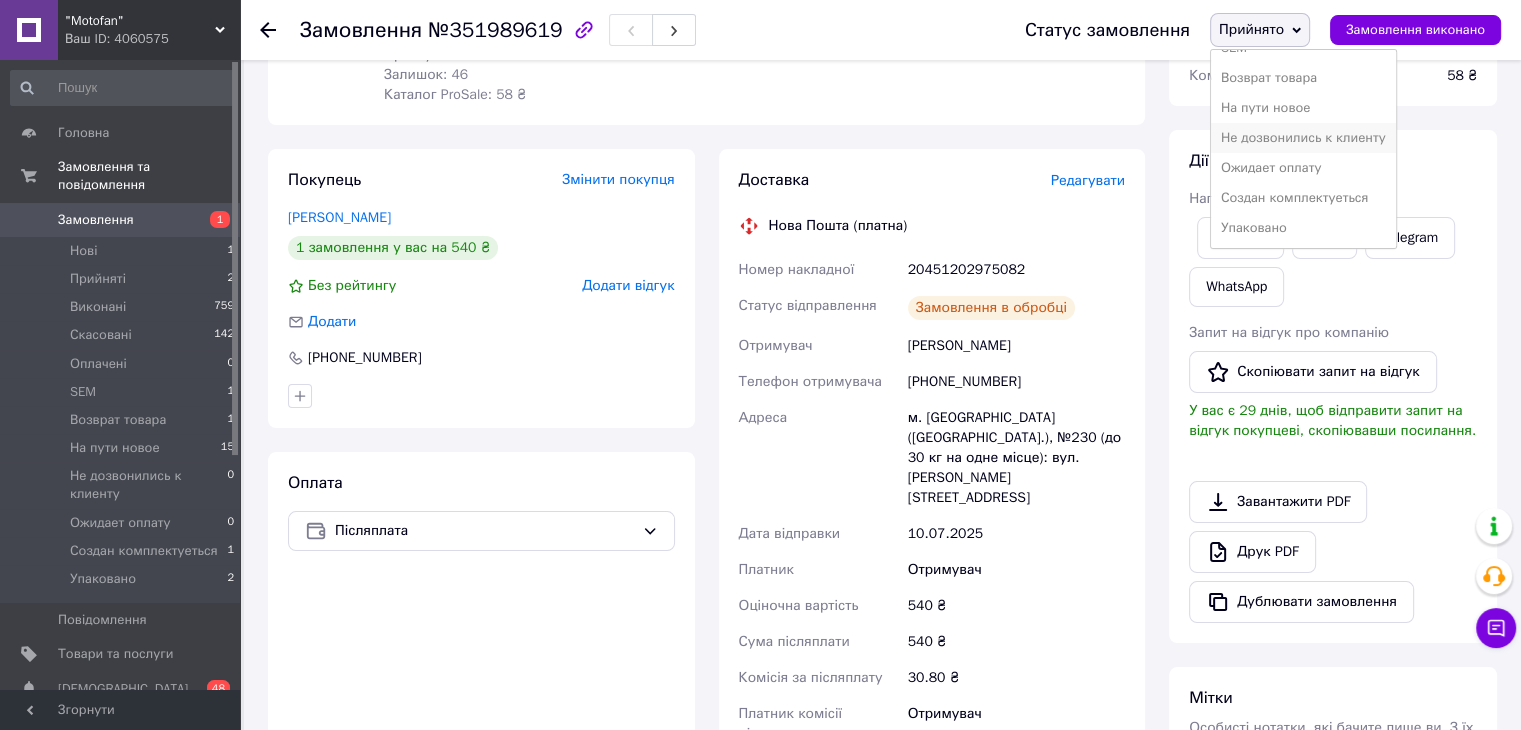 scroll, scrollTop: 400, scrollLeft: 0, axis: vertical 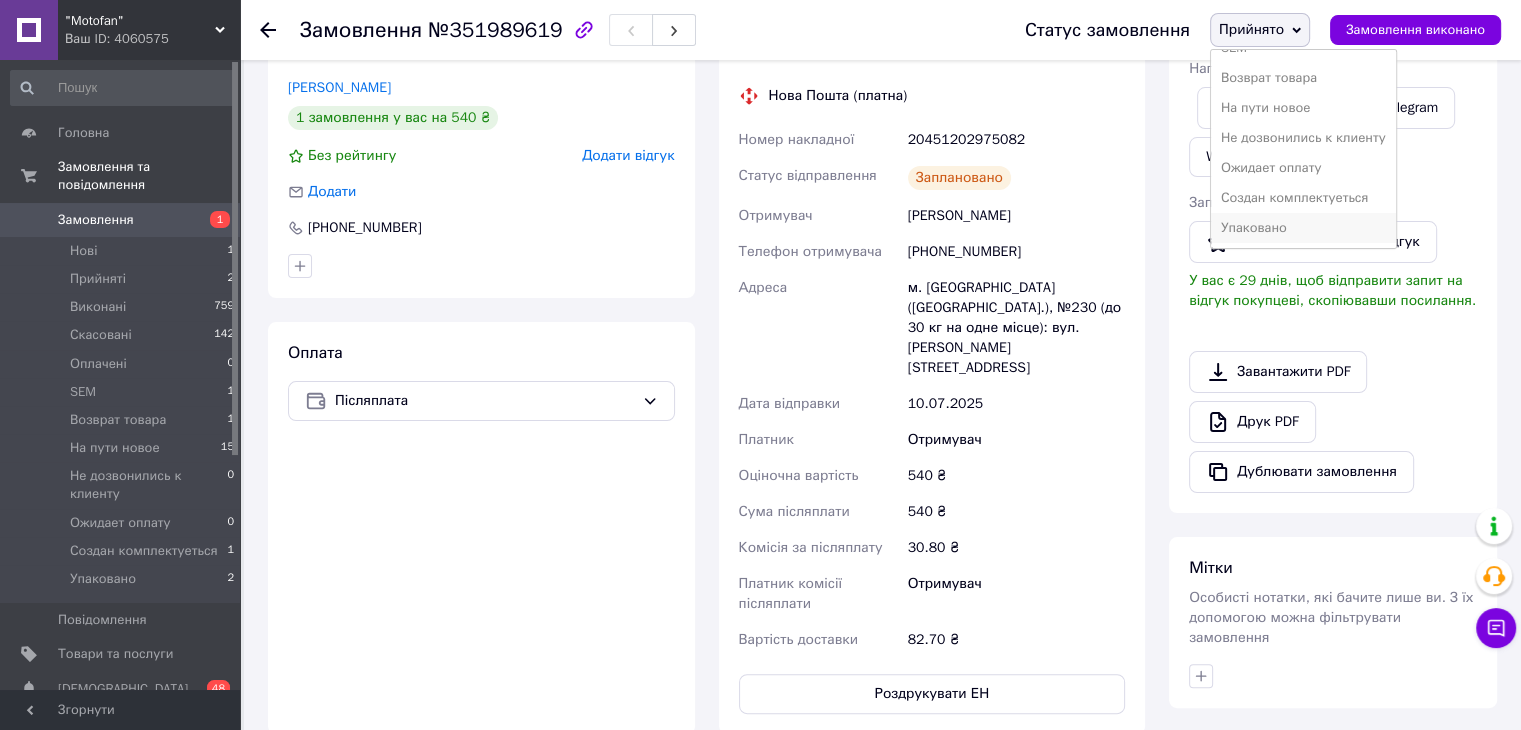 click on "Упаковано" at bounding box center [1303, 228] 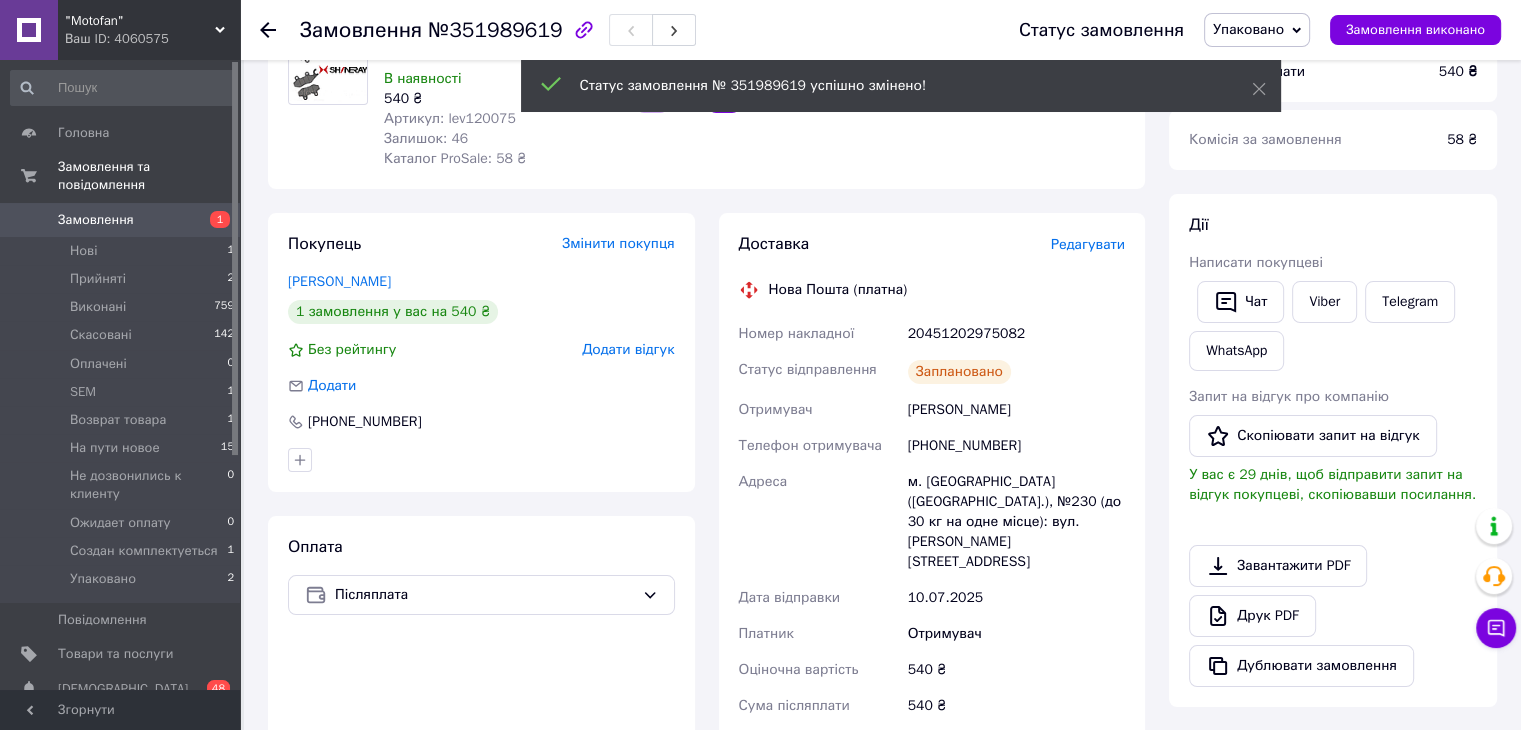 scroll, scrollTop: 200, scrollLeft: 0, axis: vertical 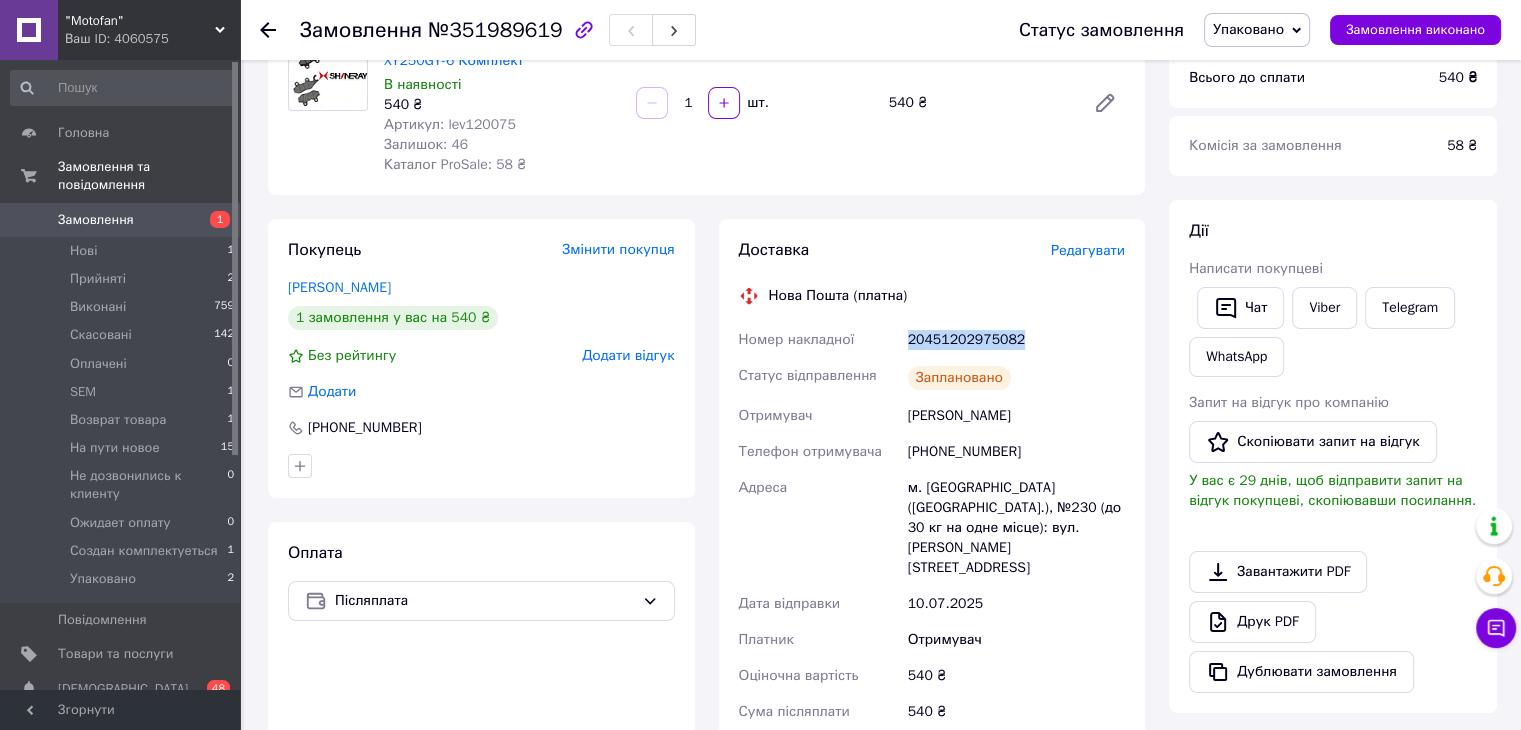 drag, startPoint x: 901, startPoint y: 344, endPoint x: 1032, endPoint y: 353, distance: 131.30879 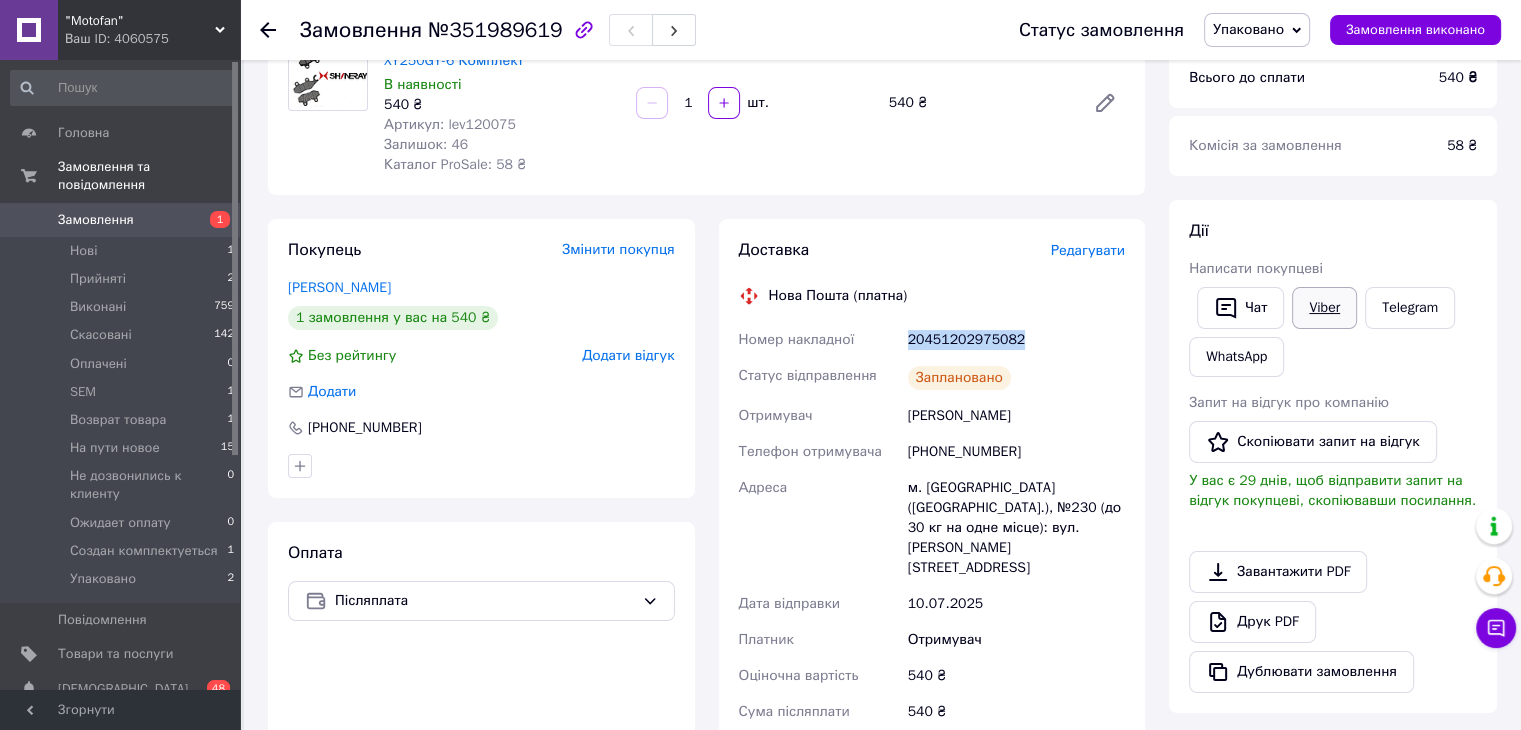 click on "Viber" at bounding box center [1324, 308] 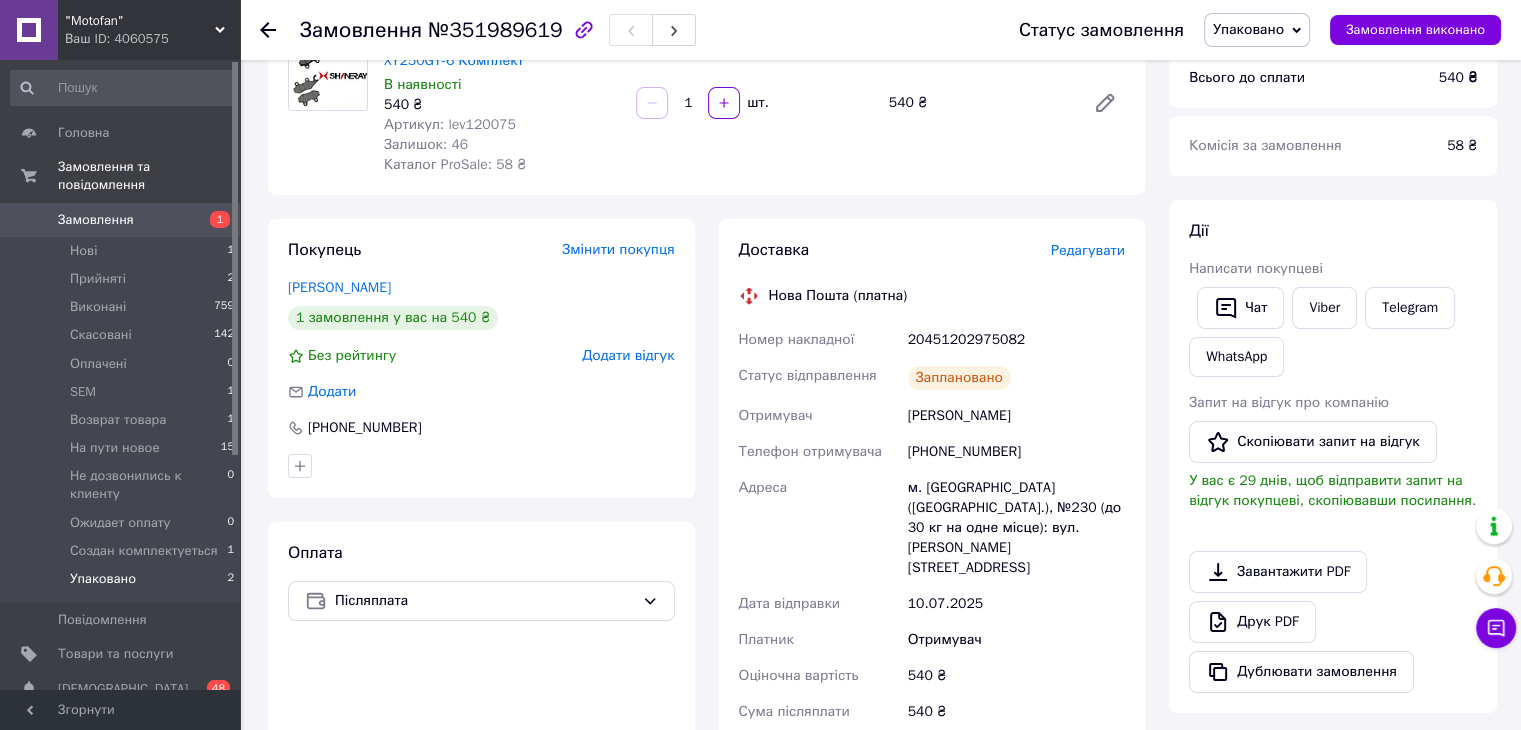 click on "Упаковано 2" at bounding box center (123, 584) 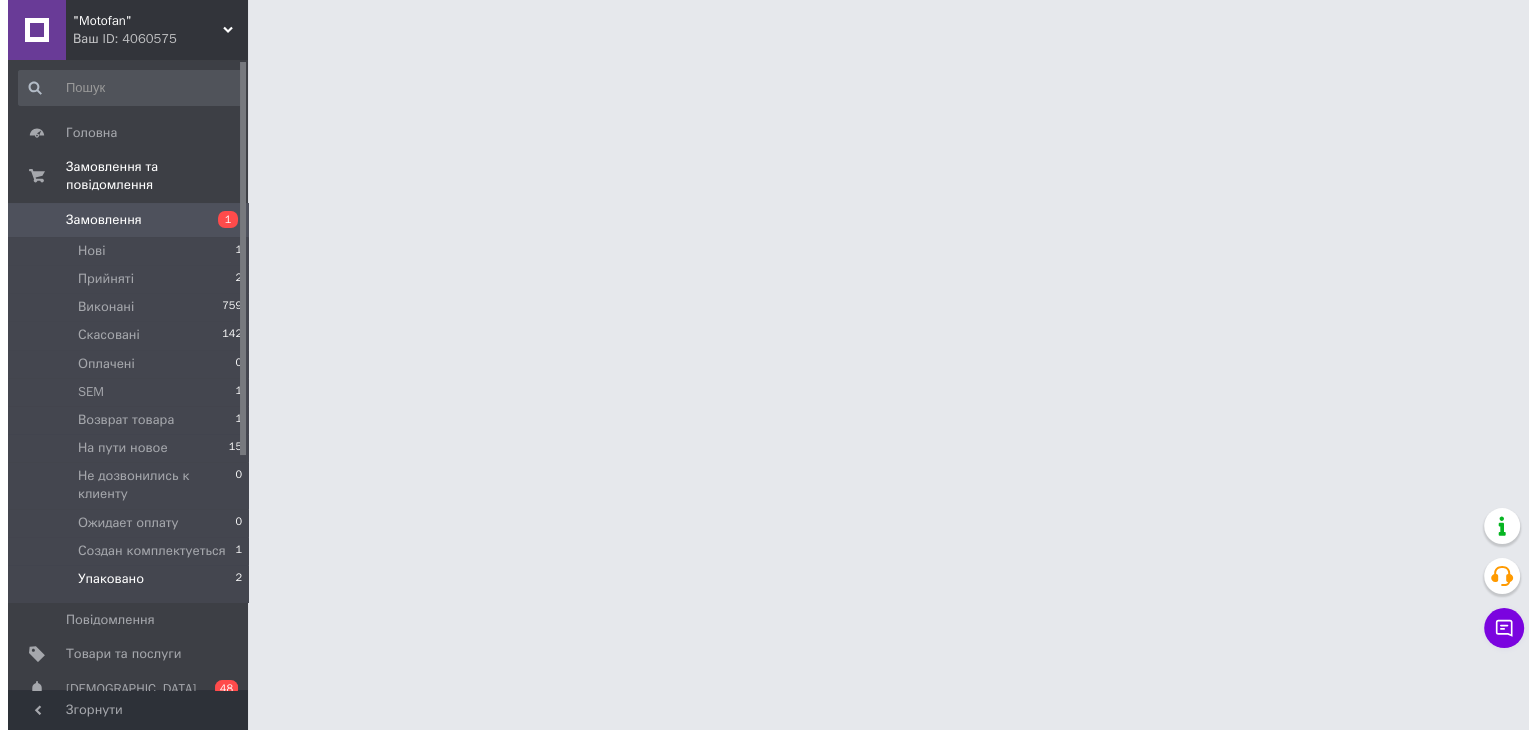scroll, scrollTop: 0, scrollLeft: 0, axis: both 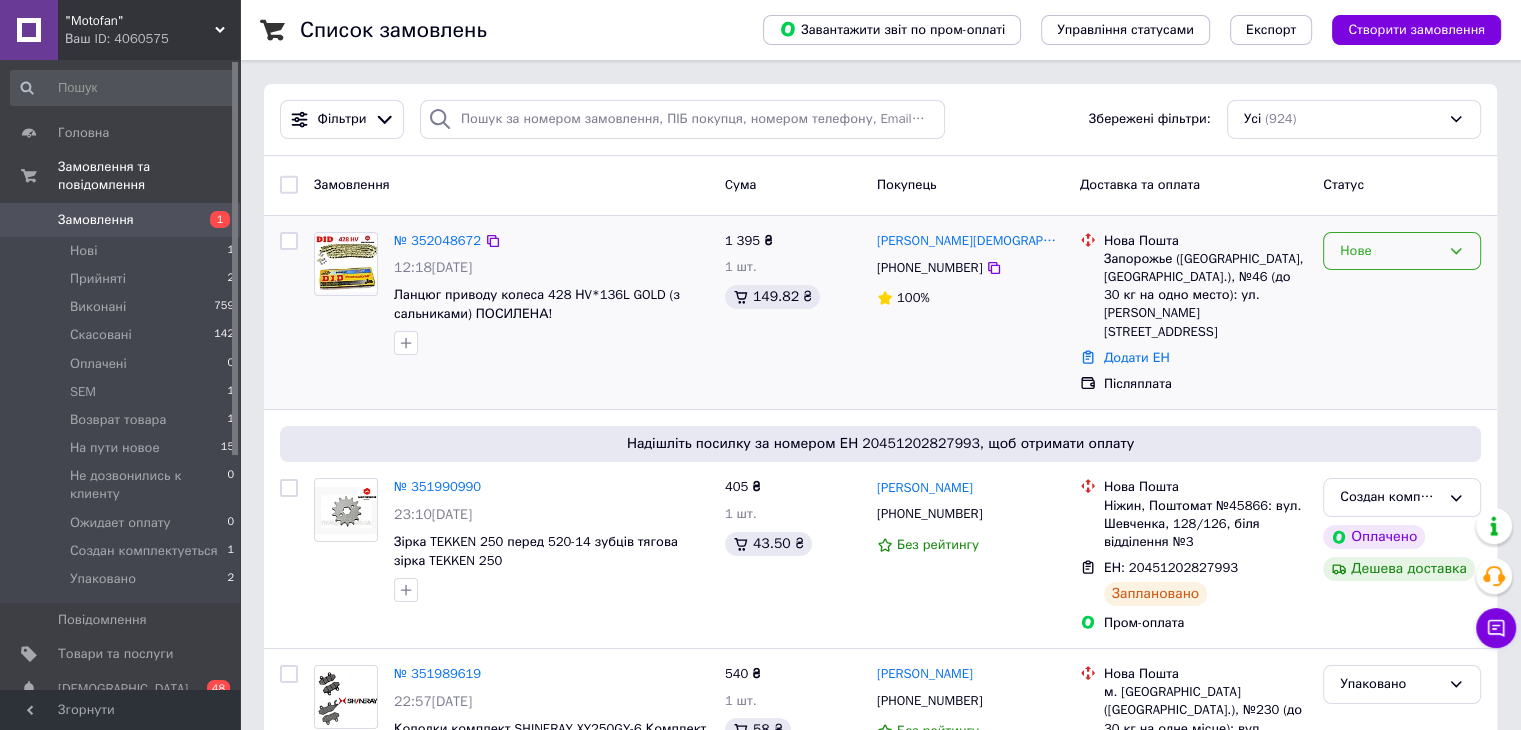 click on "Нове" at bounding box center (1390, 251) 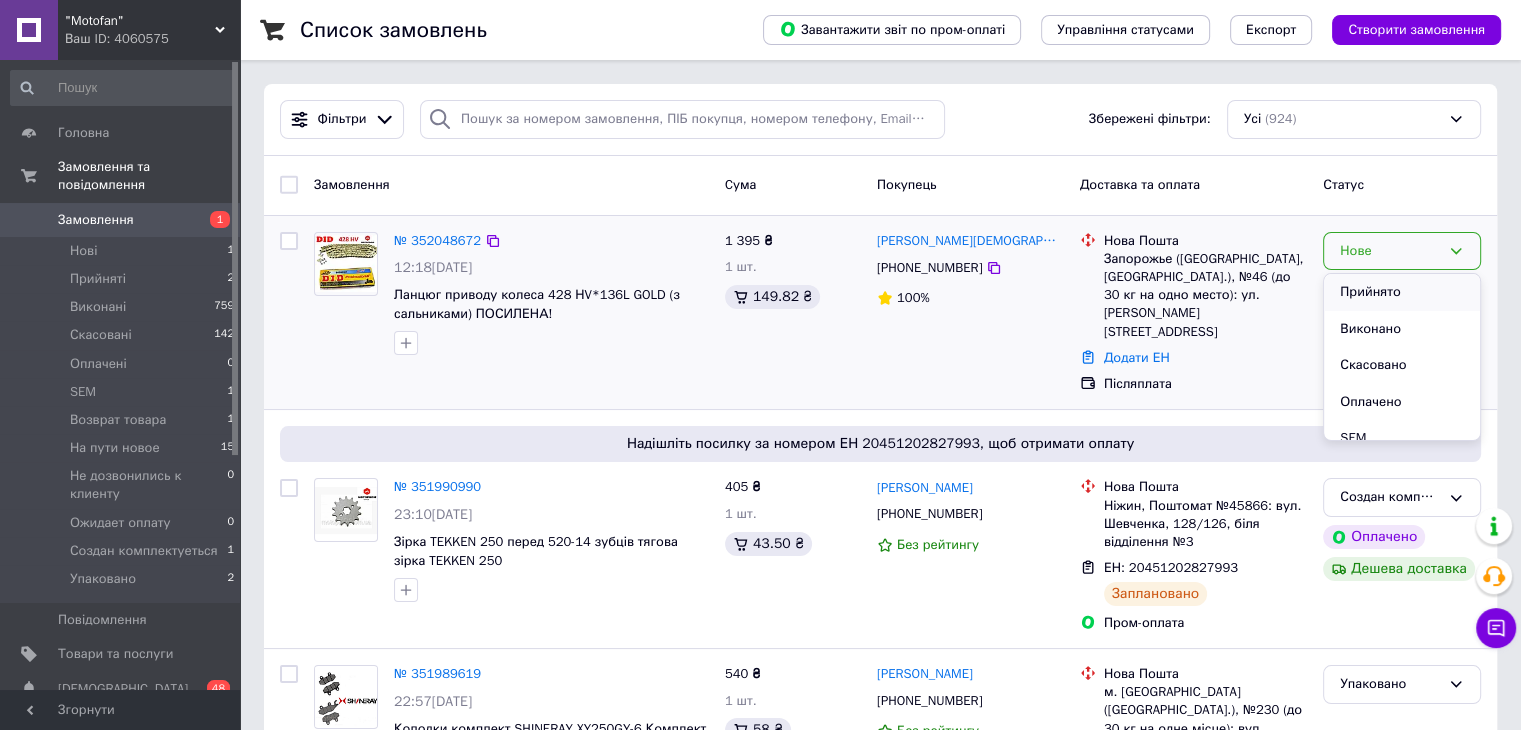 click on "Прийнято" at bounding box center [1402, 292] 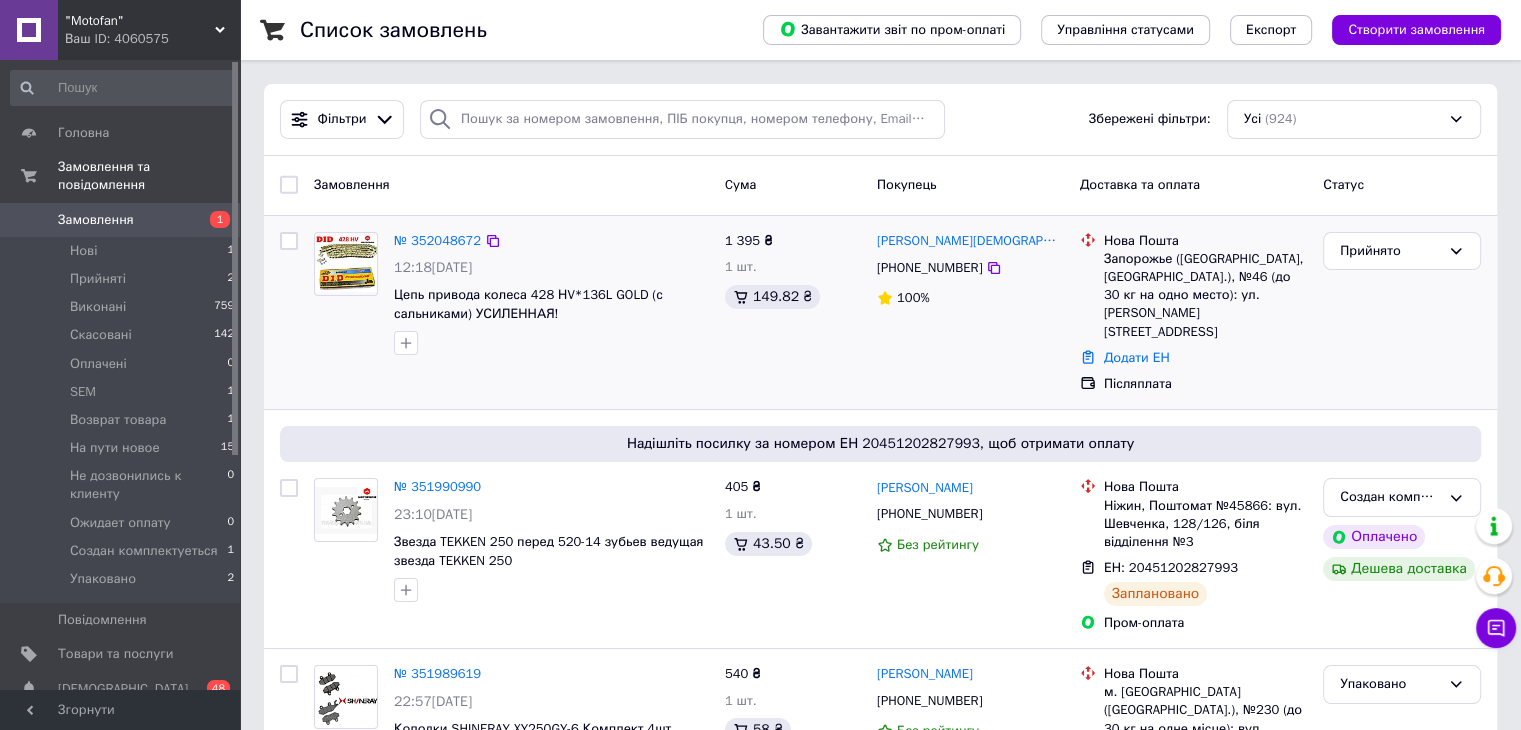 click on "№ 352048672" at bounding box center [437, 240] 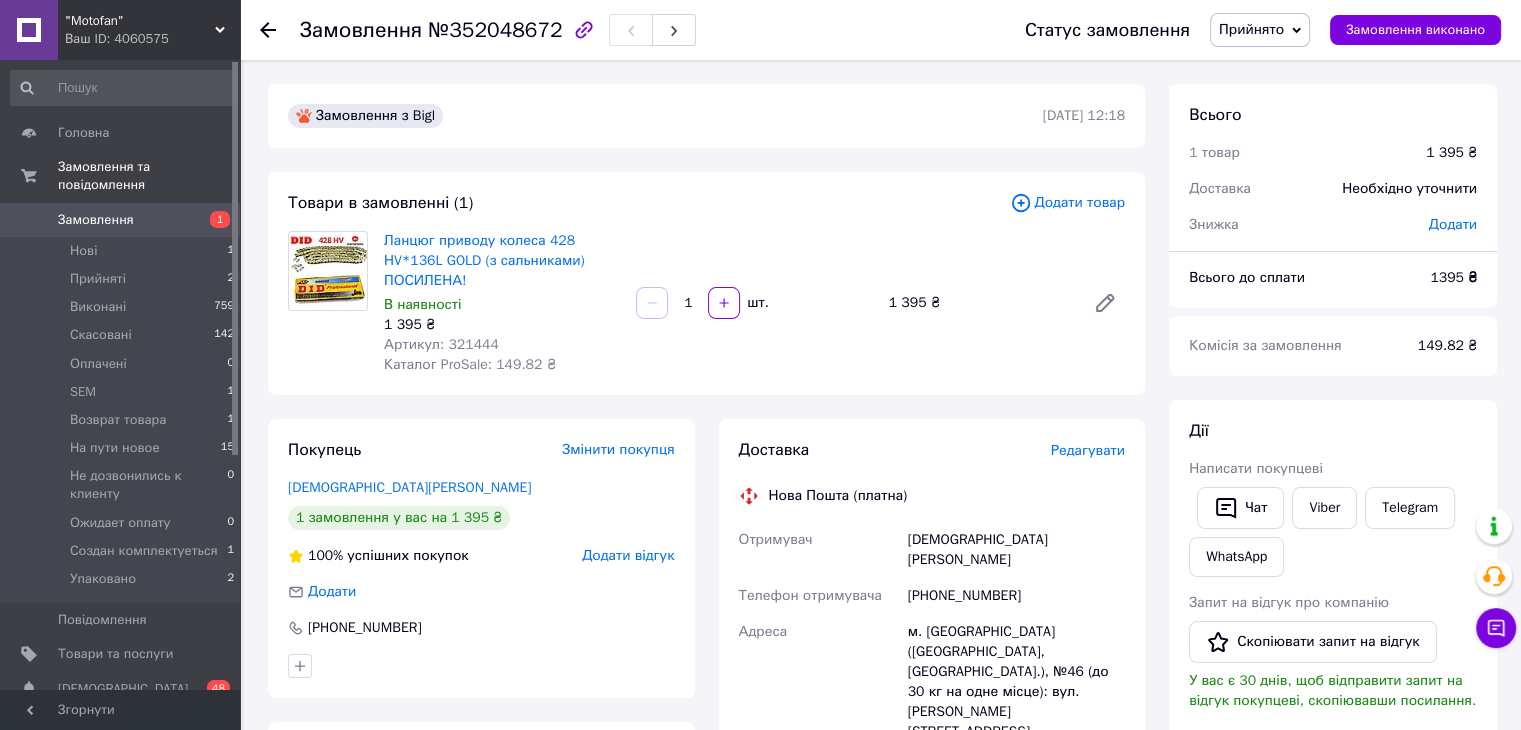 click on "Редагувати" at bounding box center [1088, 450] 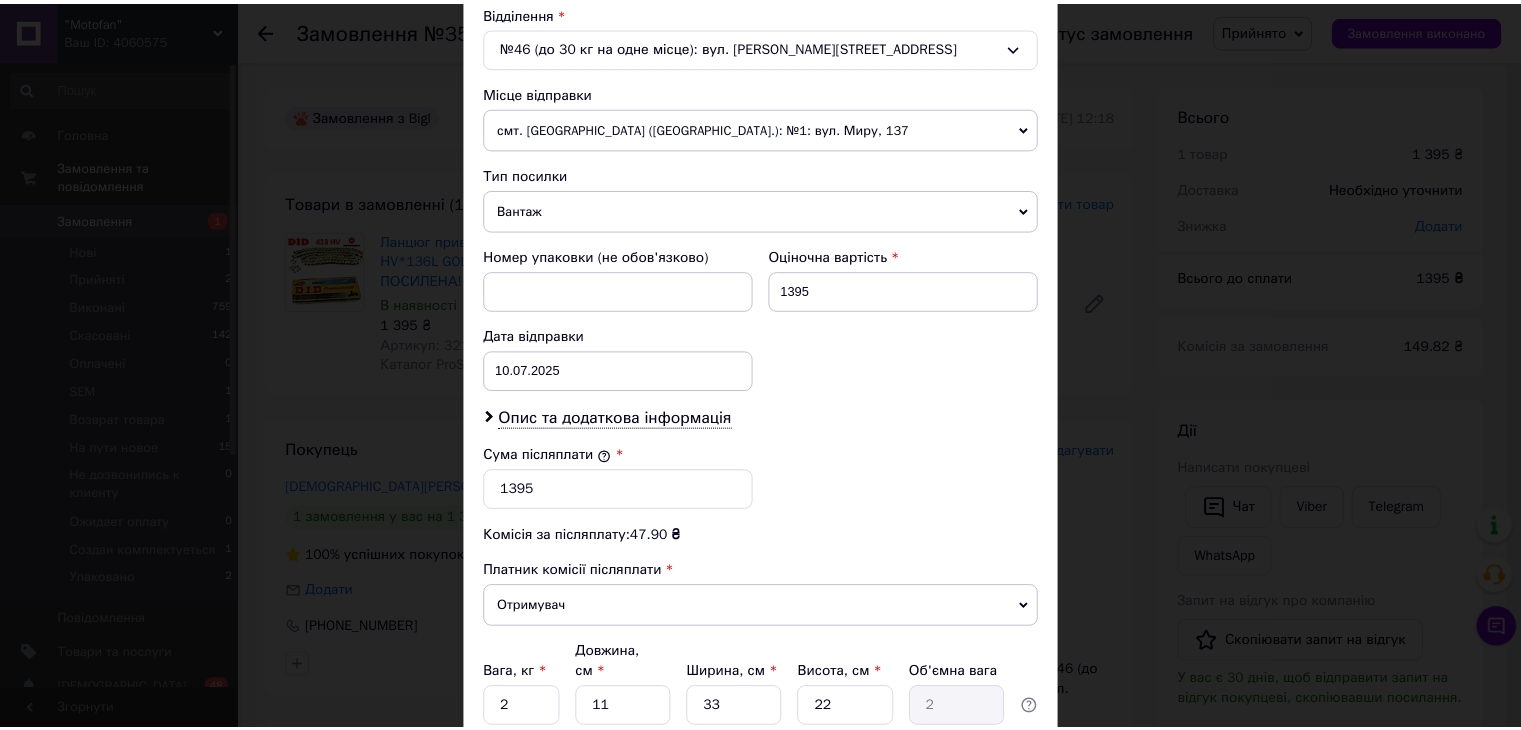 scroll, scrollTop: 790, scrollLeft: 0, axis: vertical 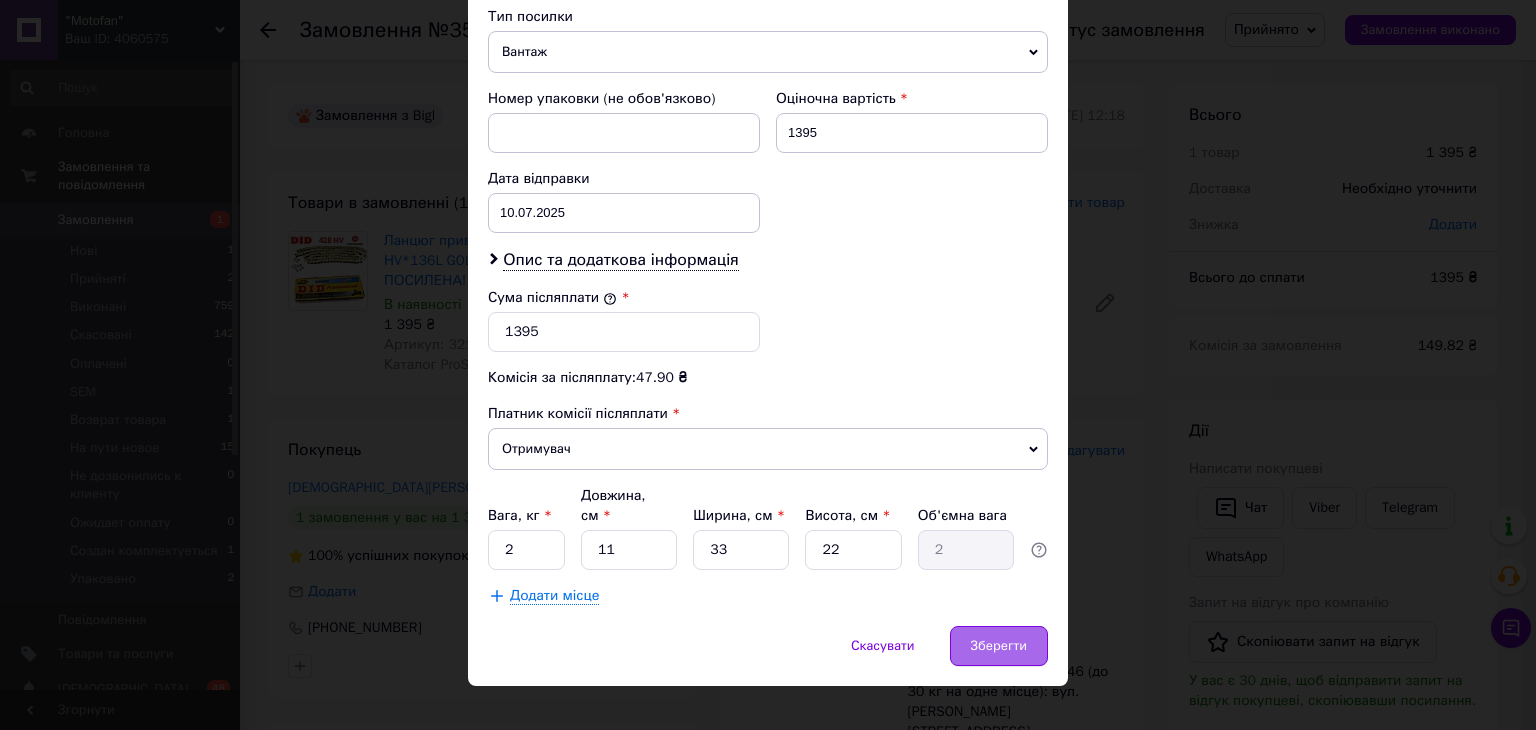 click on "Зберегти" at bounding box center (999, 646) 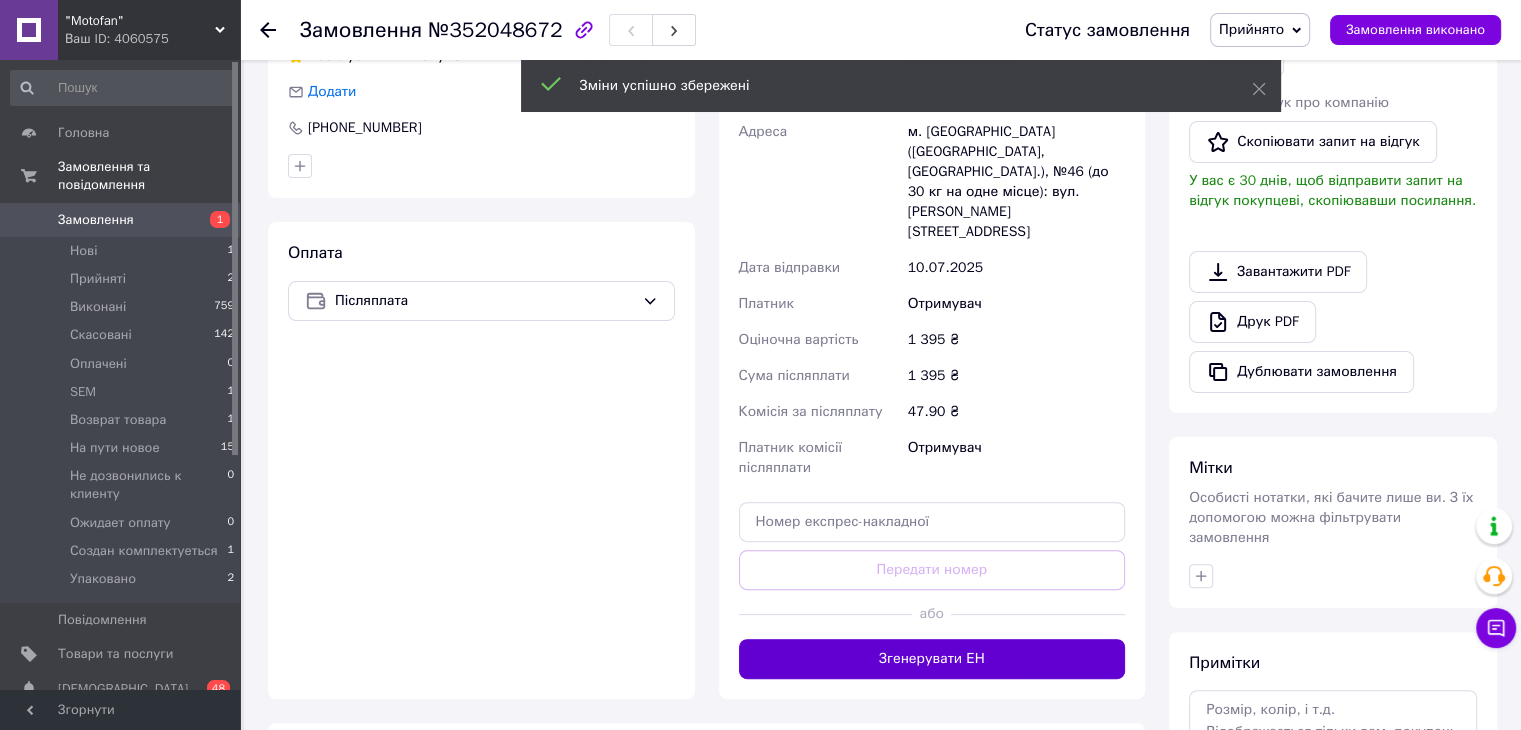click on "Згенерувати ЕН" at bounding box center [932, 659] 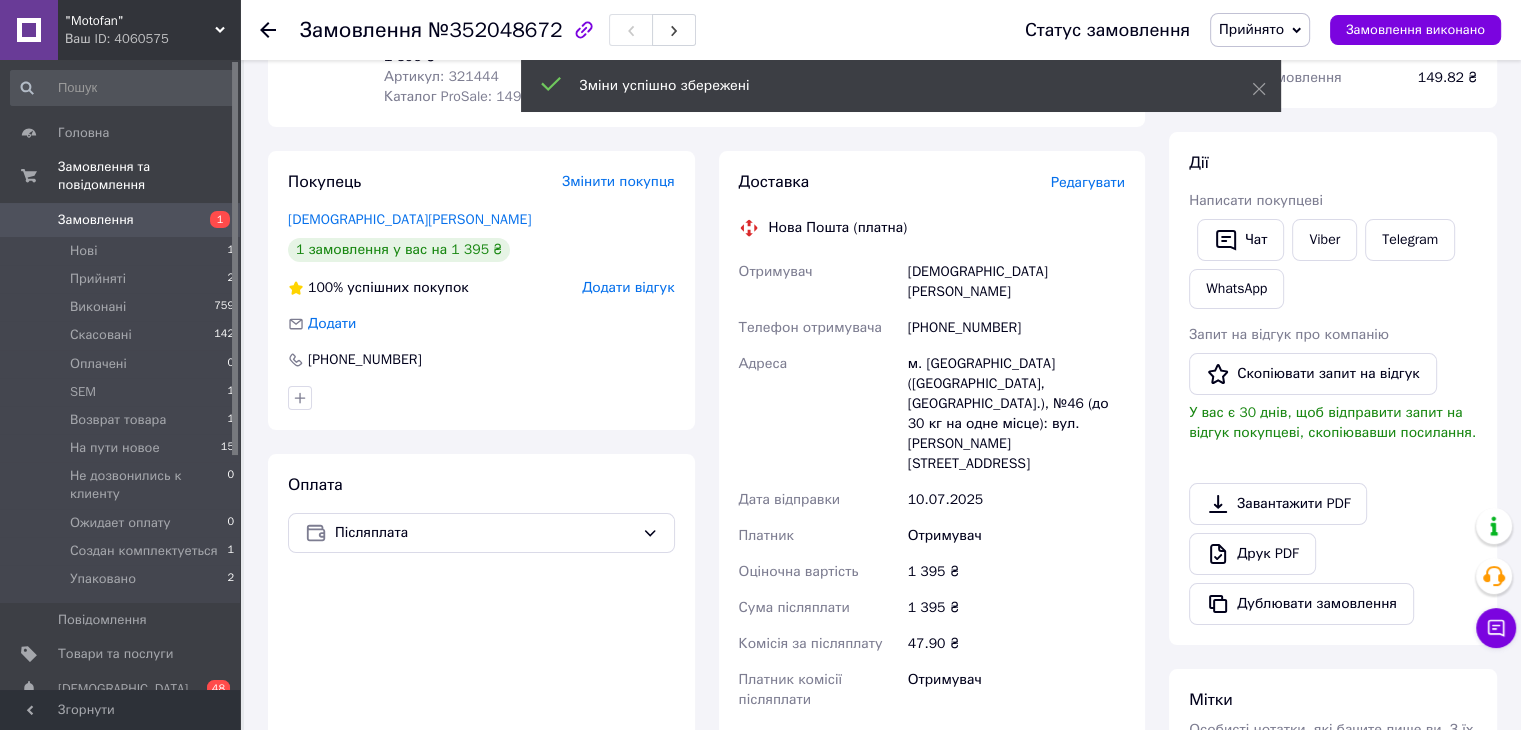 scroll, scrollTop: 100, scrollLeft: 0, axis: vertical 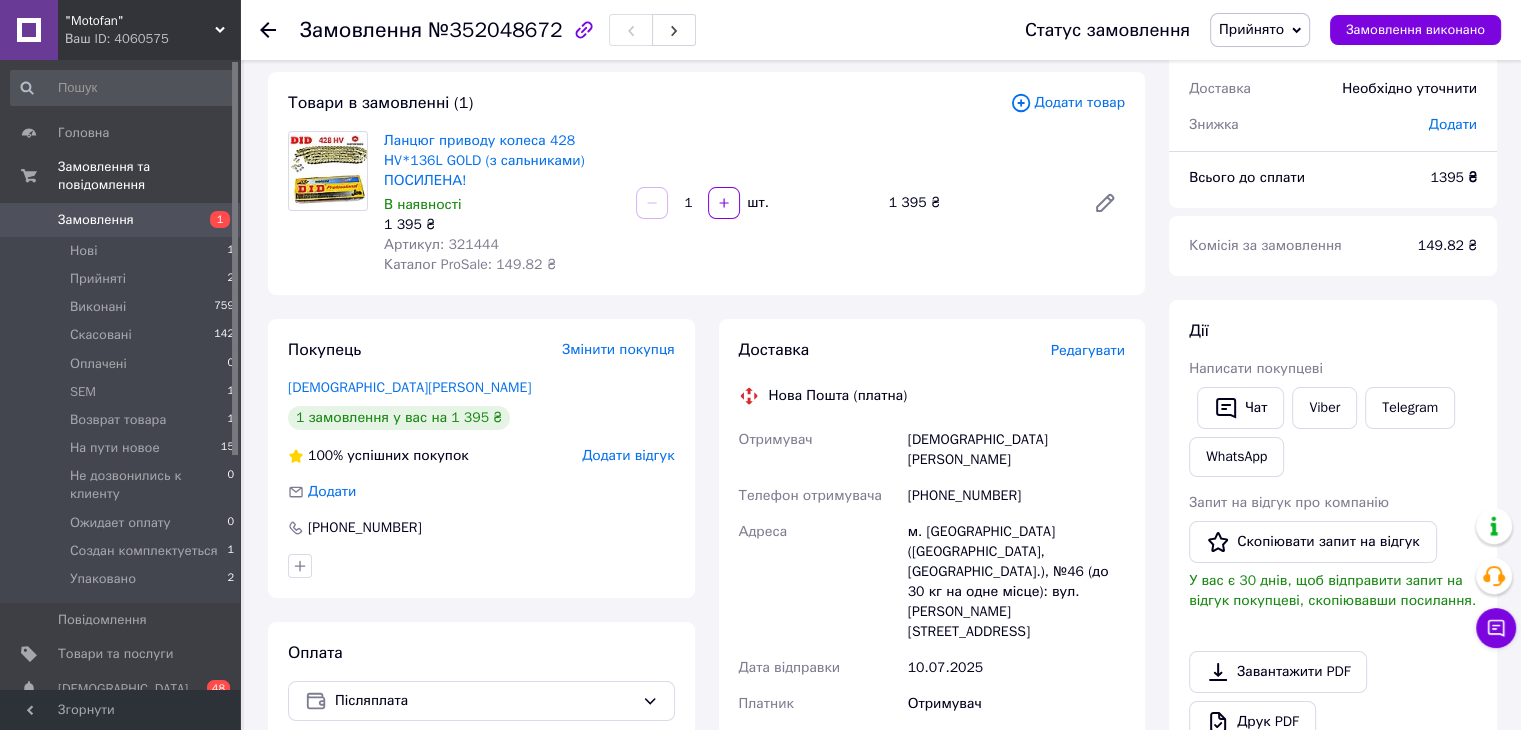 click on "Прийнято" at bounding box center (1251, 29) 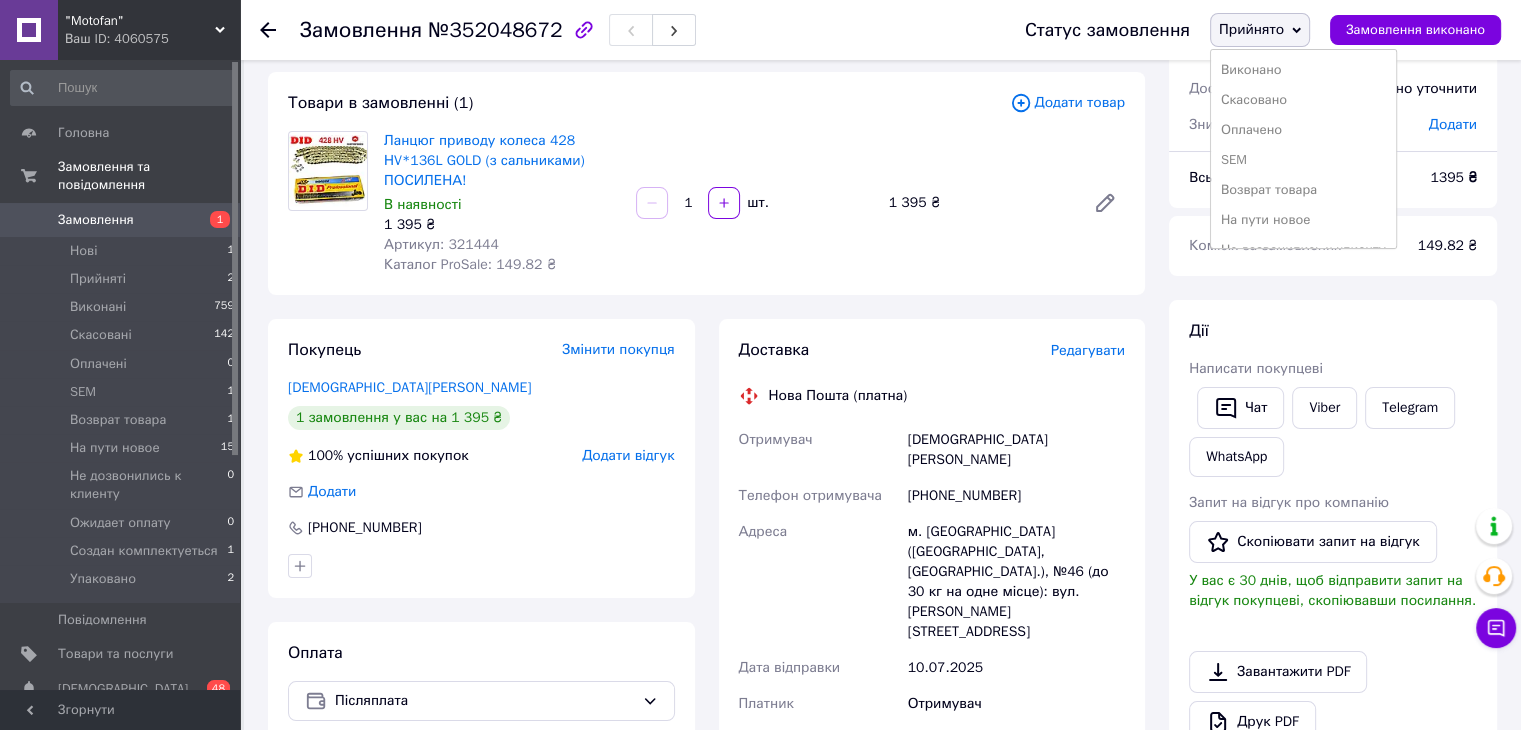 scroll, scrollTop: 112, scrollLeft: 0, axis: vertical 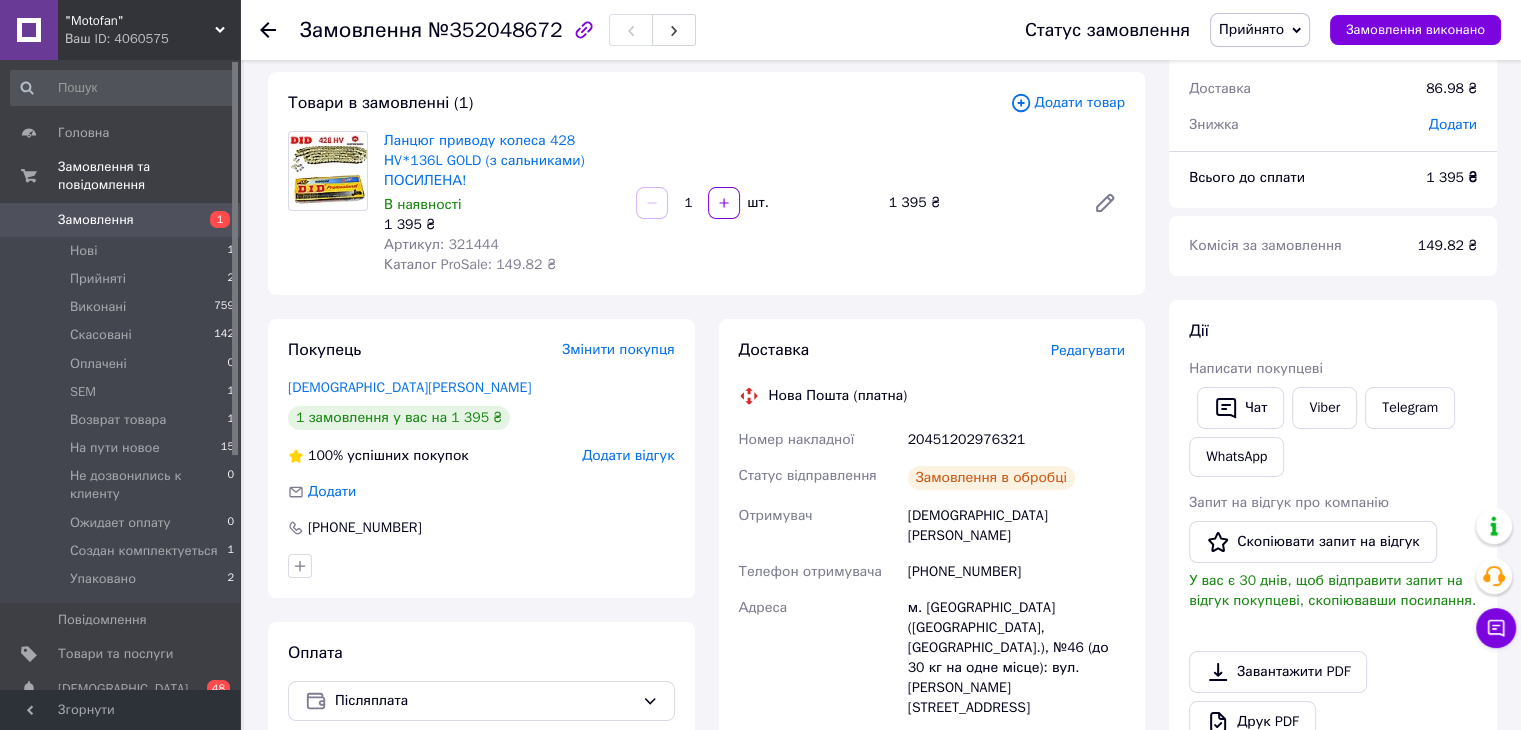 click on ""Motofan" Ваш ID: 4060575 Сайт "Motofan" Кабінет покупця Перевірити стан системи Сторінка на порталі Довідка Вийти Головна Замовлення та повідомлення Замовлення 1 Нові 1 Прийняті 2 Виконані 759 Скасовані 142 Оплачені 0 SEM 1 Возврат товара 1 На пути новое 15 Не дозвонились к клиенту 0 Ожидает оплату 0 Создан комплектуеться 1 Упаковано 2 Повідомлення 0 Товари та послуги Сповіщення 0 48 Показники роботи компанії Відгуки Клієнти Каталог ProSale Аналітика Управління сайтом Гаманець компанії [PERSON_NAME] Тарифи та рахунки №352048672 1" at bounding box center [760, 702] 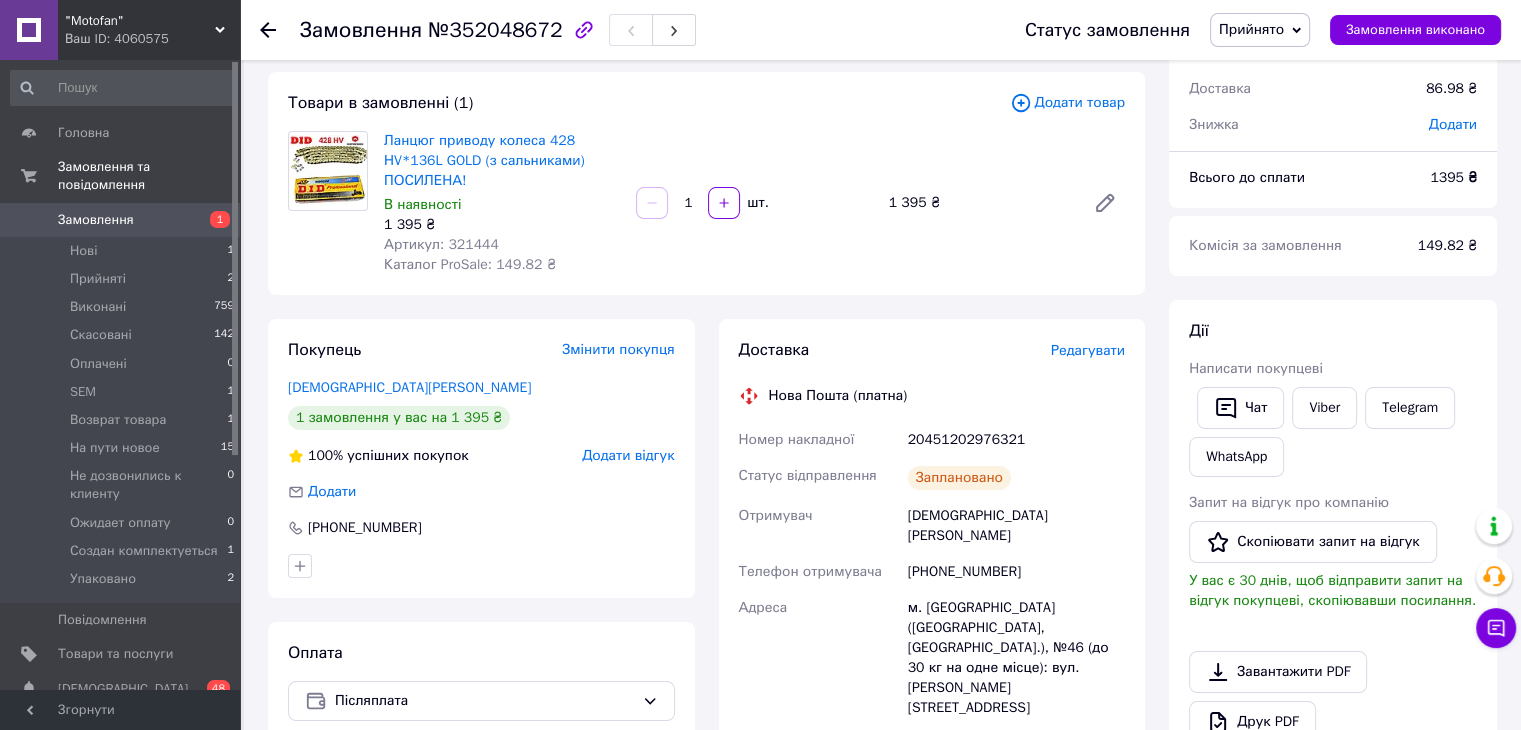 click on "Прийнято" at bounding box center (1260, 30) 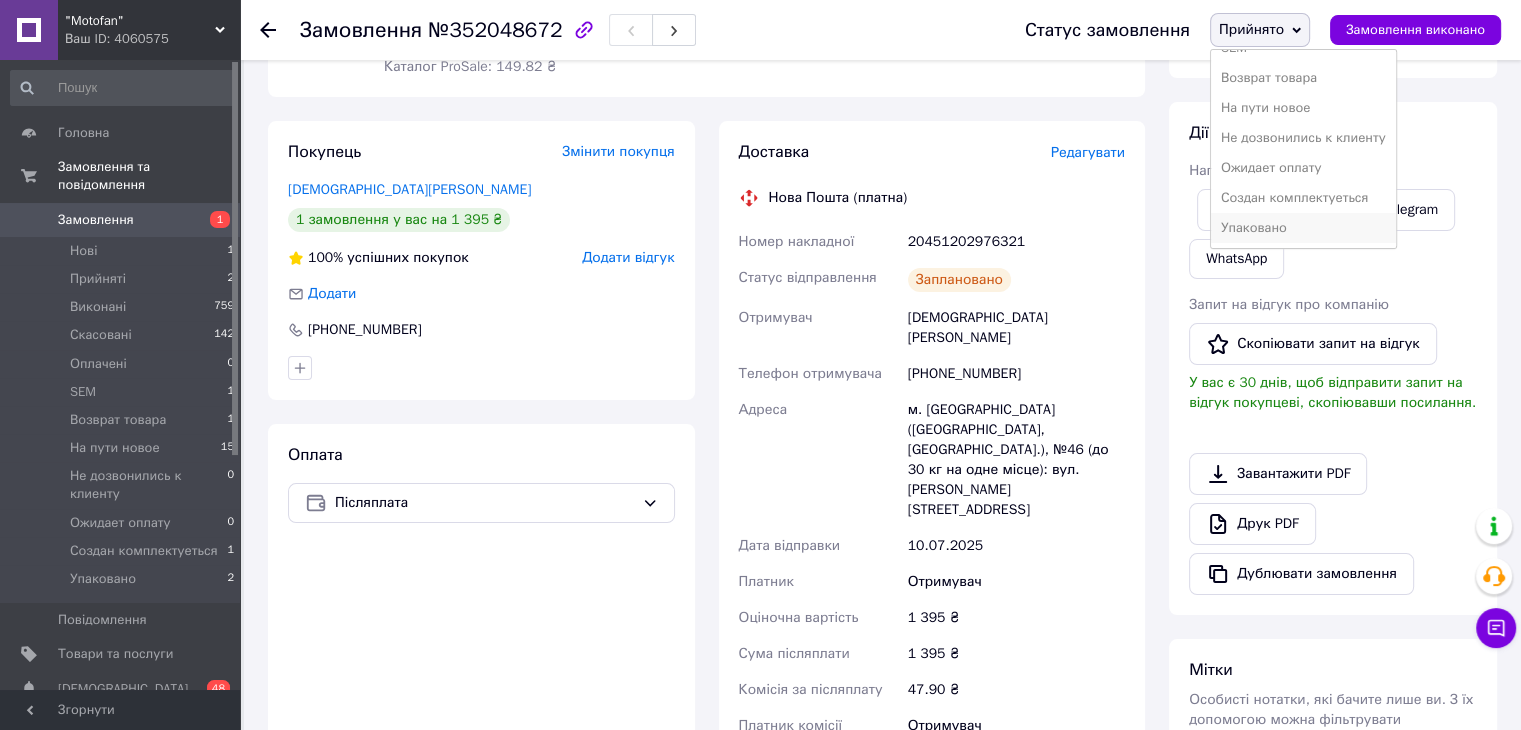 scroll, scrollTop: 300, scrollLeft: 0, axis: vertical 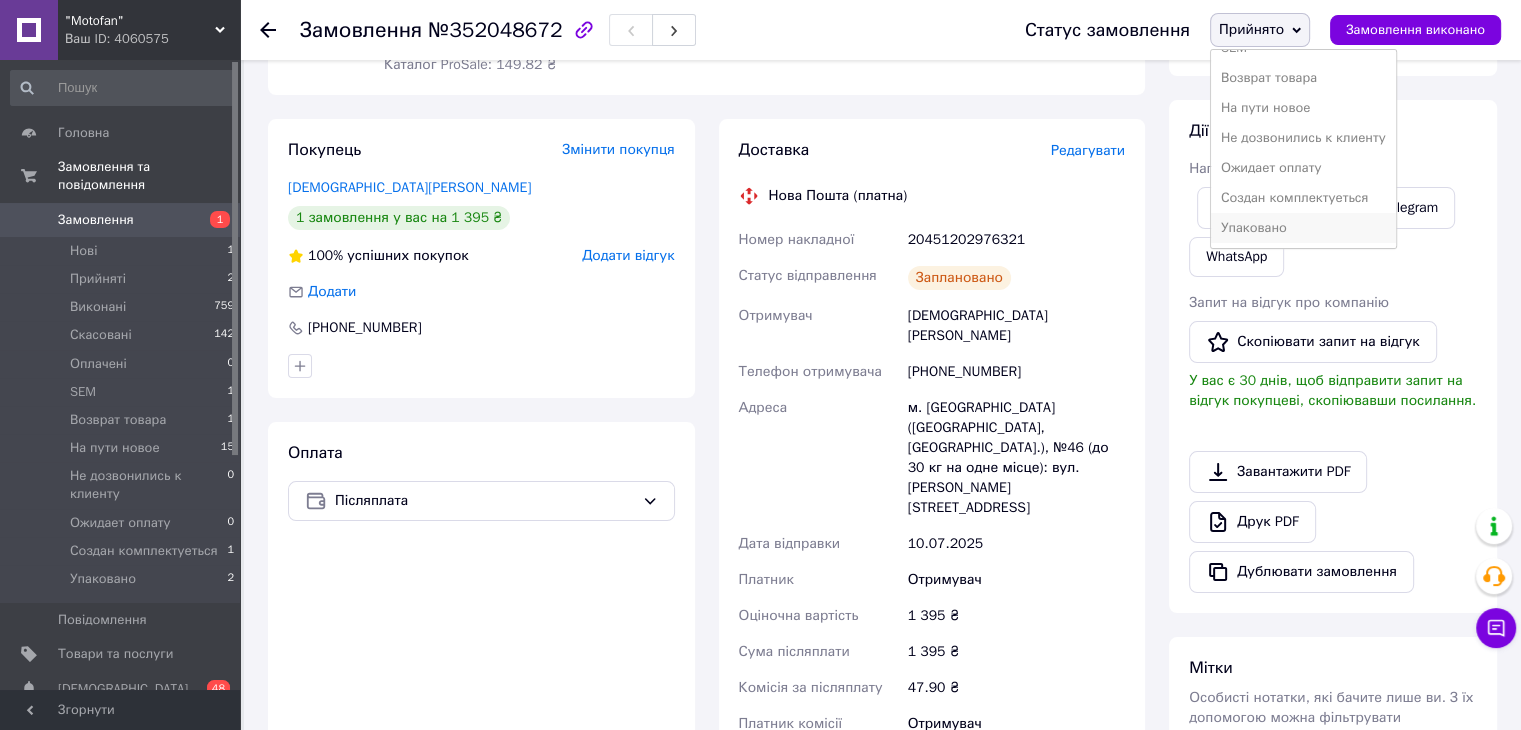 click on "Упаковано" at bounding box center (1303, 228) 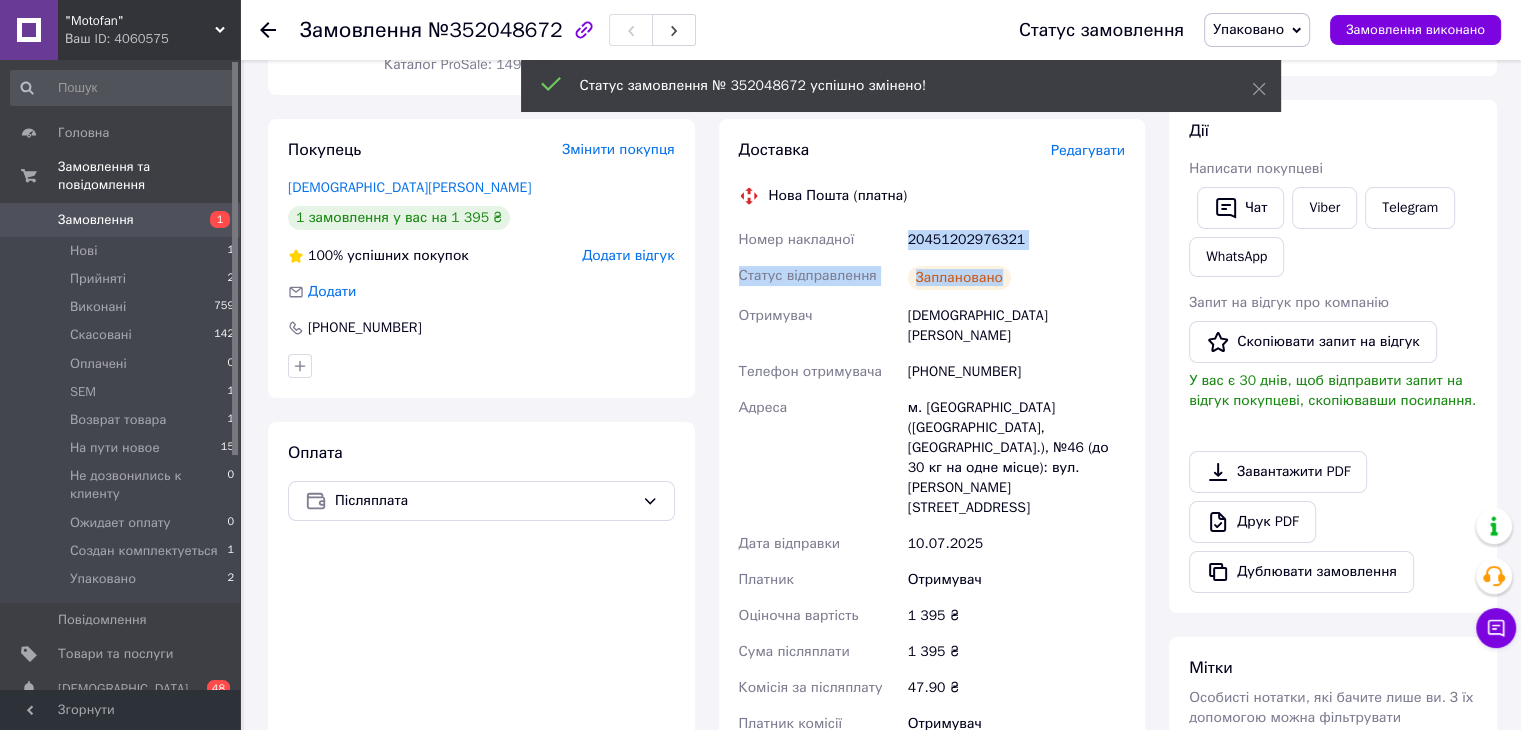 drag, startPoint x: 905, startPoint y: 242, endPoint x: 1060, endPoint y: 260, distance: 156.04166 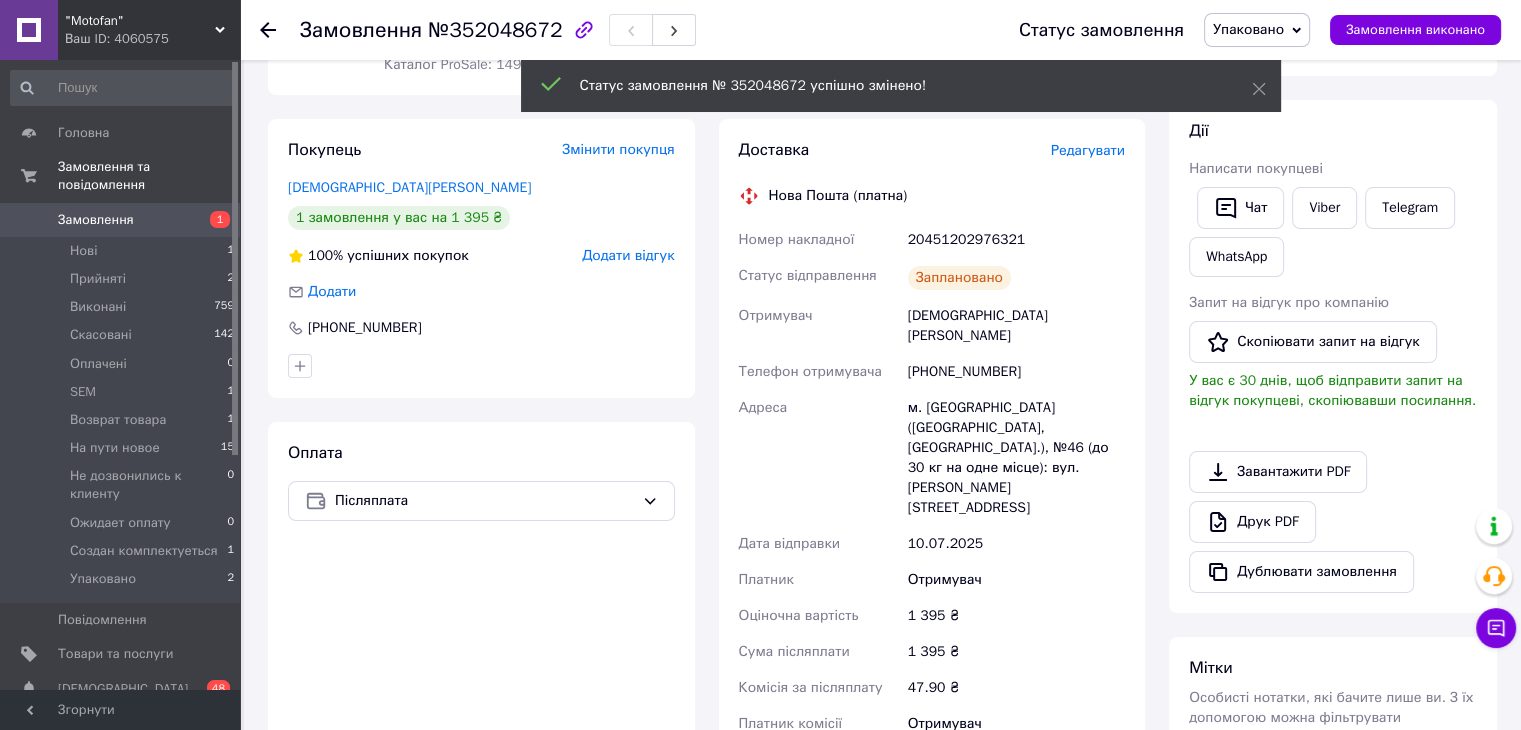 click on "Заплановано" at bounding box center [1016, 278] 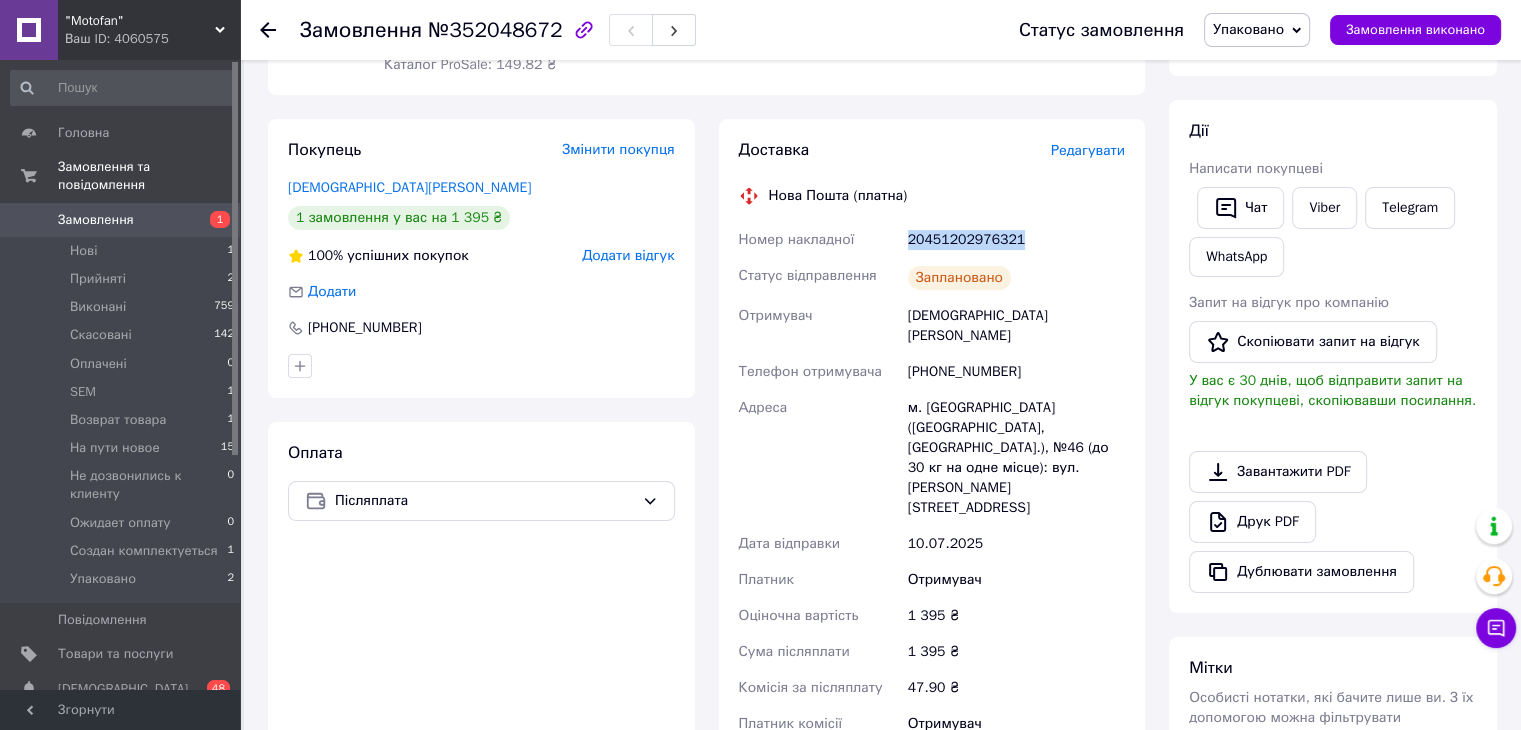 drag, startPoint x: 909, startPoint y: 232, endPoint x: 1020, endPoint y: 232, distance: 111 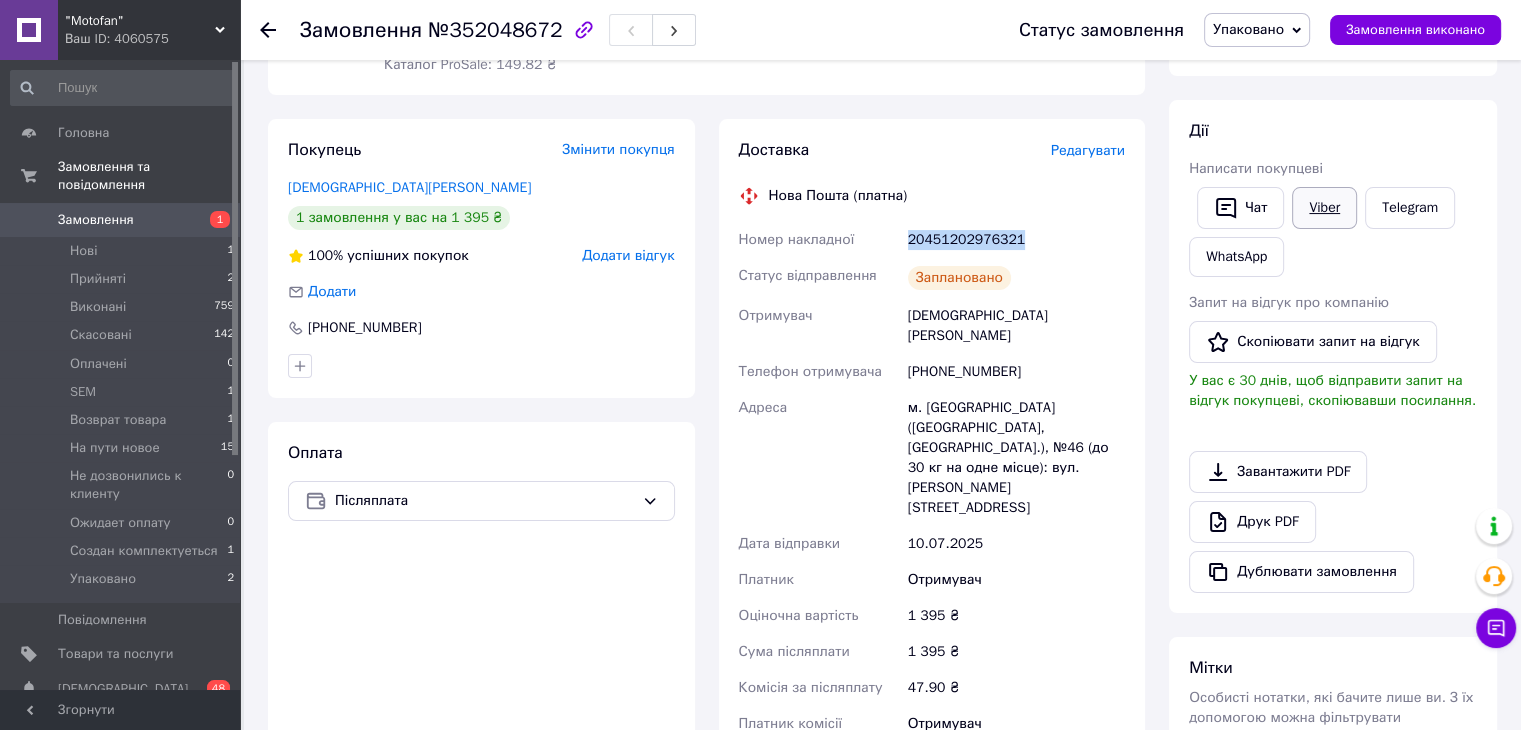 click on "Viber" at bounding box center (1324, 208) 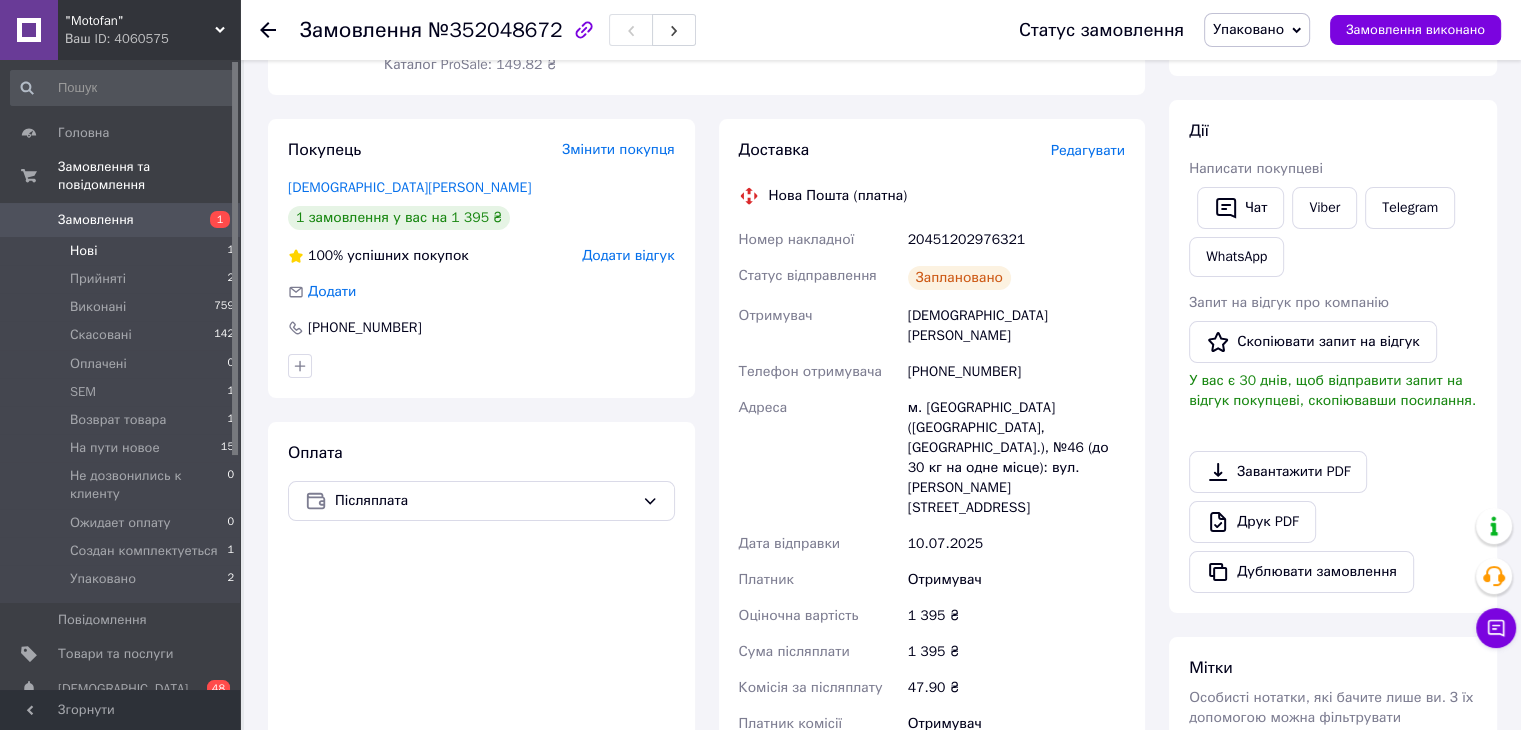 click on "Нові 1" at bounding box center (123, 251) 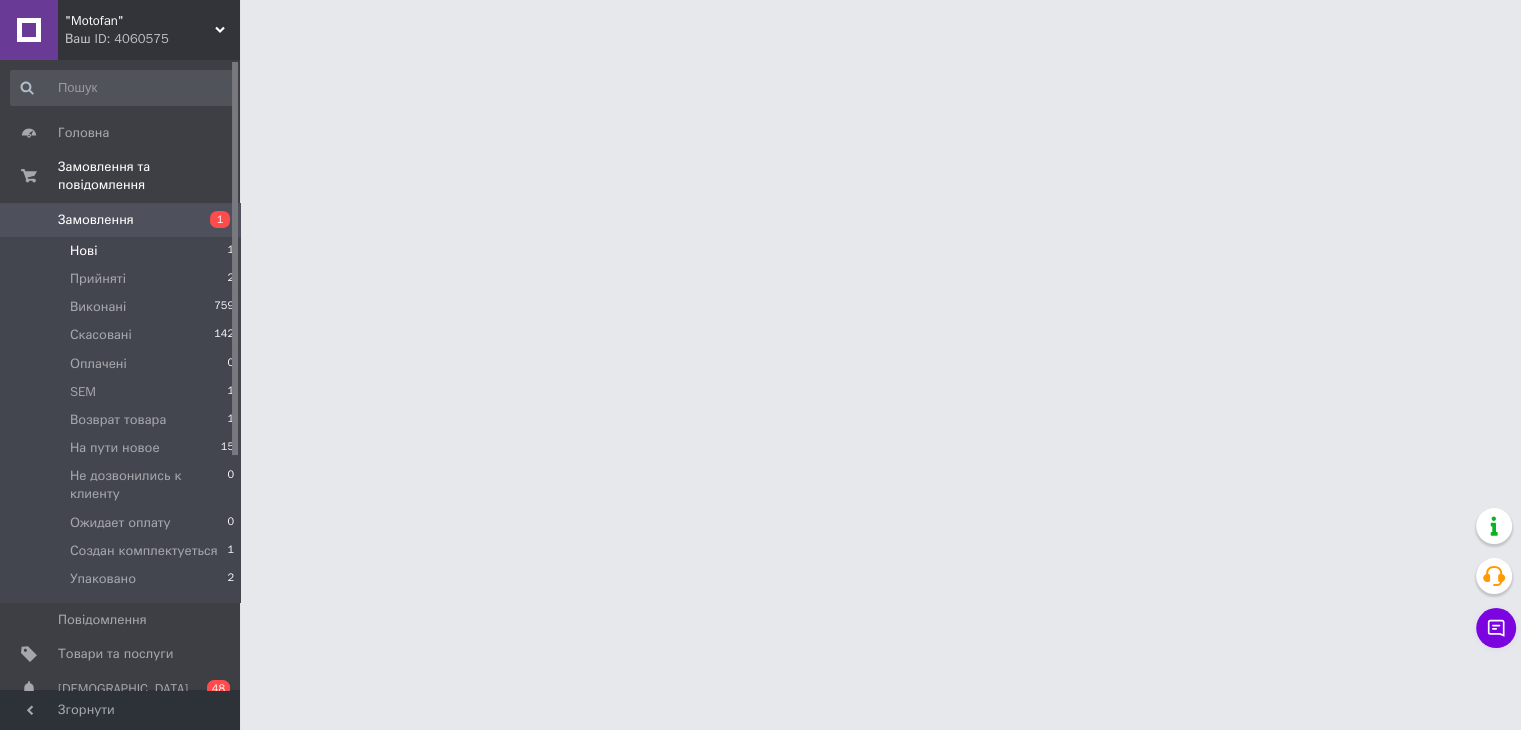 scroll, scrollTop: 0, scrollLeft: 0, axis: both 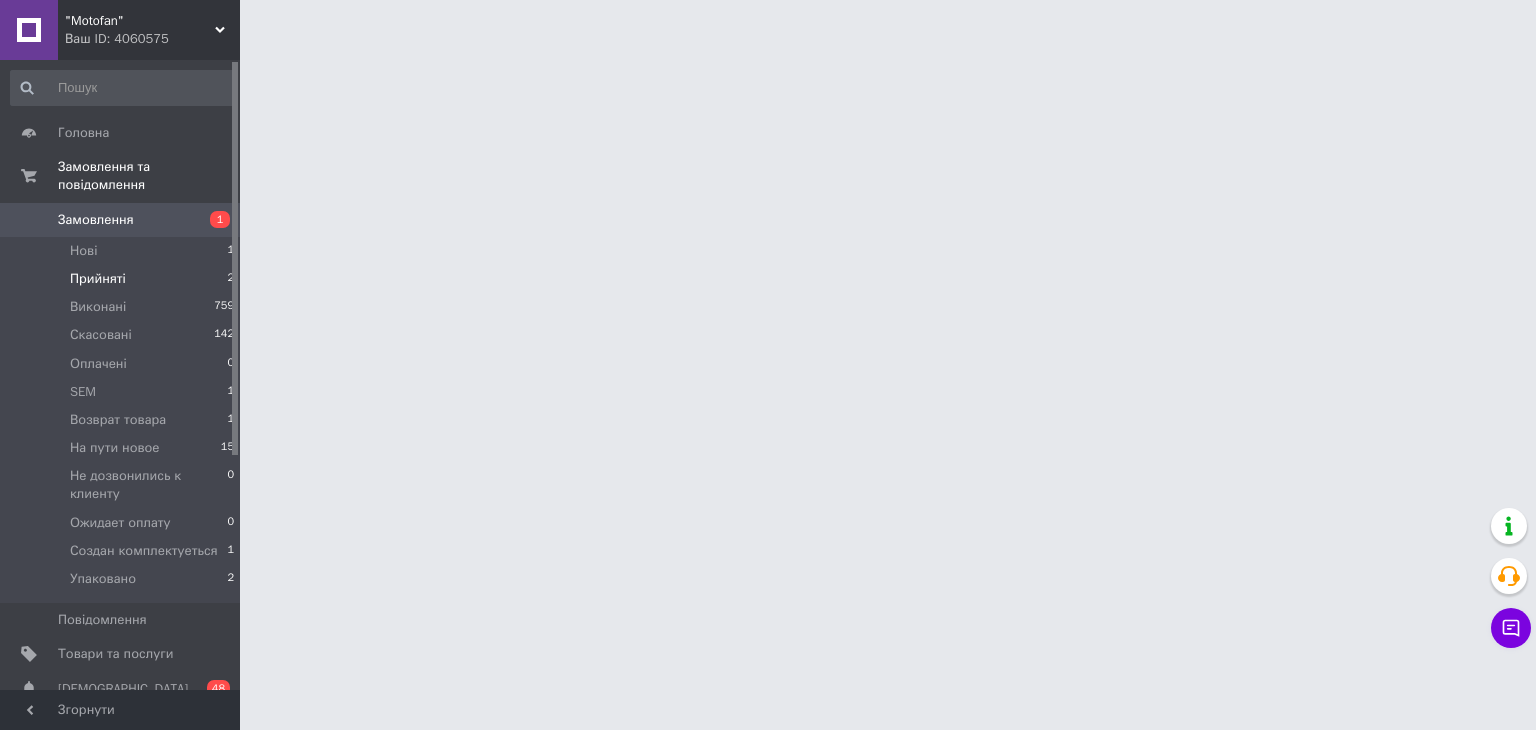 click on "Прийняті 2" at bounding box center [123, 279] 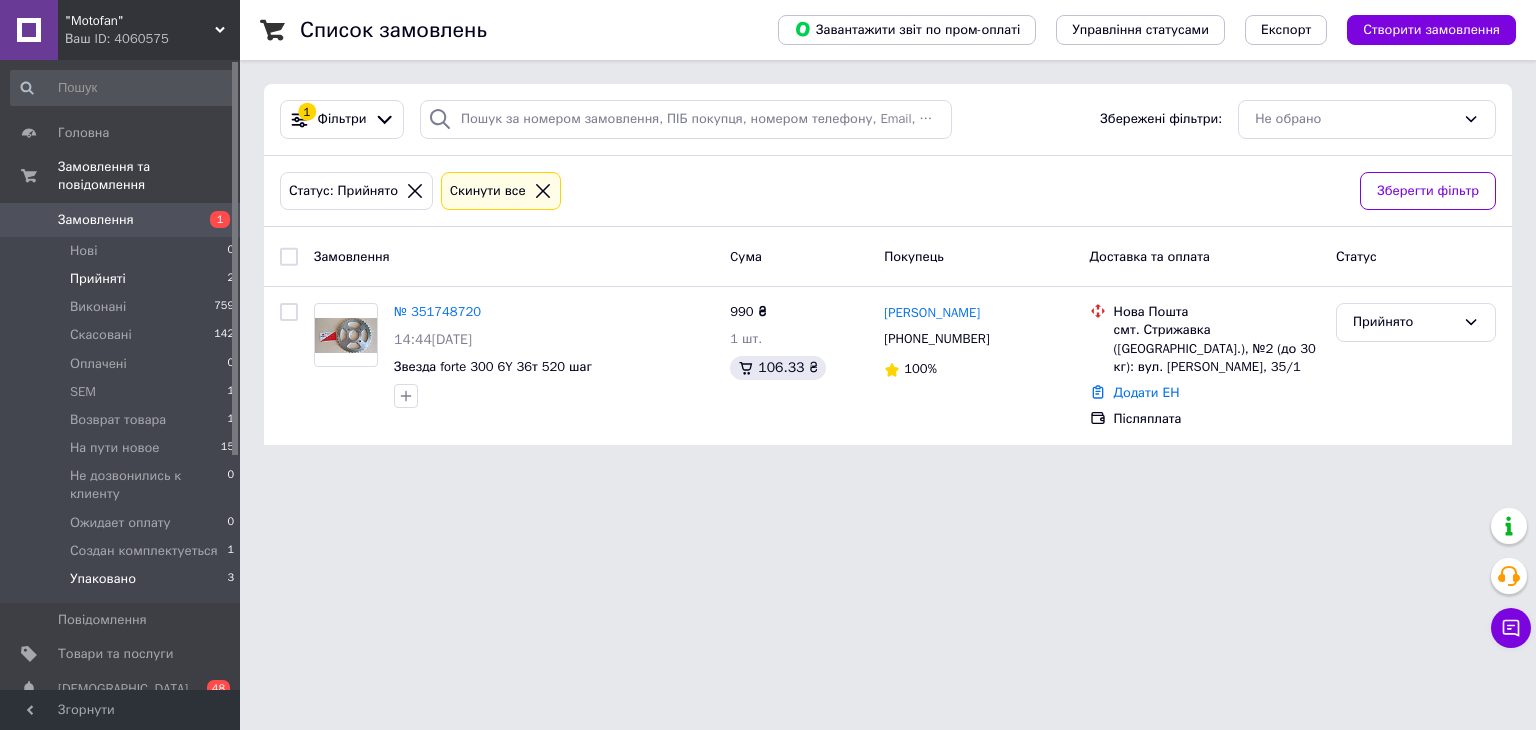 click on "Упаковано 3" at bounding box center [123, 584] 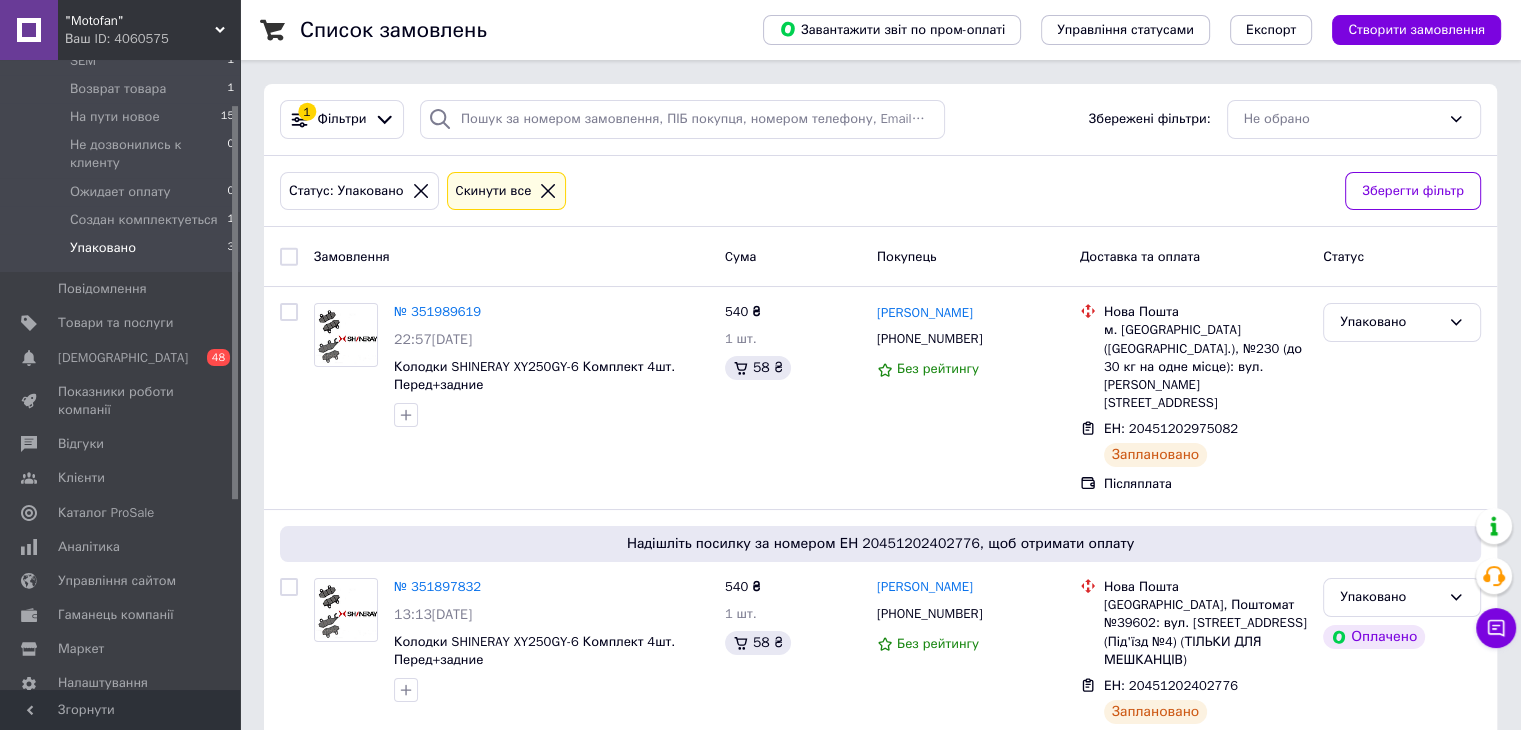 scroll, scrollTop: 376, scrollLeft: 0, axis: vertical 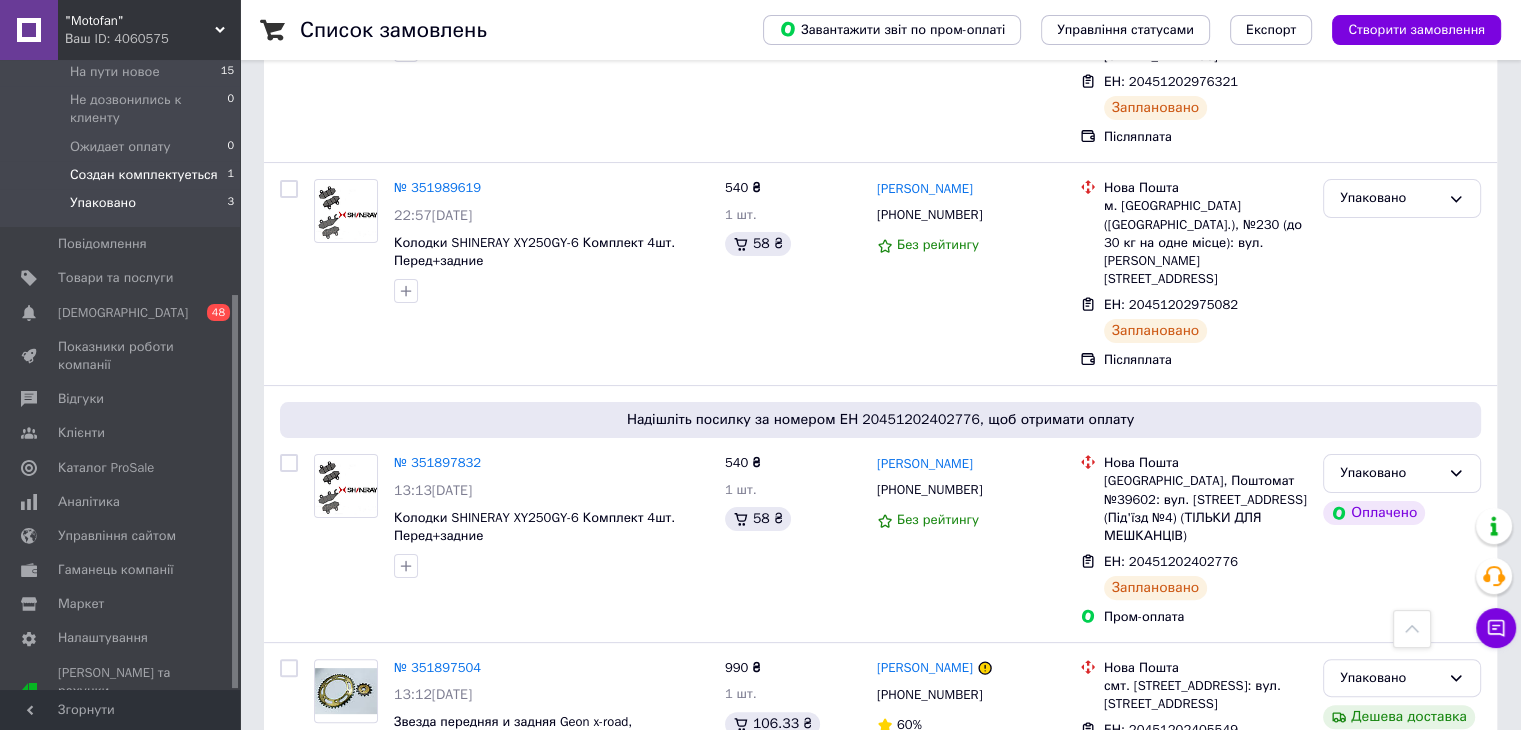 click on "Создан комплектуеться" at bounding box center [144, 175] 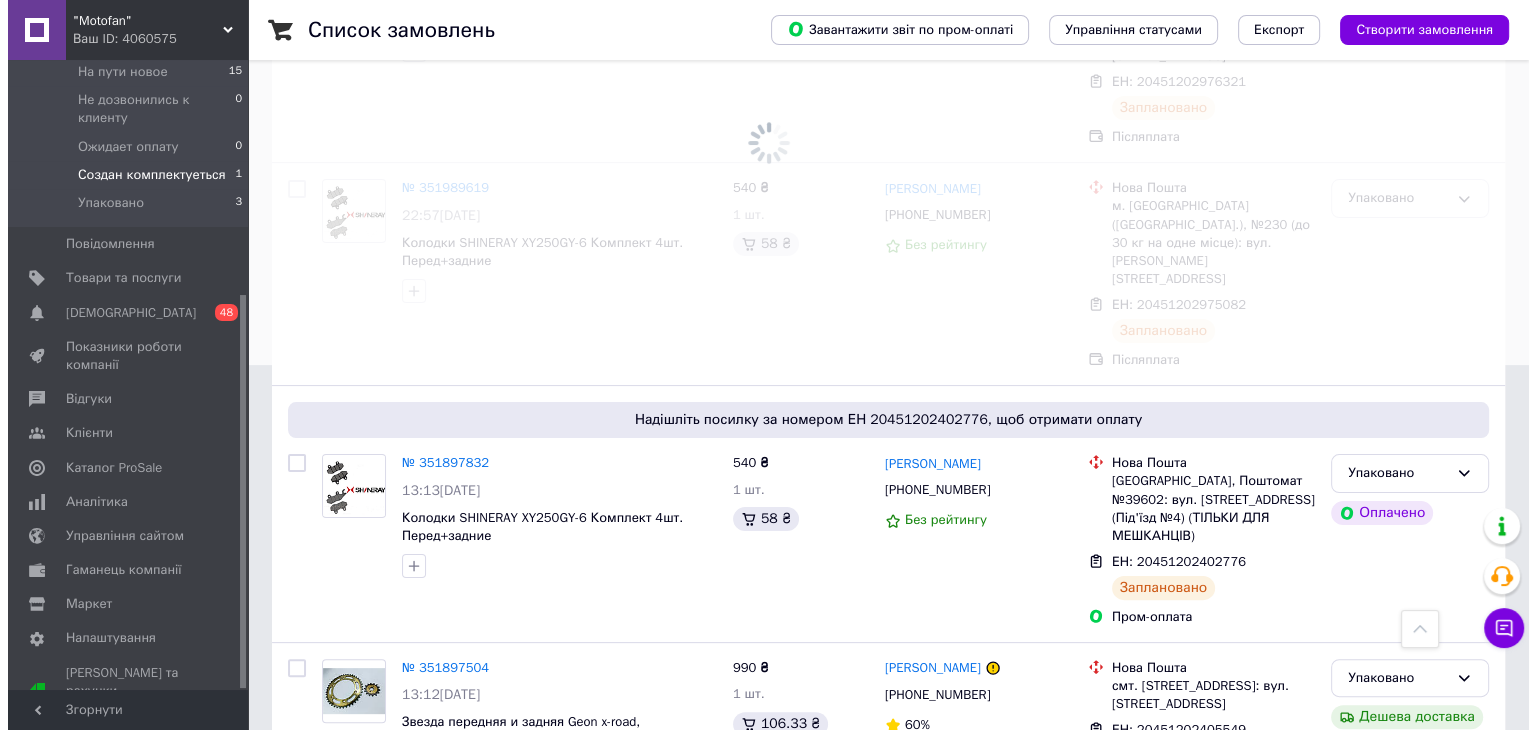 scroll, scrollTop: 0, scrollLeft: 0, axis: both 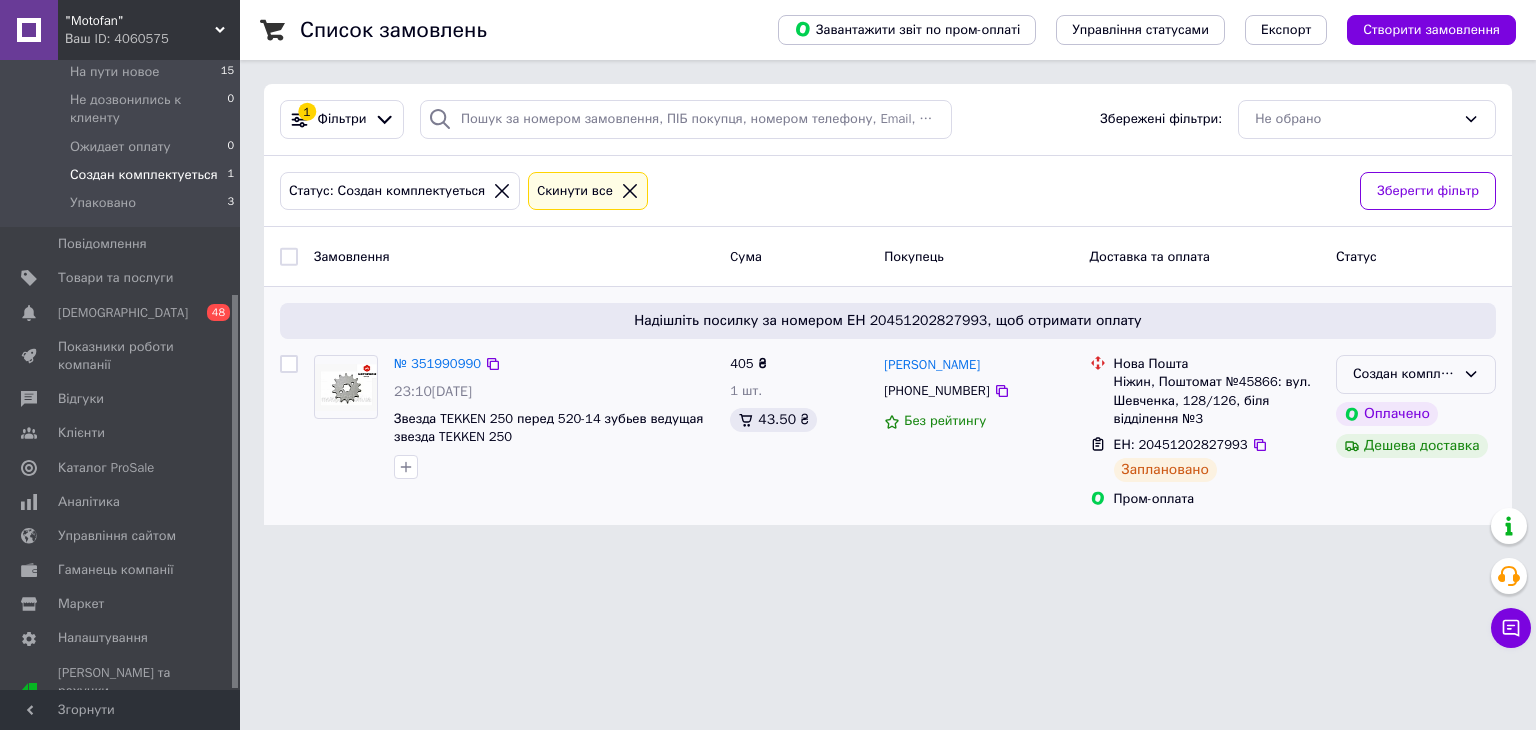 click on "Создан комплектуеться" at bounding box center [1416, 374] 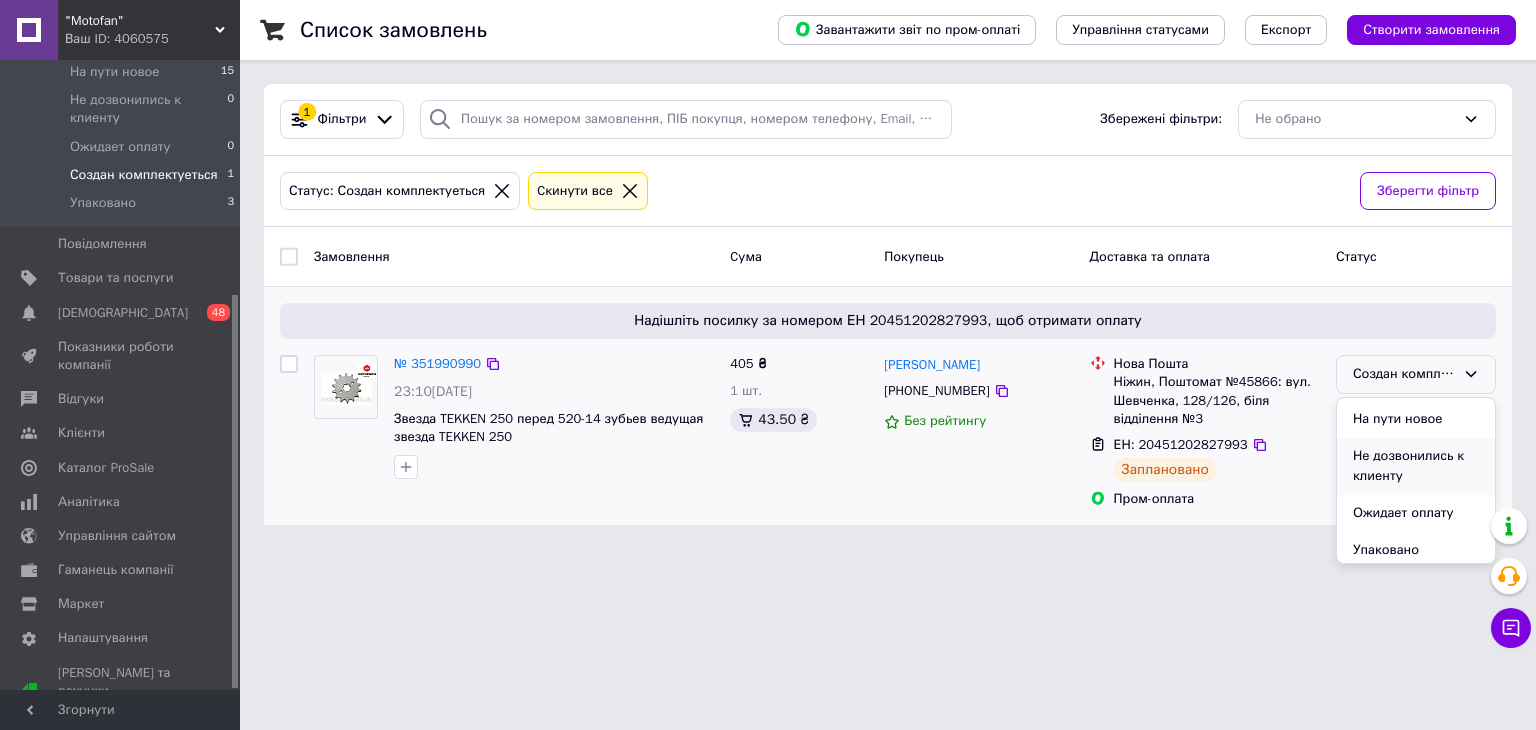 scroll, scrollTop: 220, scrollLeft: 0, axis: vertical 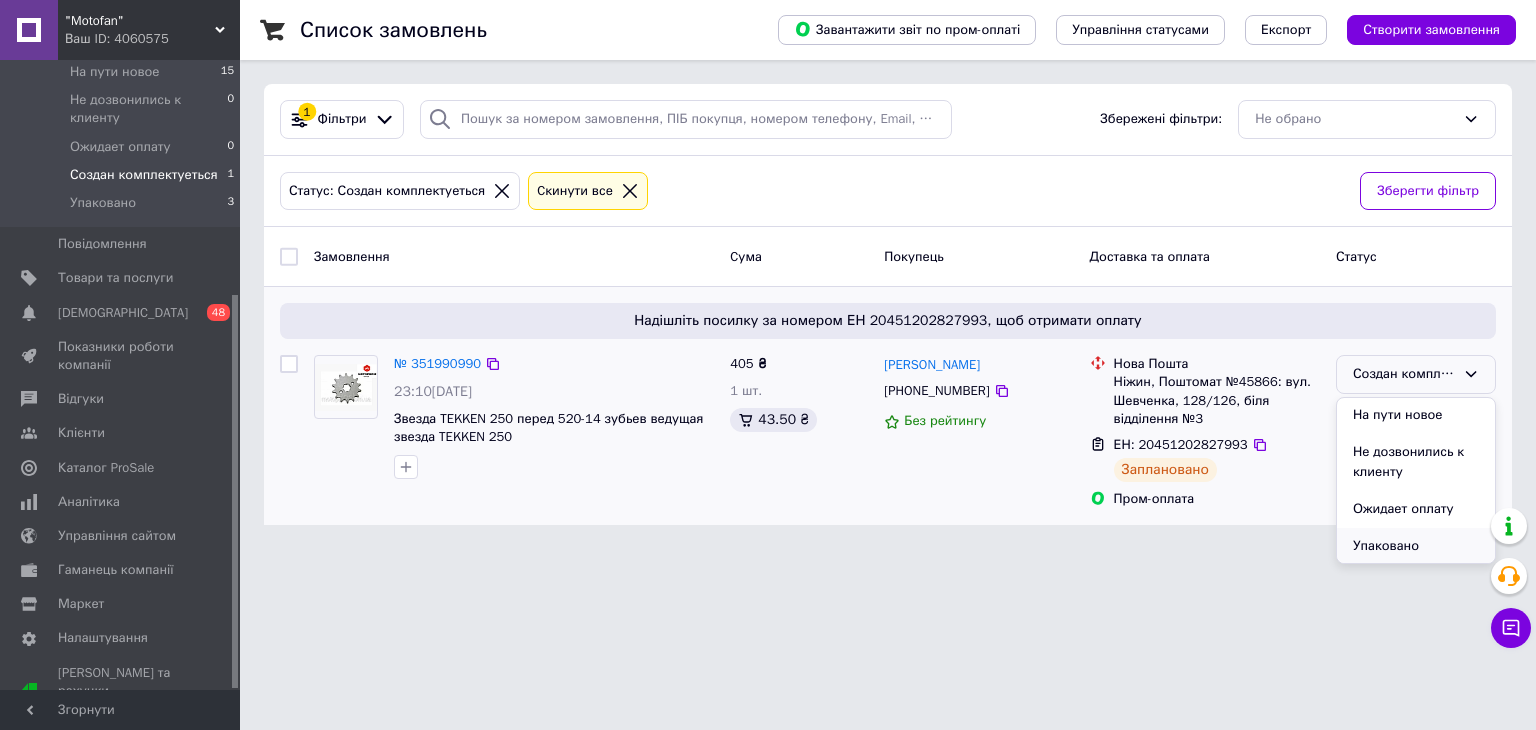 click on "Упаковано" at bounding box center [1416, 546] 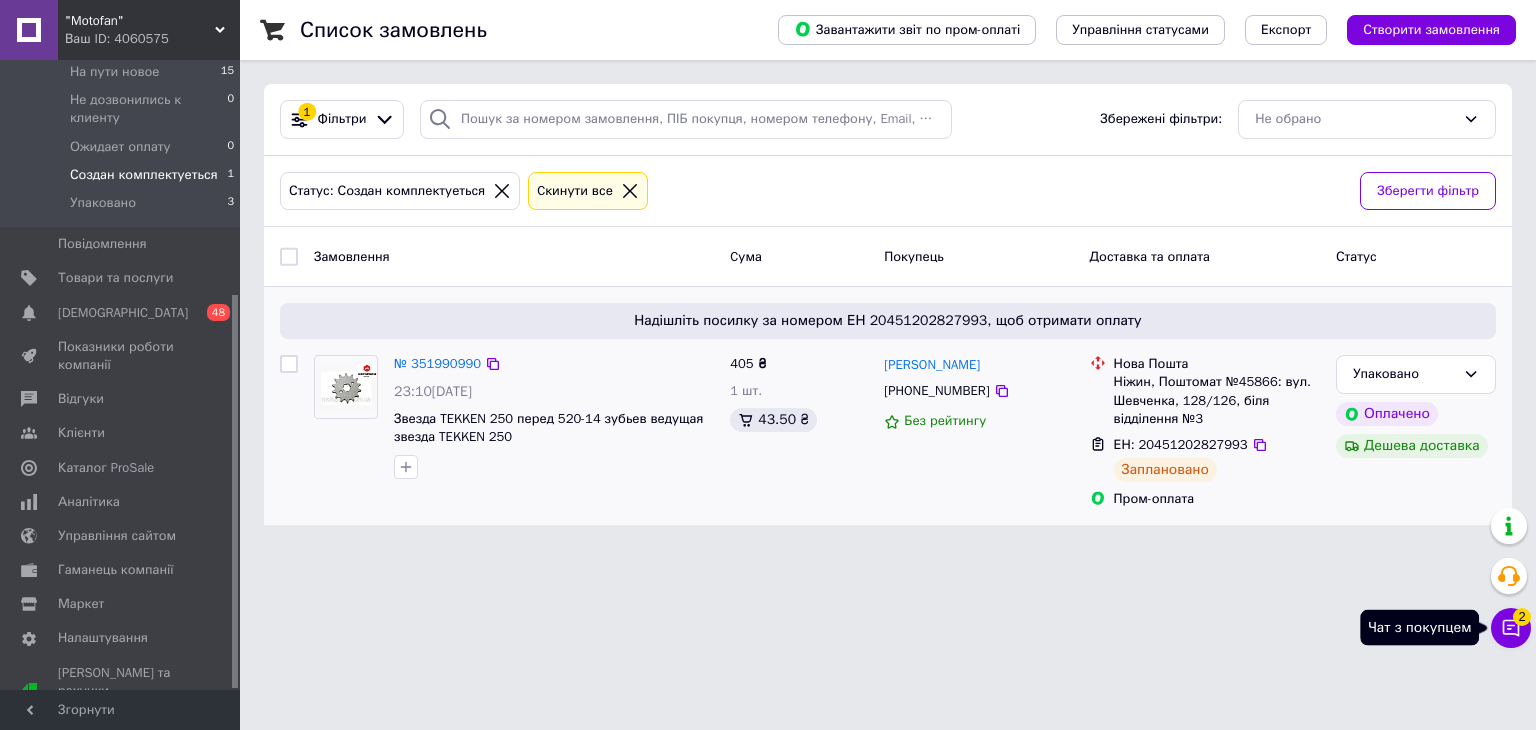 click 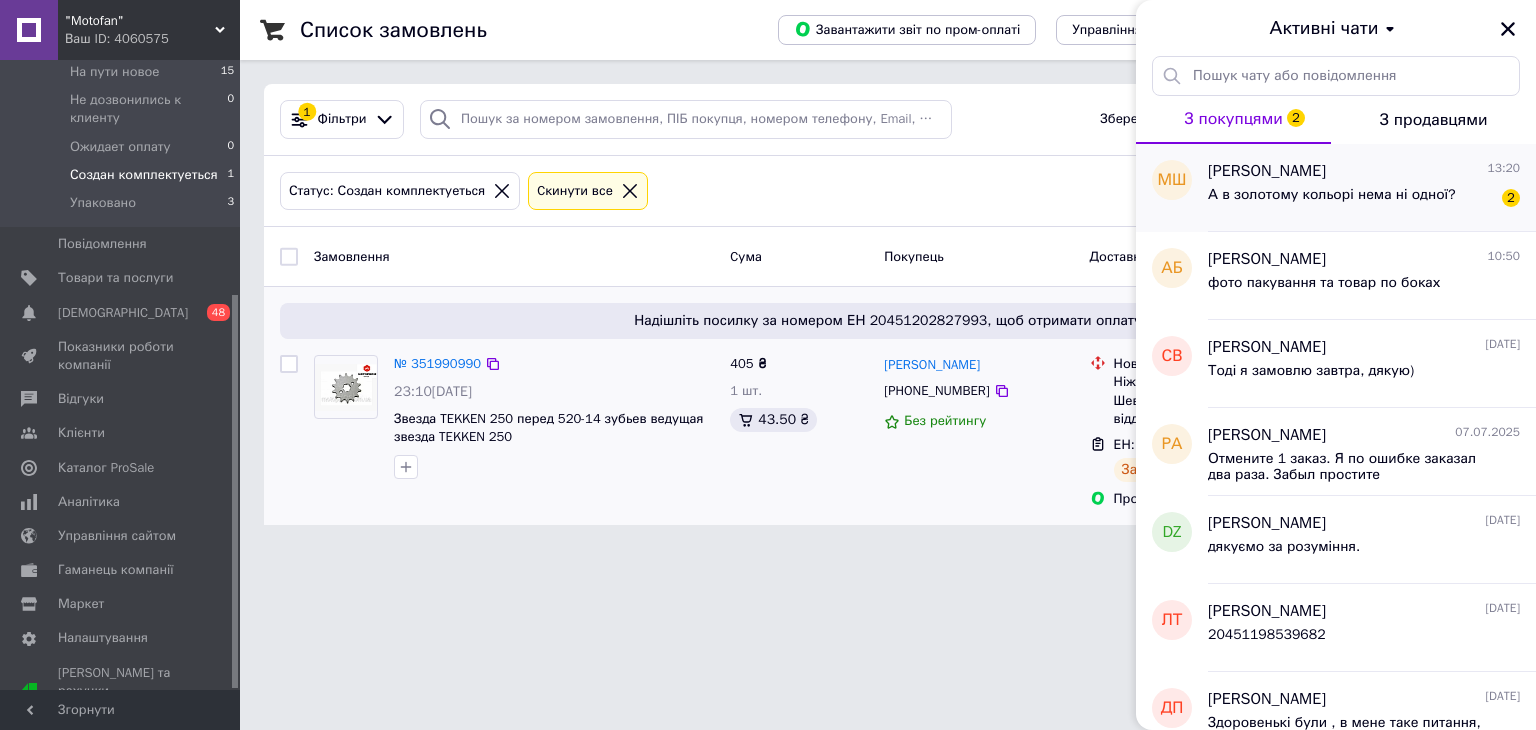 click on "А в золотому кольорі нема ні одної?" at bounding box center (1332, 201) 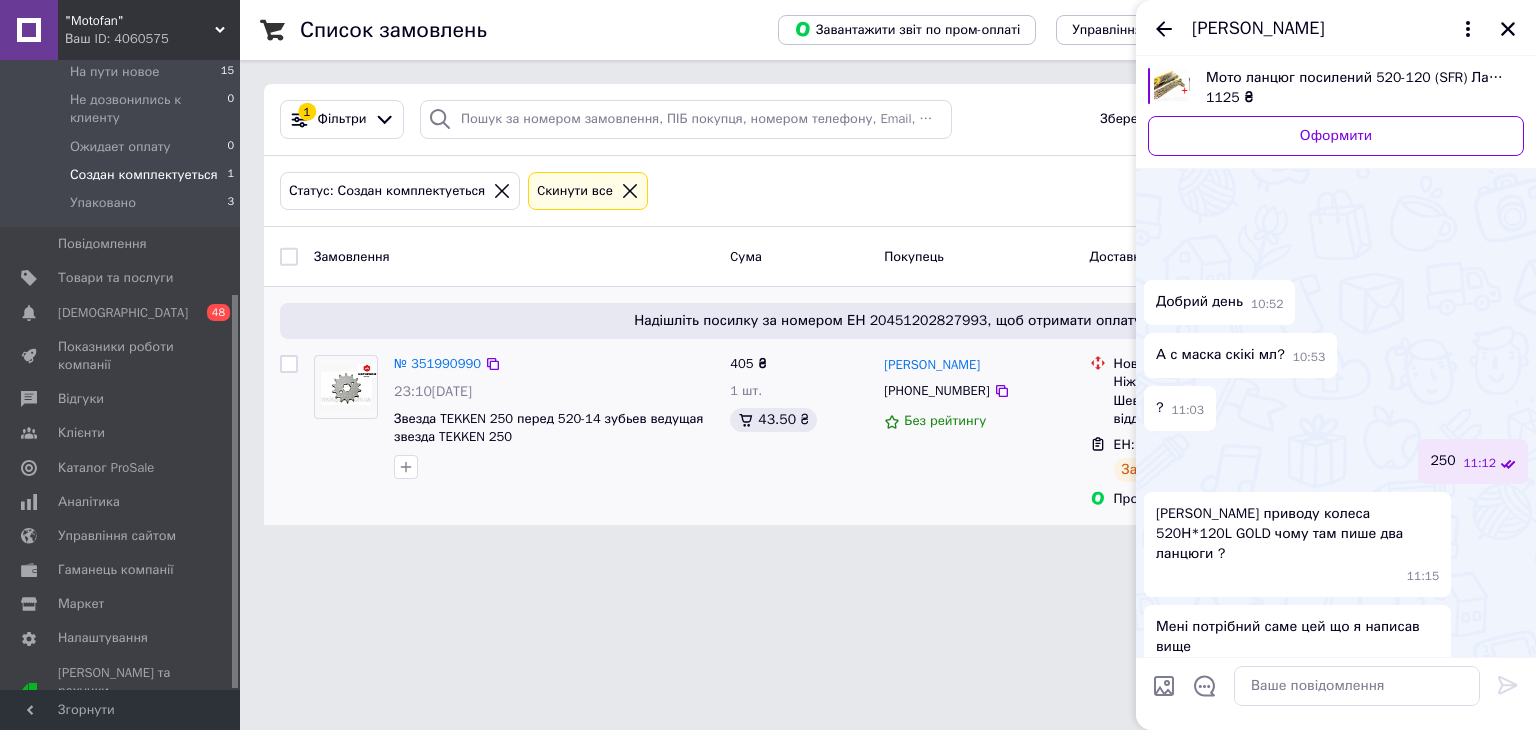 scroll, scrollTop: 1221, scrollLeft: 0, axis: vertical 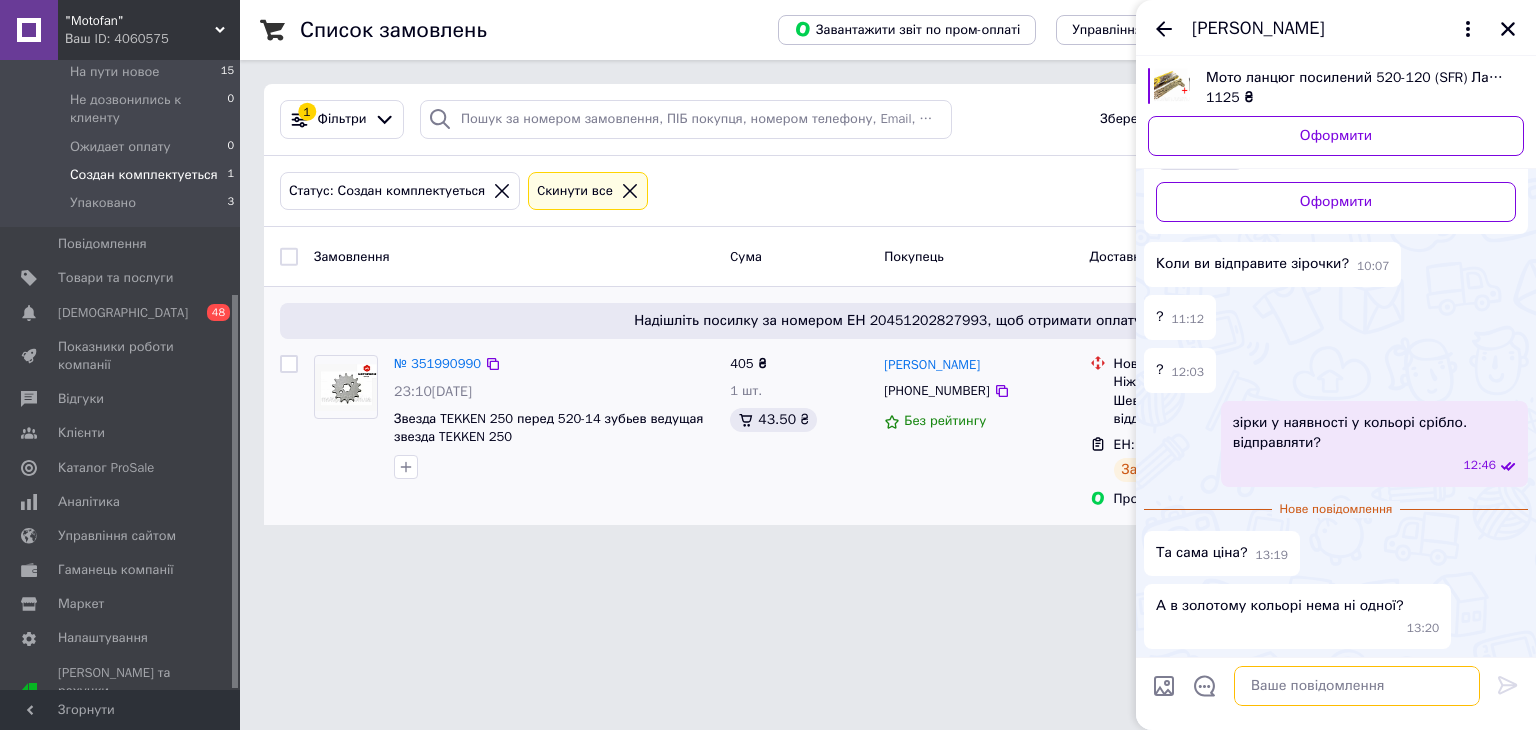 click at bounding box center [1357, 686] 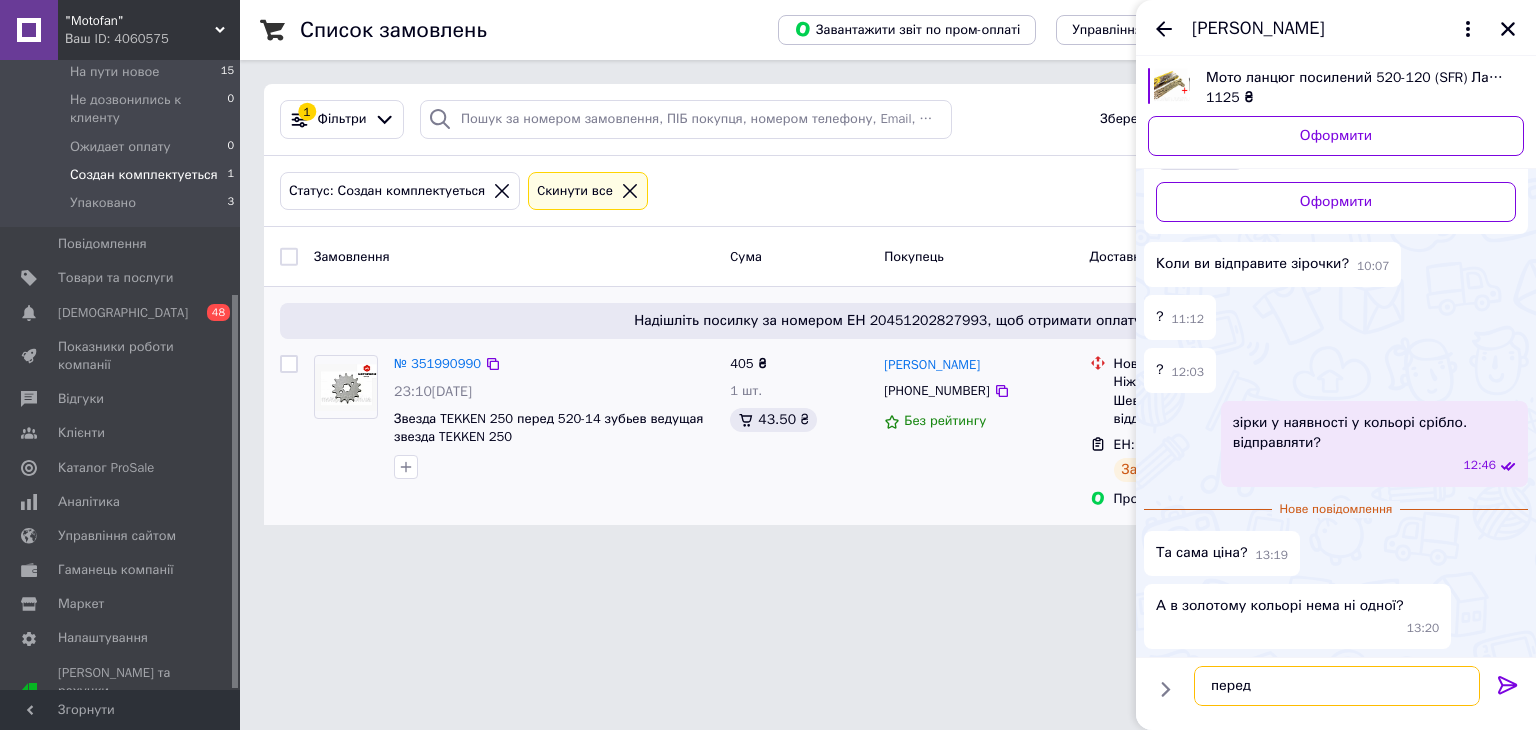 type on "перед є" 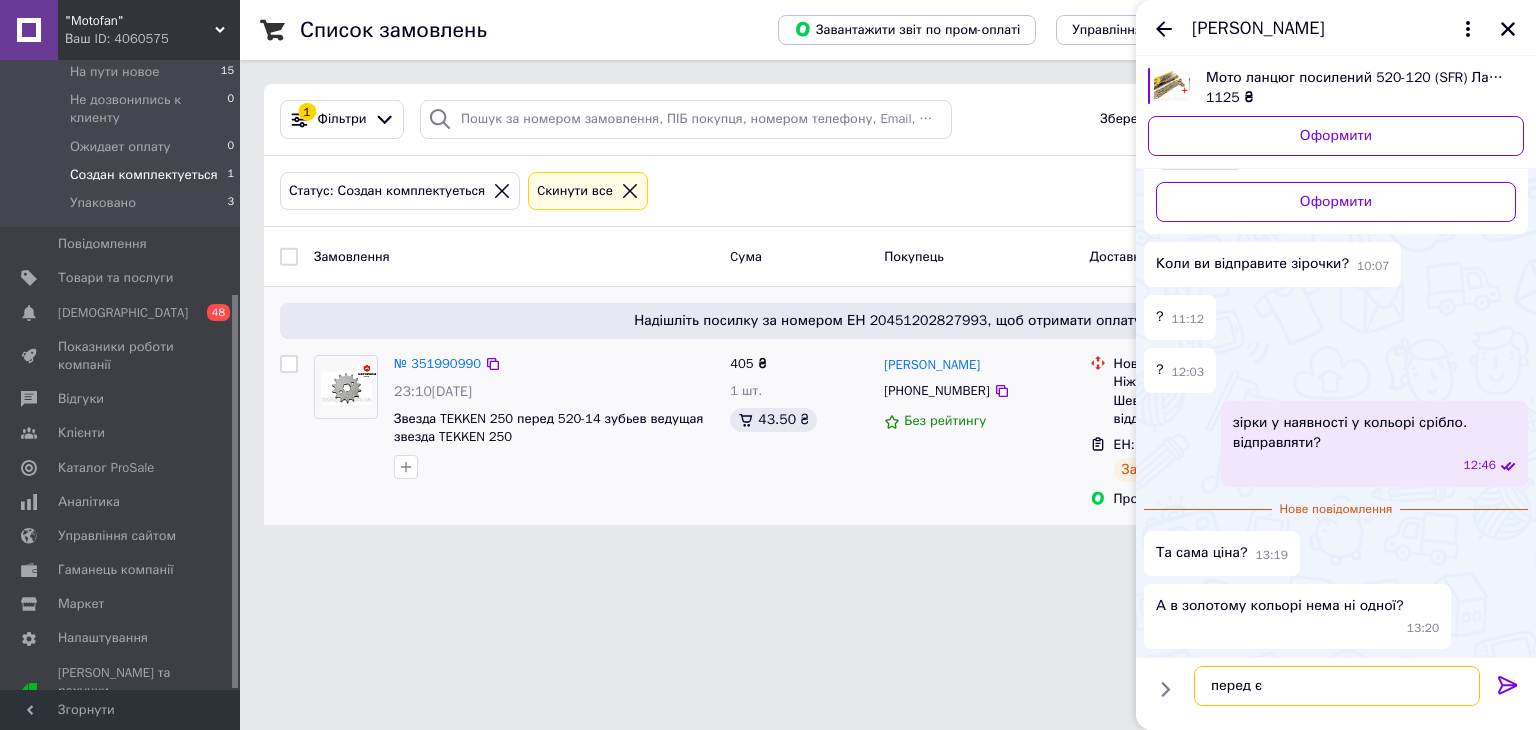 type 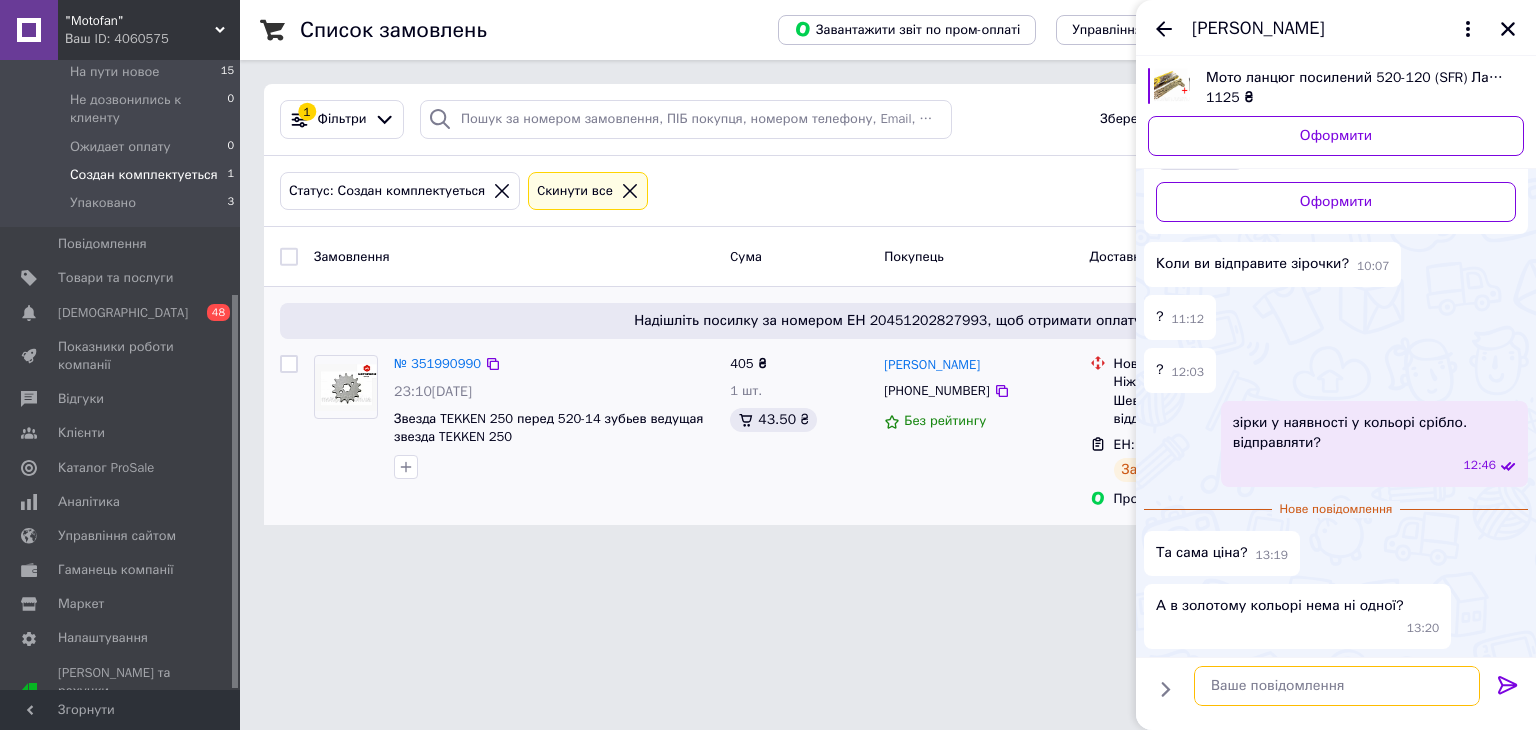 scroll, scrollTop: 1187, scrollLeft: 0, axis: vertical 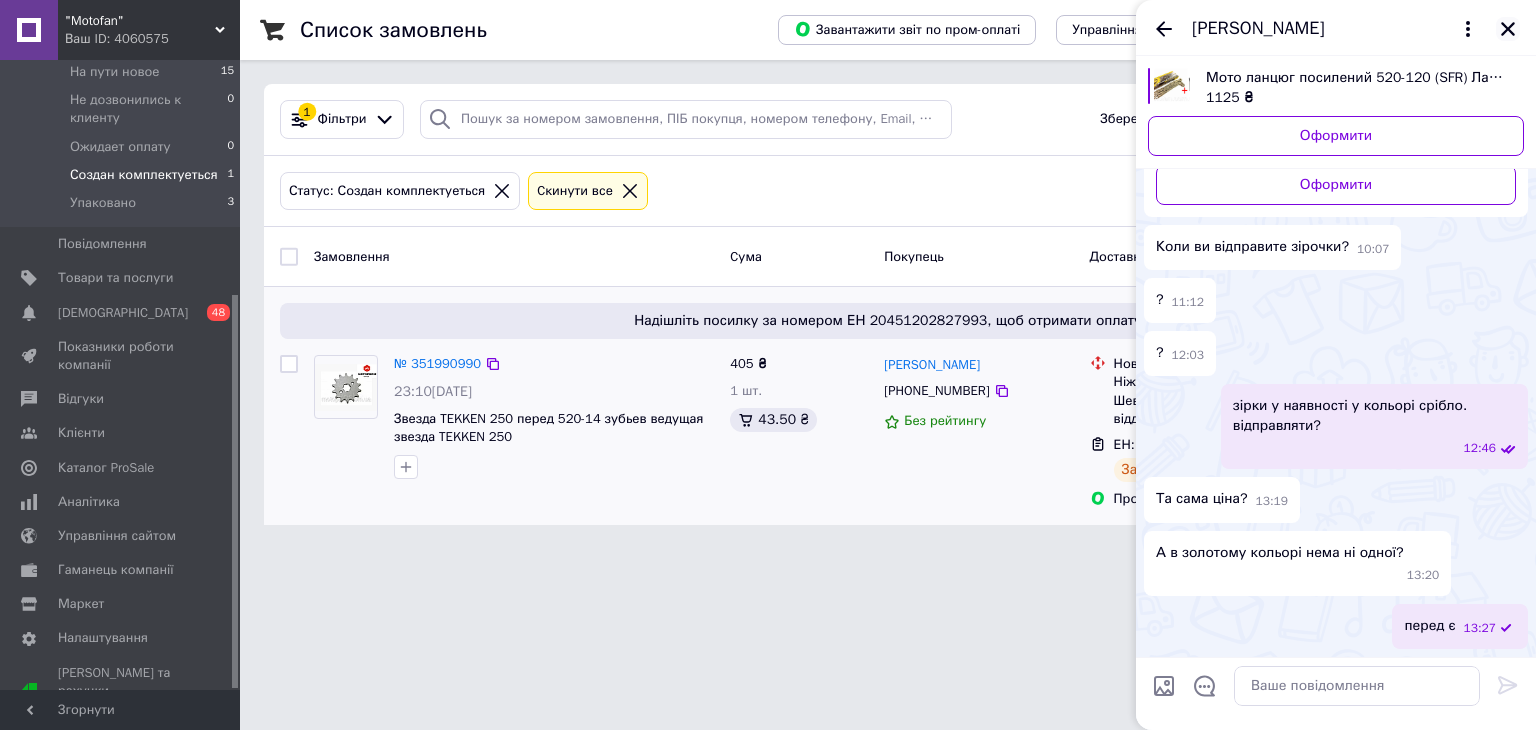 click 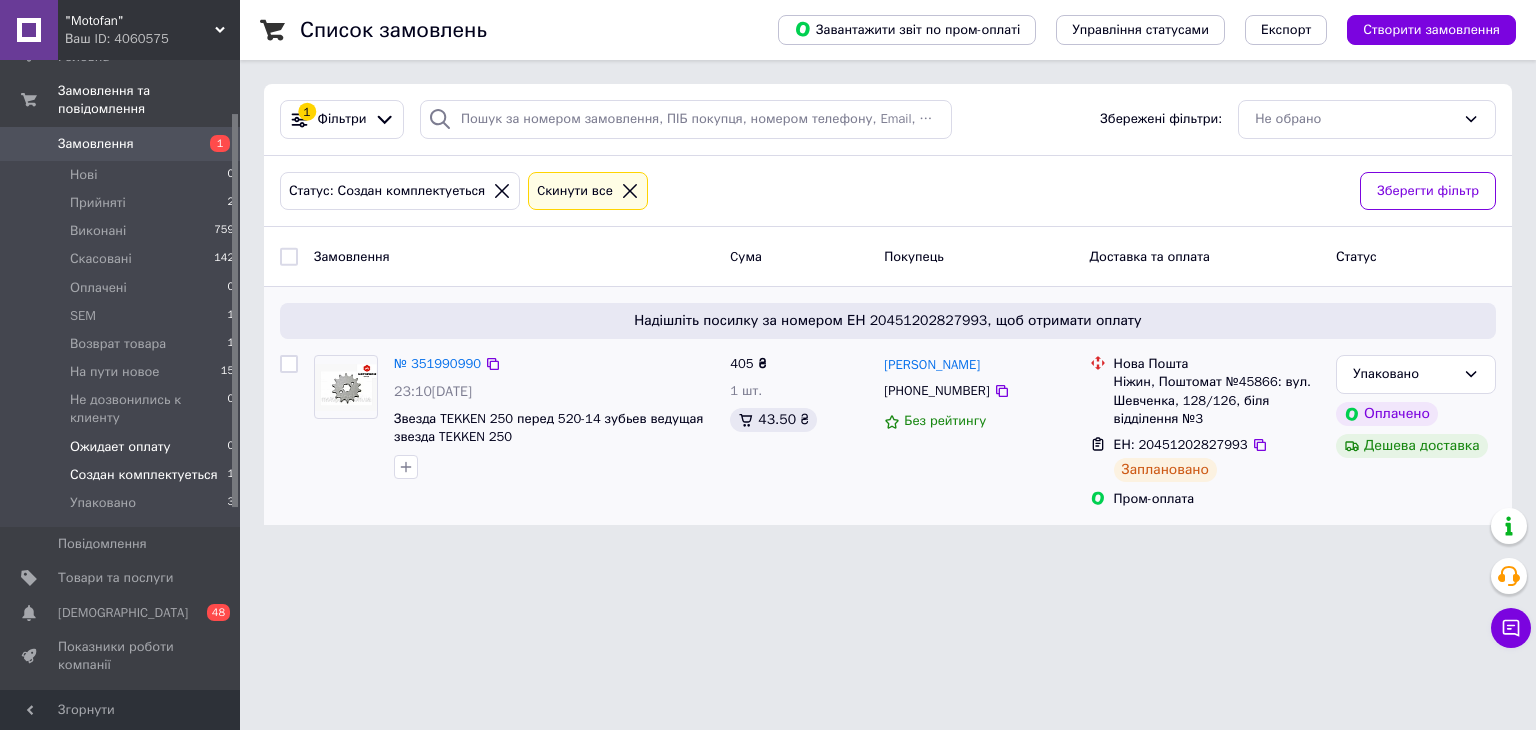 scroll, scrollTop: 76, scrollLeft: 0, axis: vertical 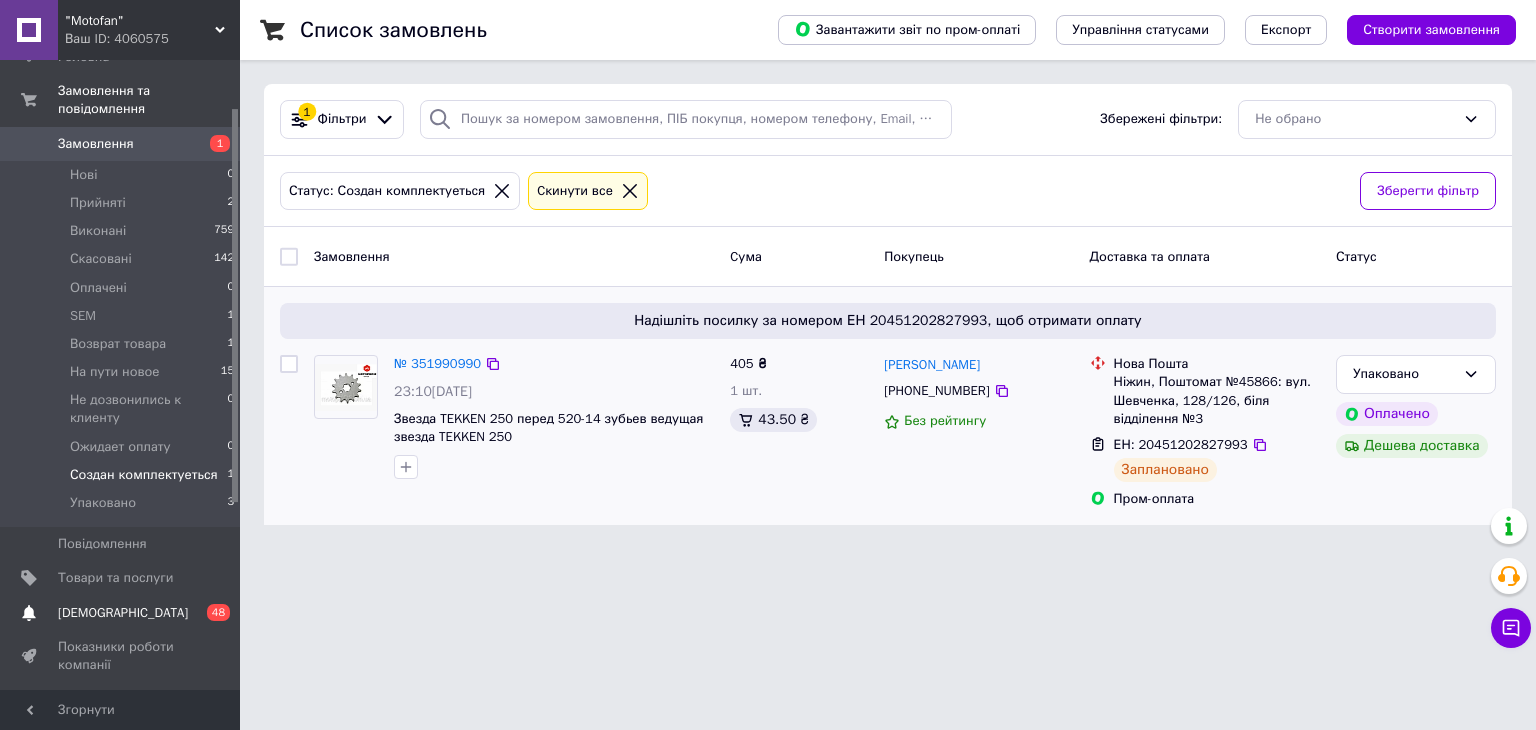 click on "[DEMOGRAPHIC_DATA]" at bounding box center (123, 613) 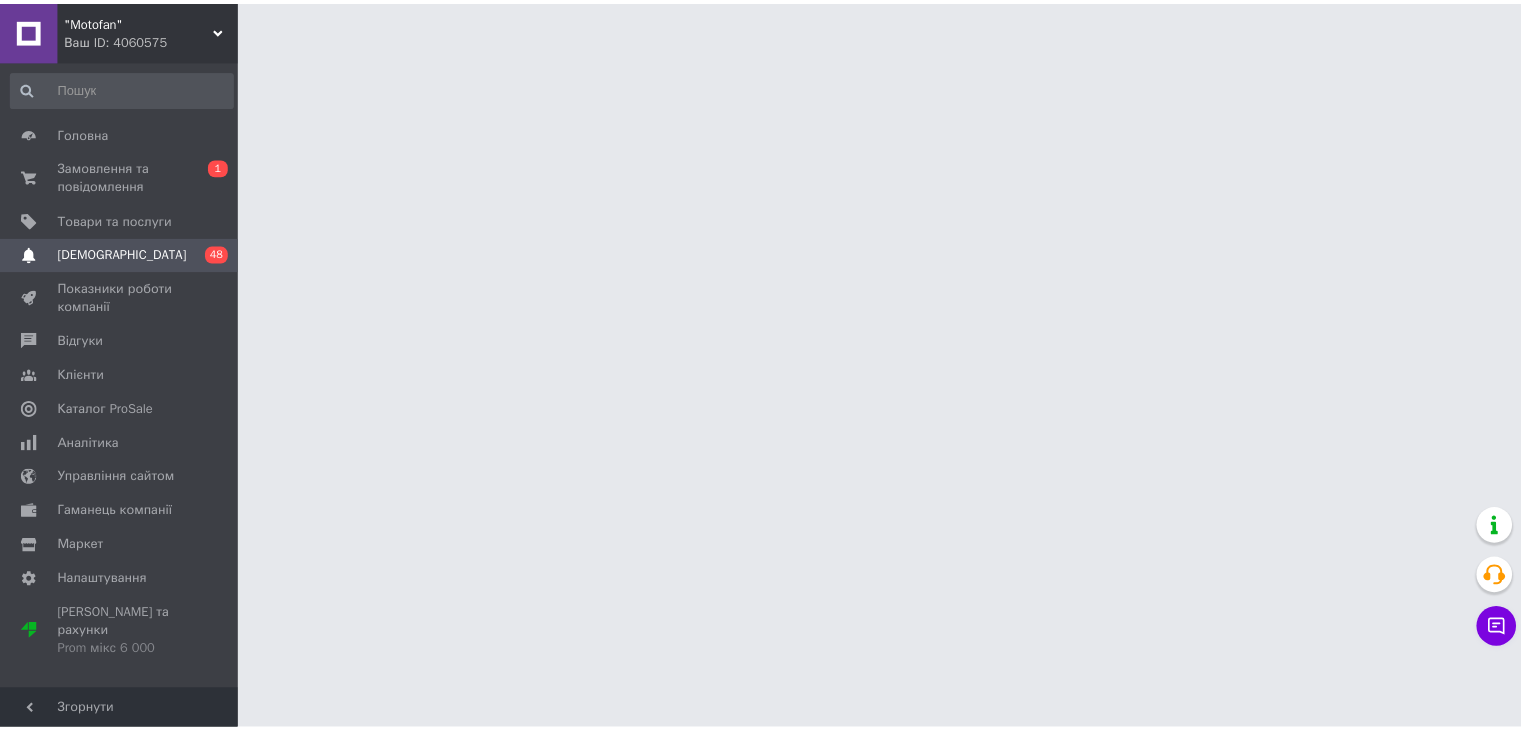 scroll, scrollTop: 0, scrollLeft: 0, axis: both 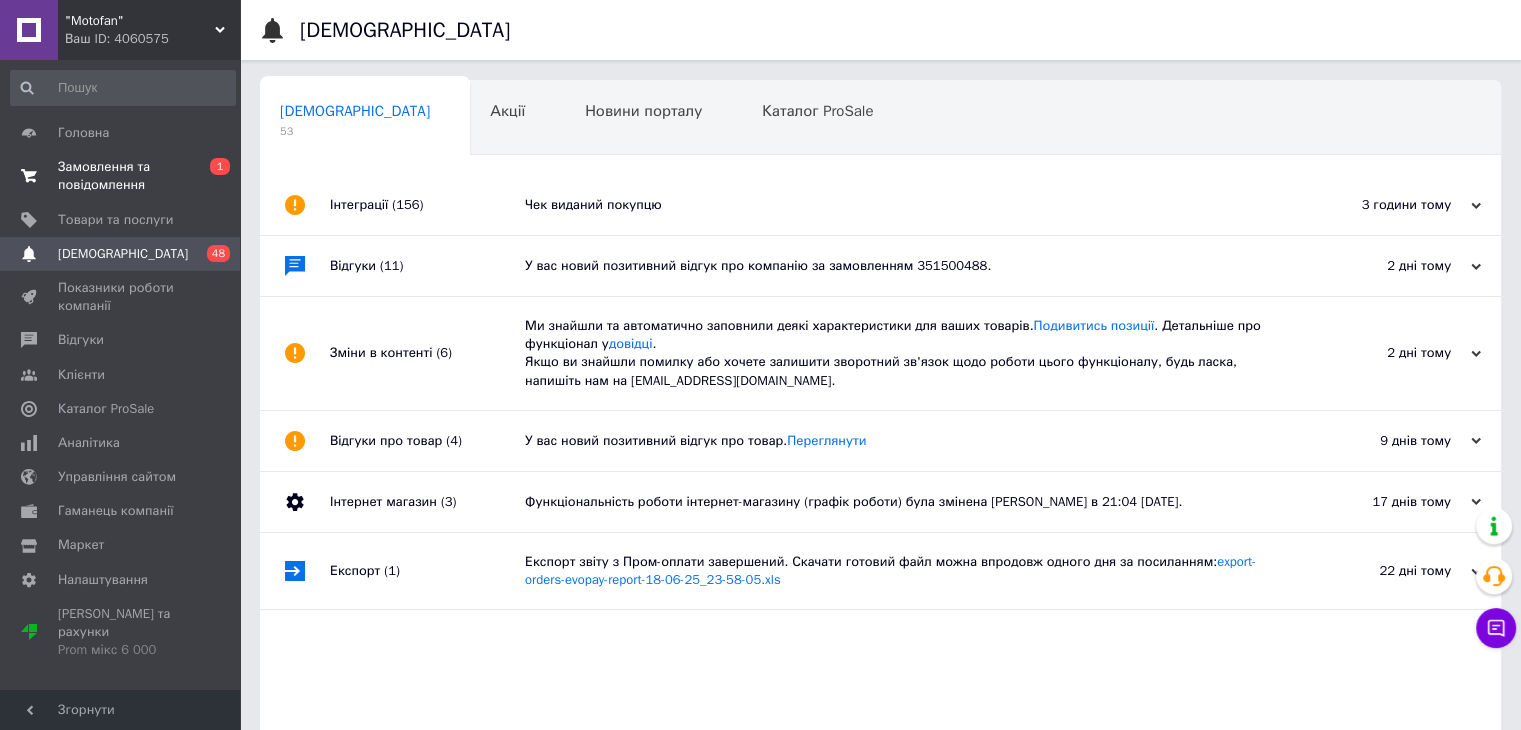 click on "Замовлення та повідомлення" at bounding box center [121, 176] 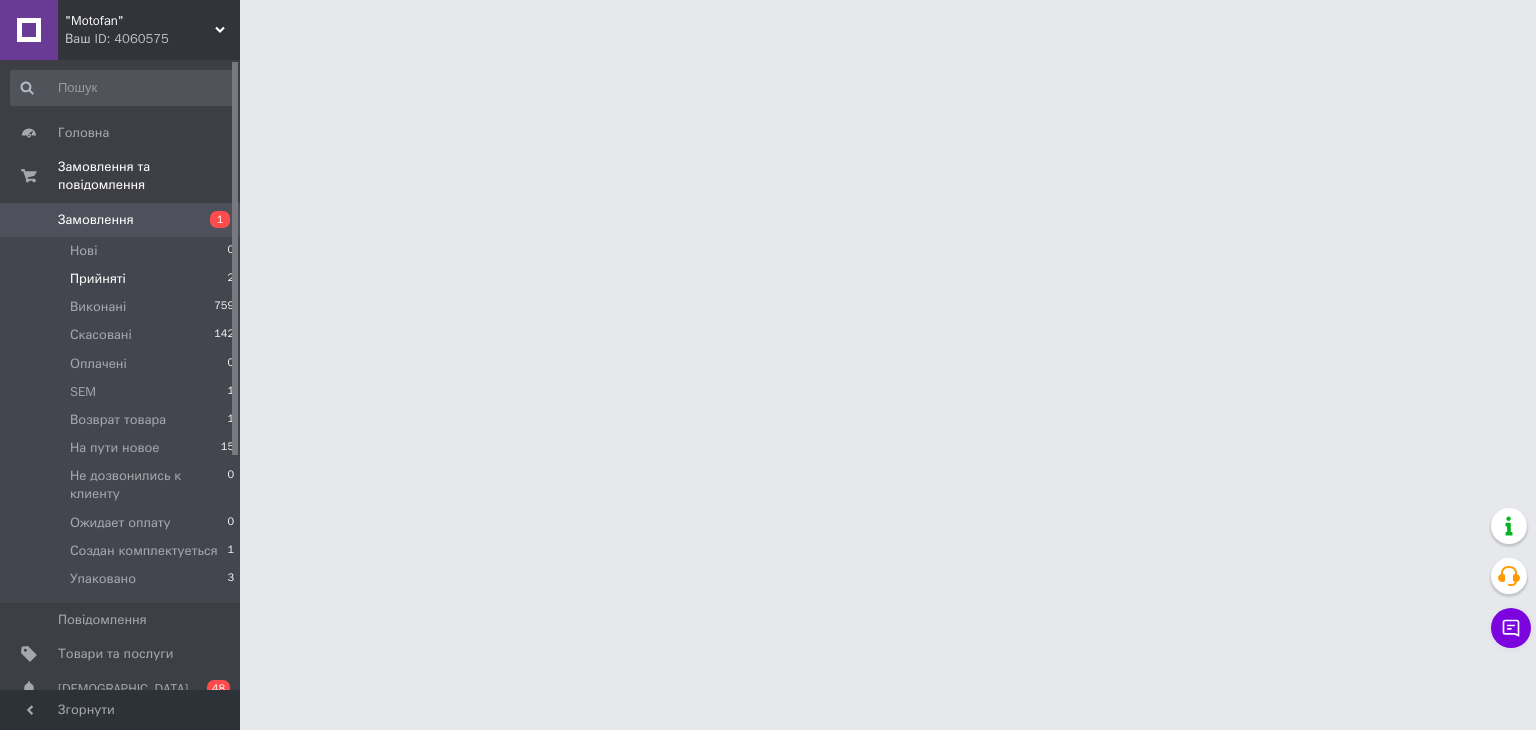 click on "Прийняті" at bounding box center (98, 279) 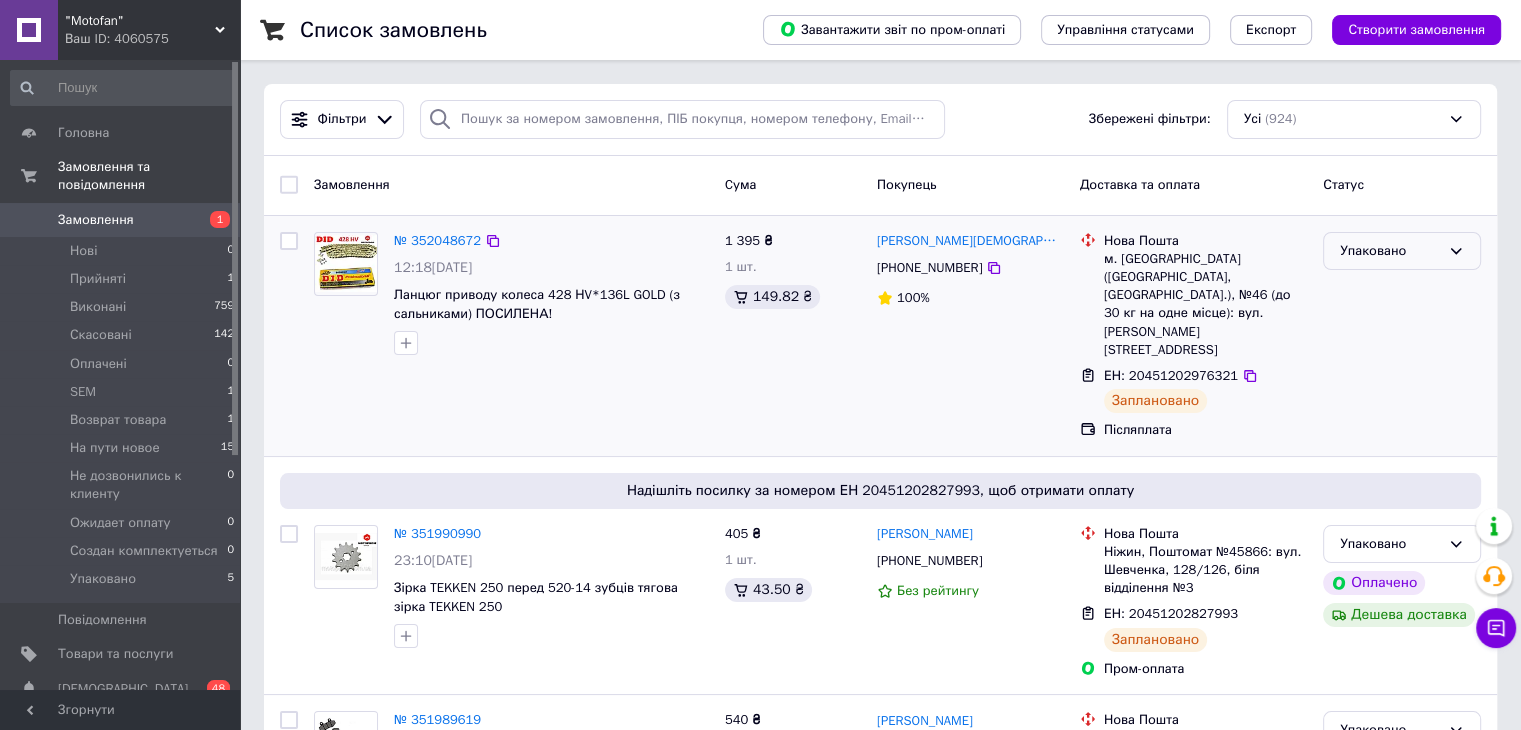 click on "Упаковано" at bounding box center (1390, 251) 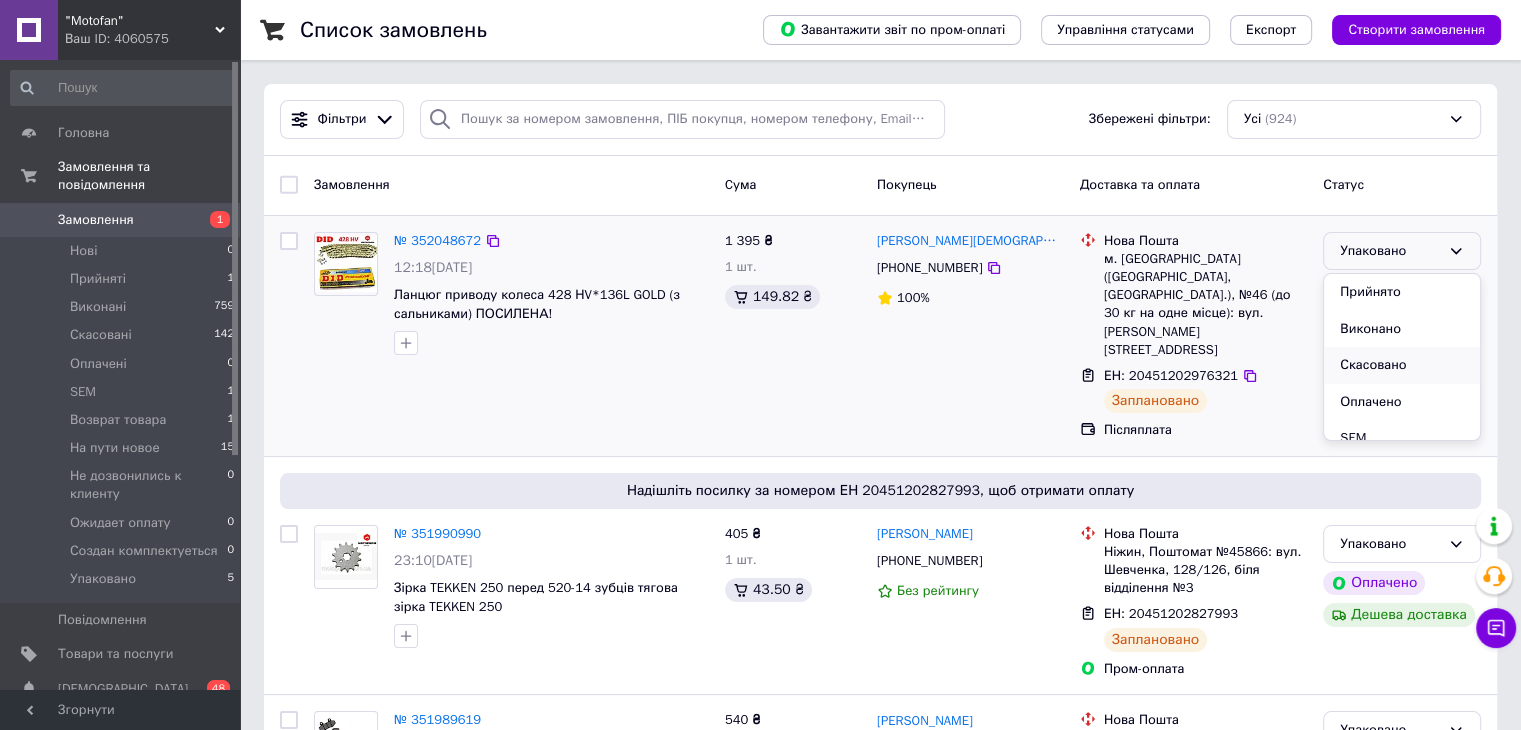 scroll, scrollTop: 100, scrollLeft: 0, axis: vertical 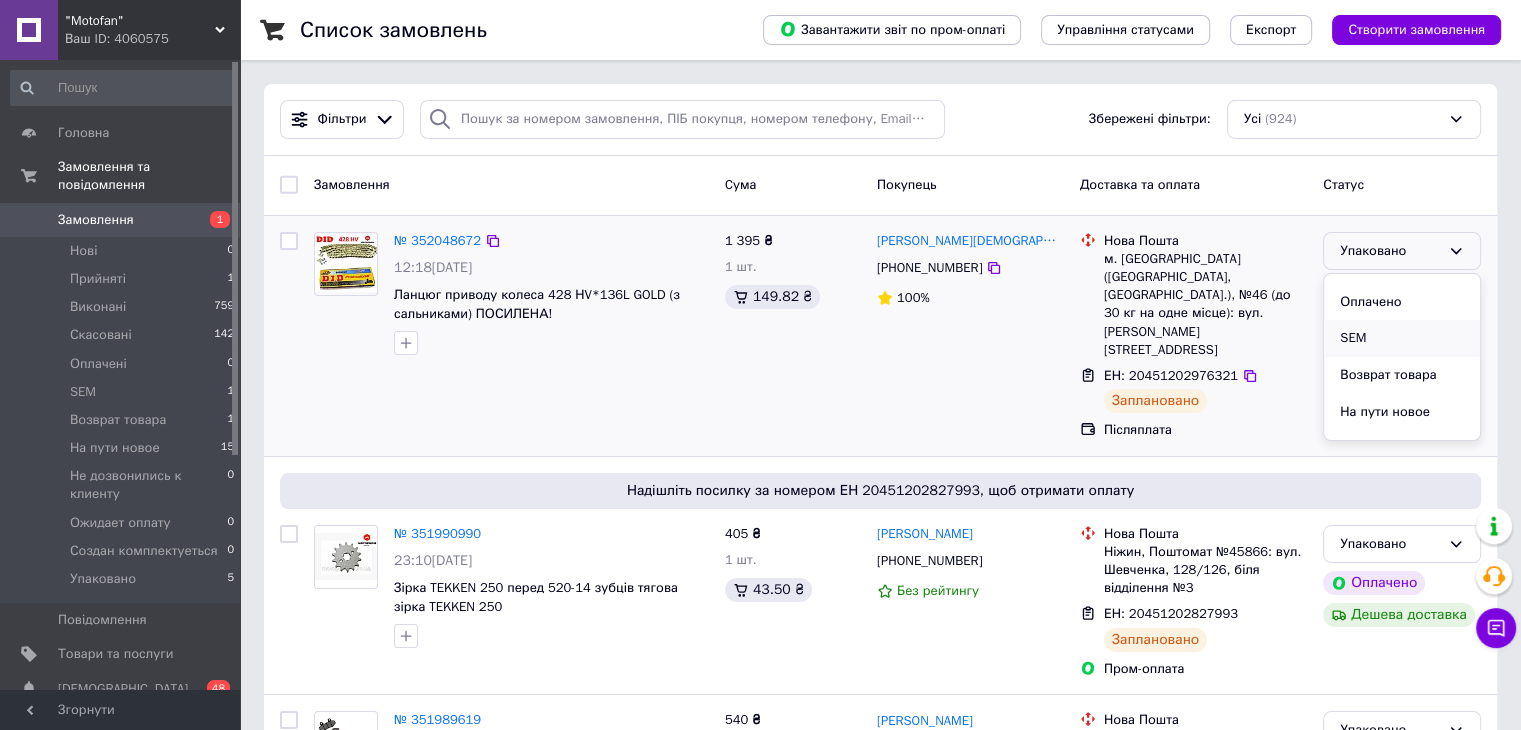 click on "SEM" at bounding box center (1402, 338) 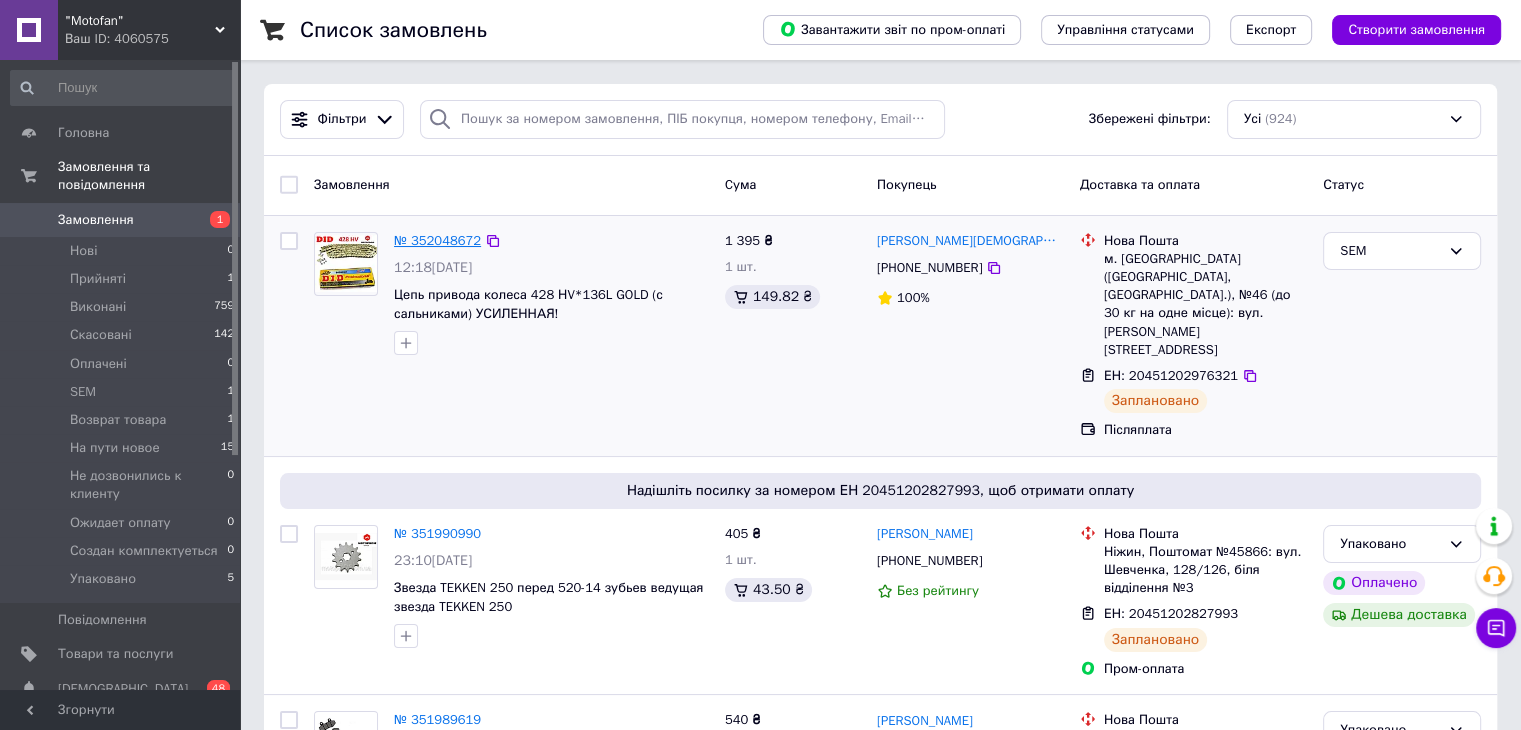 click on "№ 352048672" at bounding box center (437, 240) 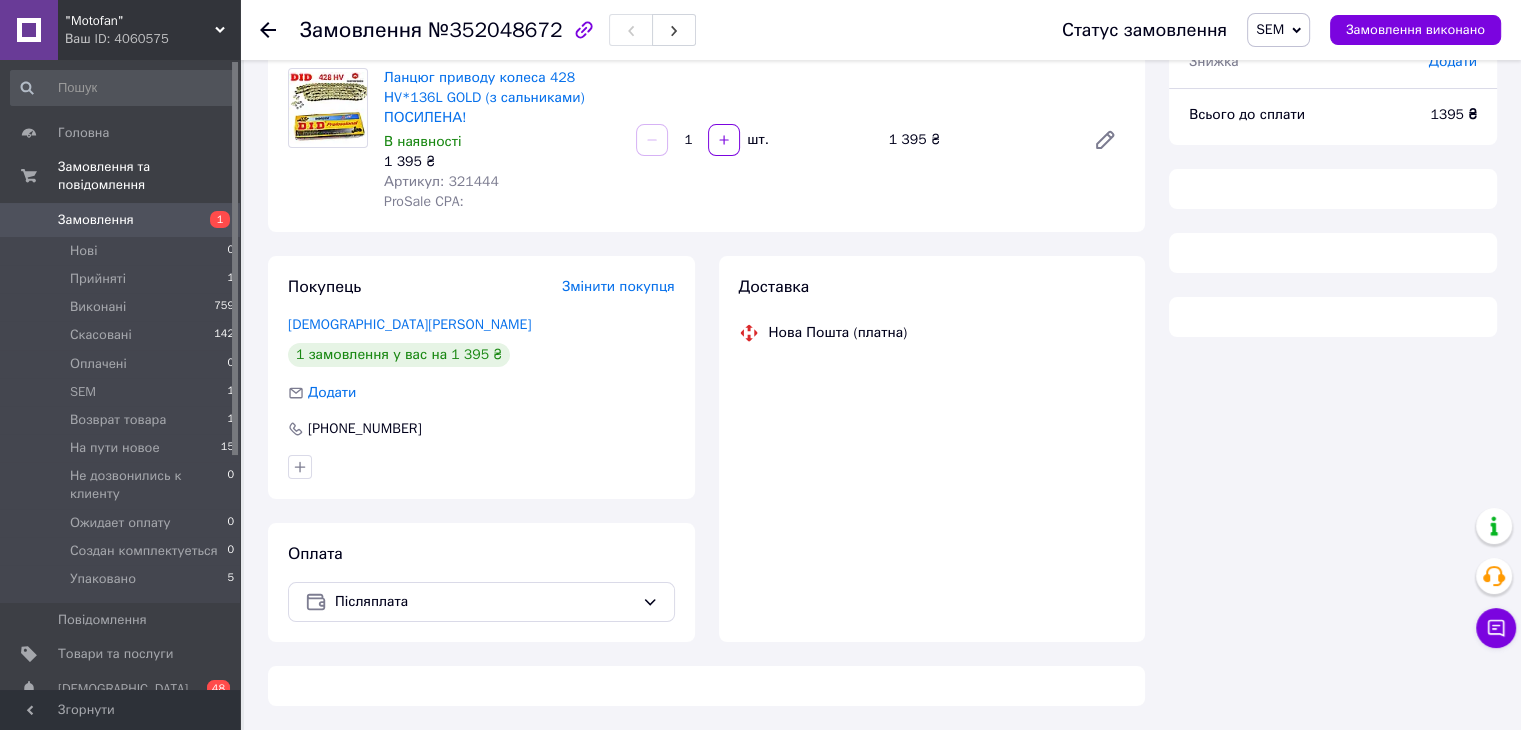 scroll, scrollTop: 164, scrollLeft: 0, axis: vertical 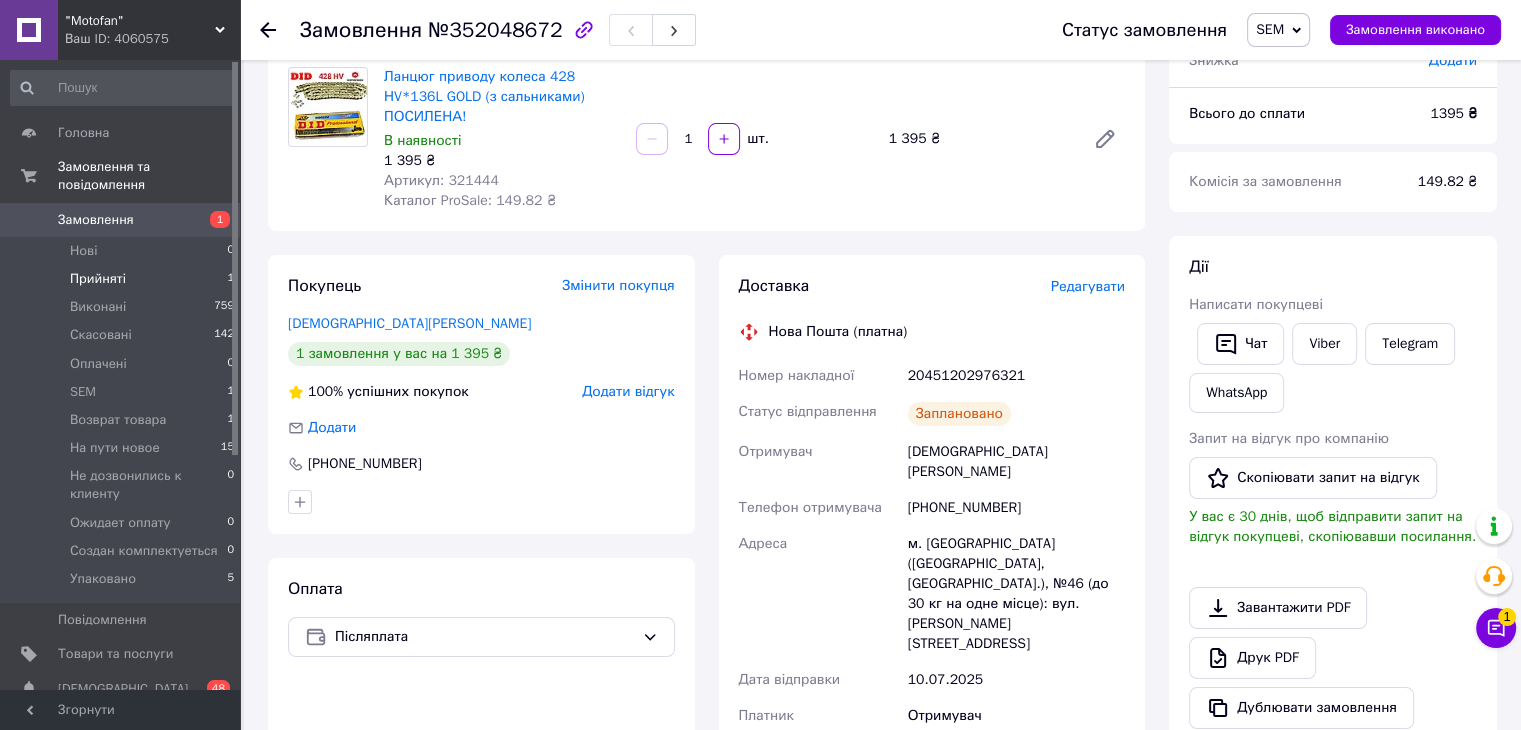 click on "Прийняті 1" at bounding box center [123, 279] 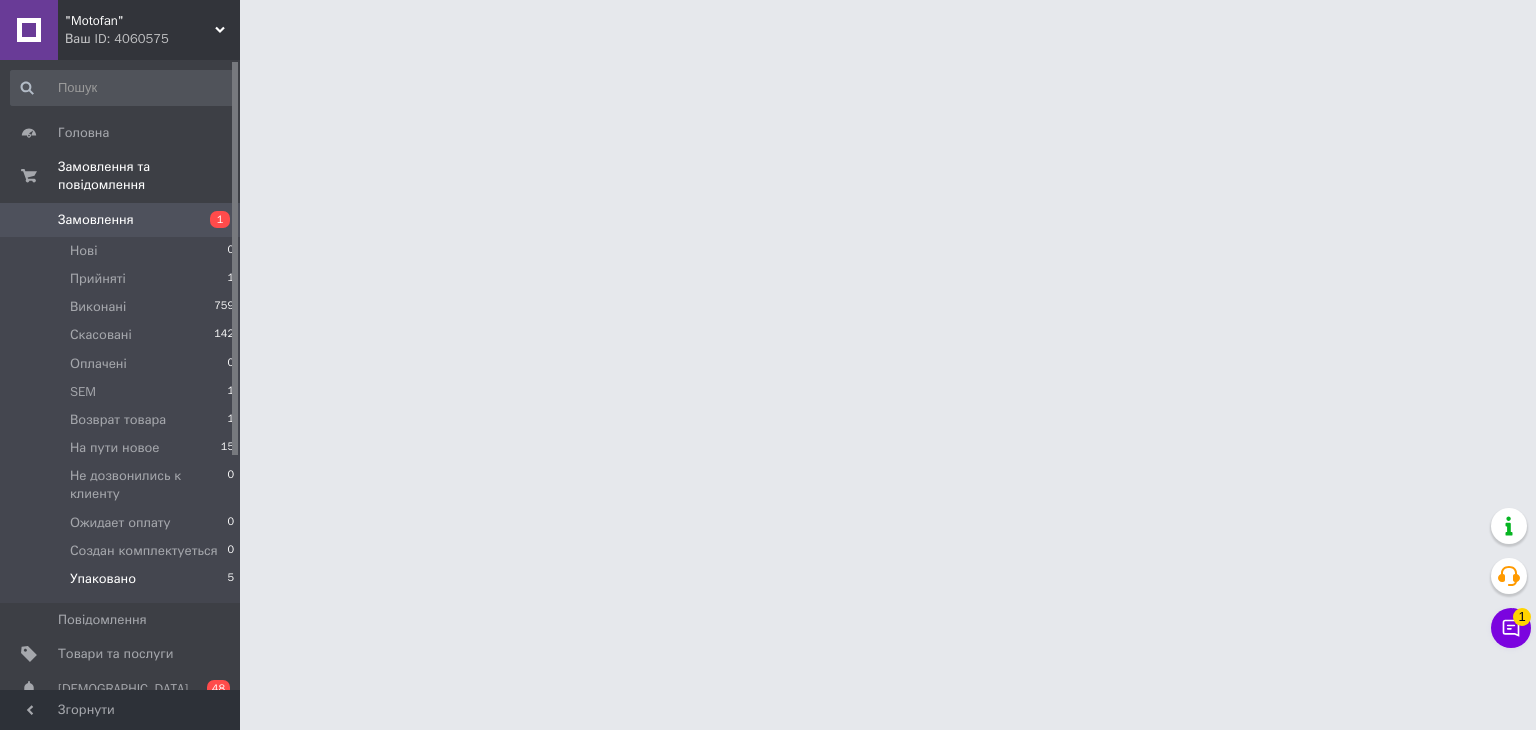click on "Упаковано 5" at bounding box center (123, 584) 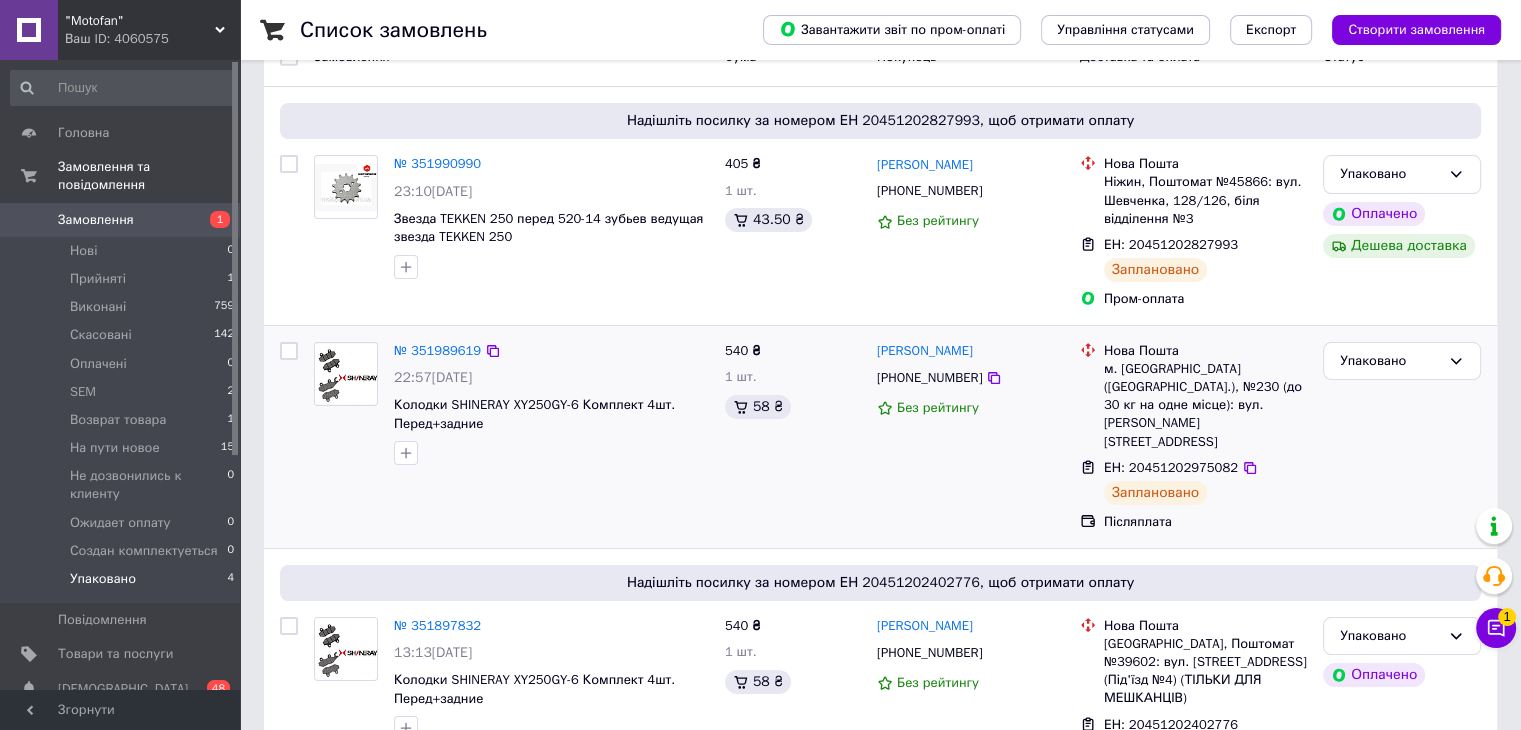 scroll, scrollTop: 399, scrollLeft: 0, axis: vertical 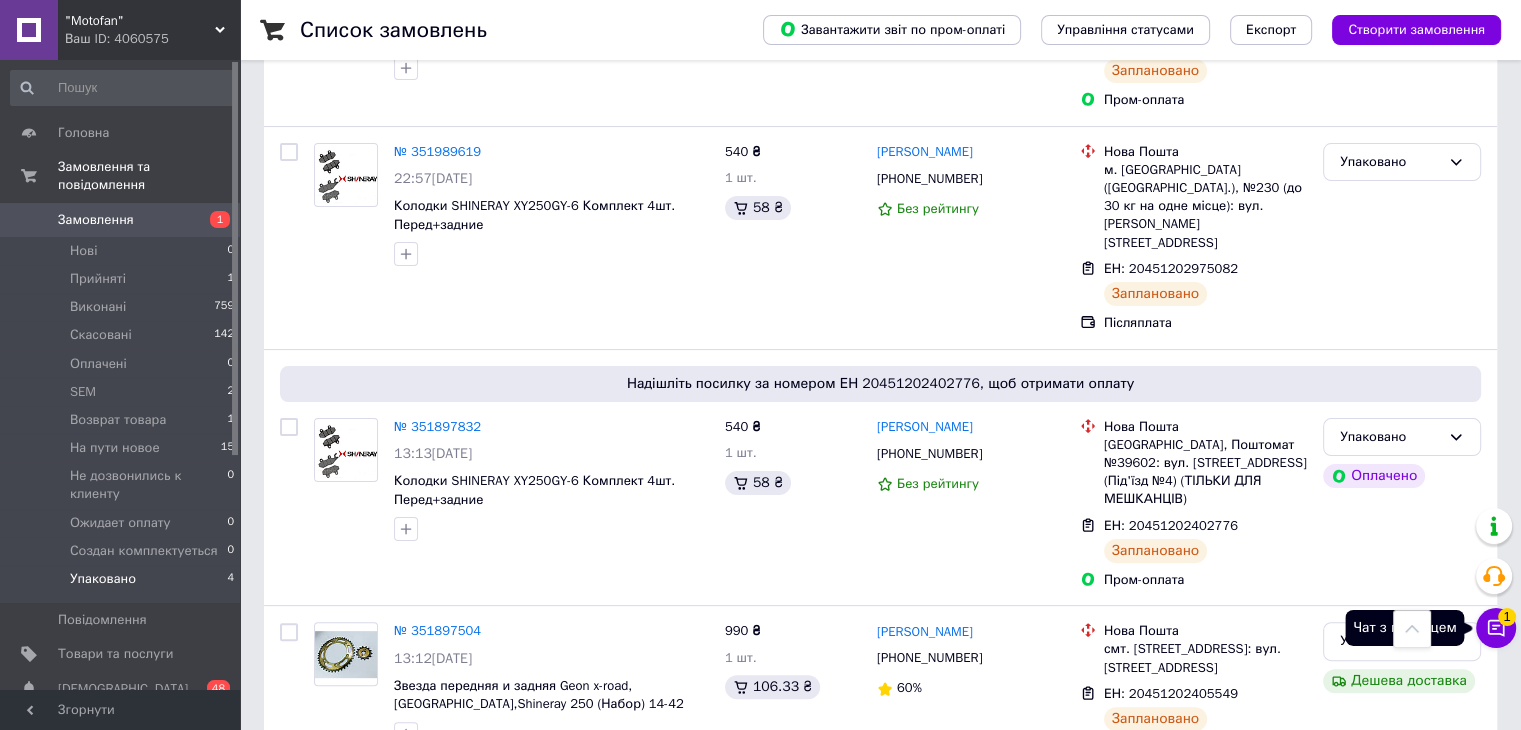 click on "1" at bounding box center (1507, 617) 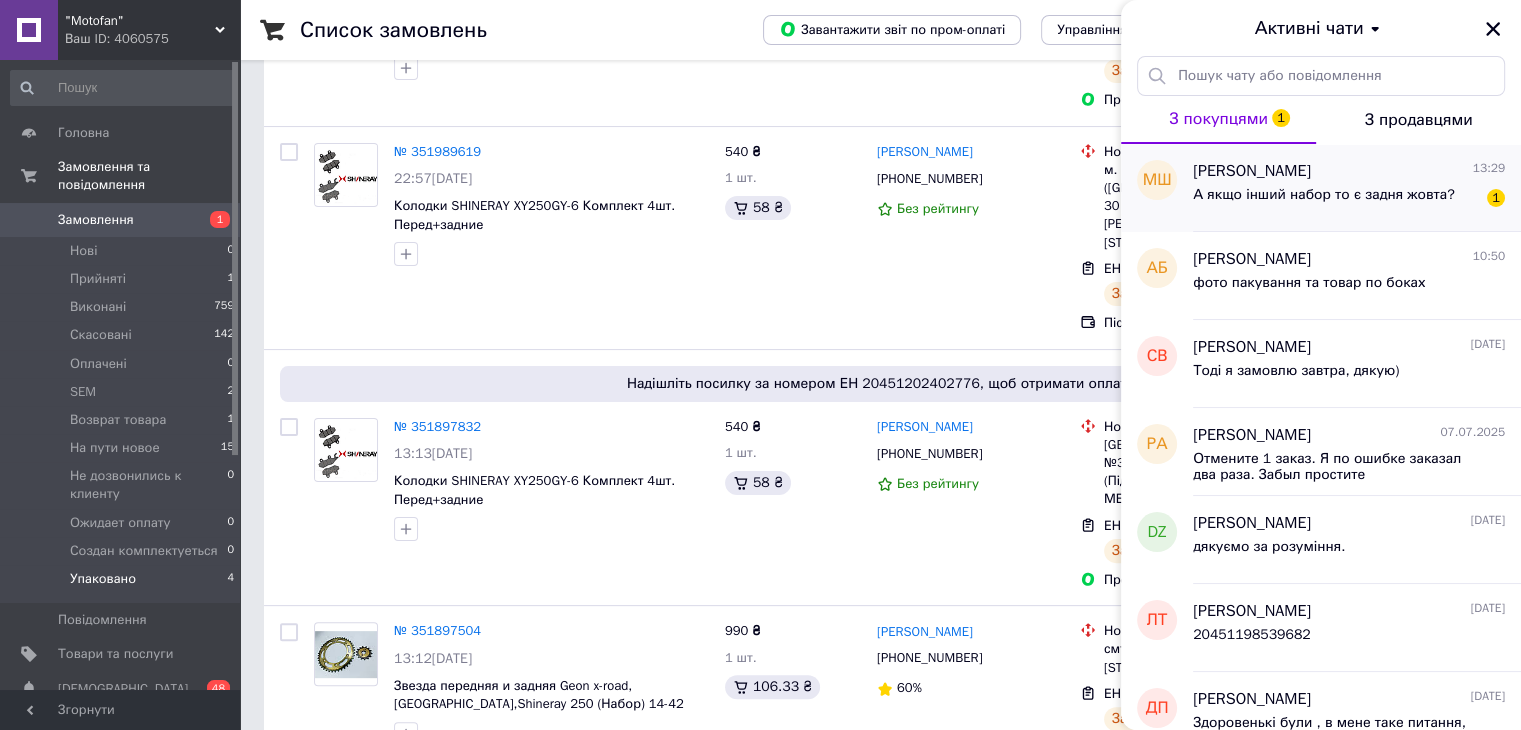 click on "А якщо інший набор то є задня жовта?" at bounding box center [1324, 201] 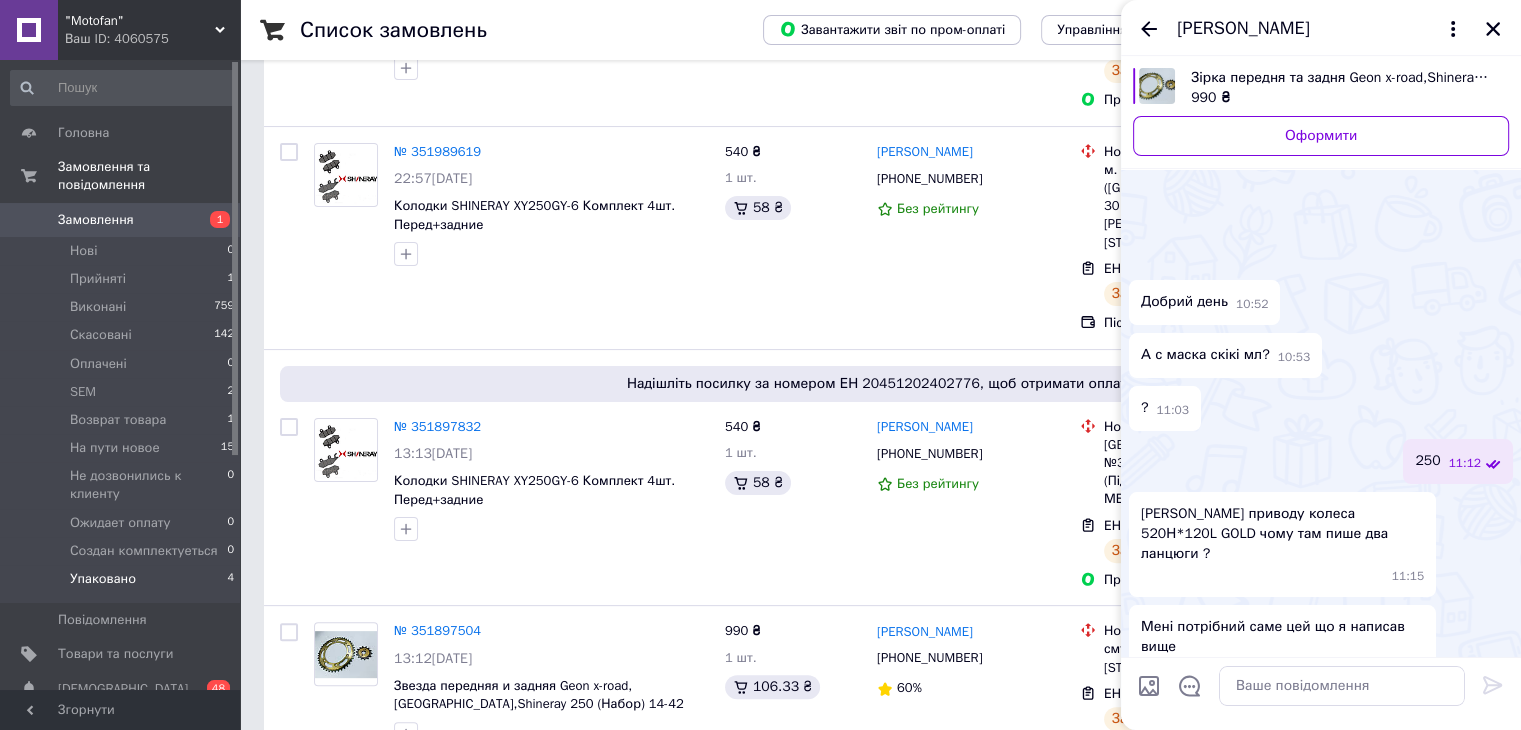 scroll, scrollTop: 1348, scrollLeft: 0, axis: vertical 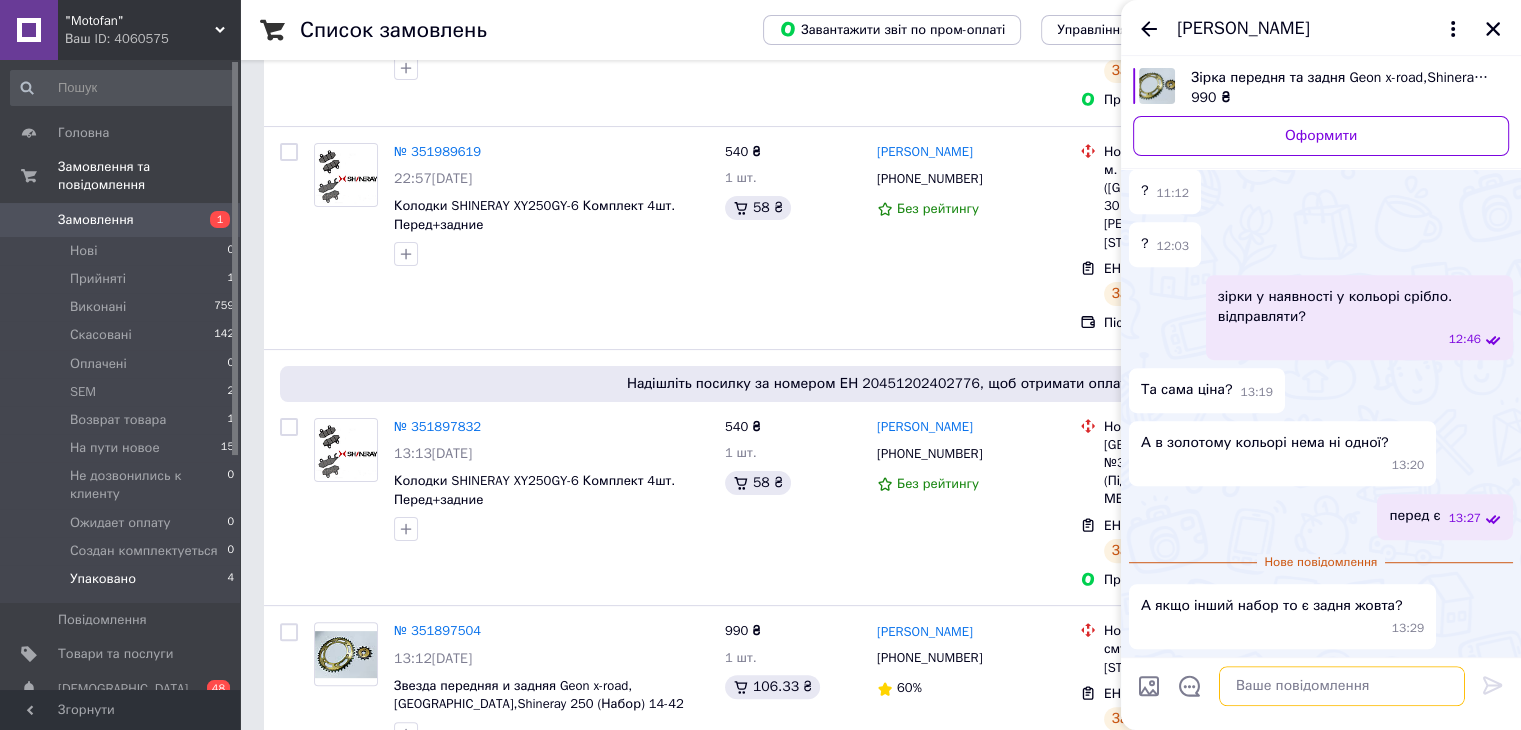 click at bounding box center [1342, 686] 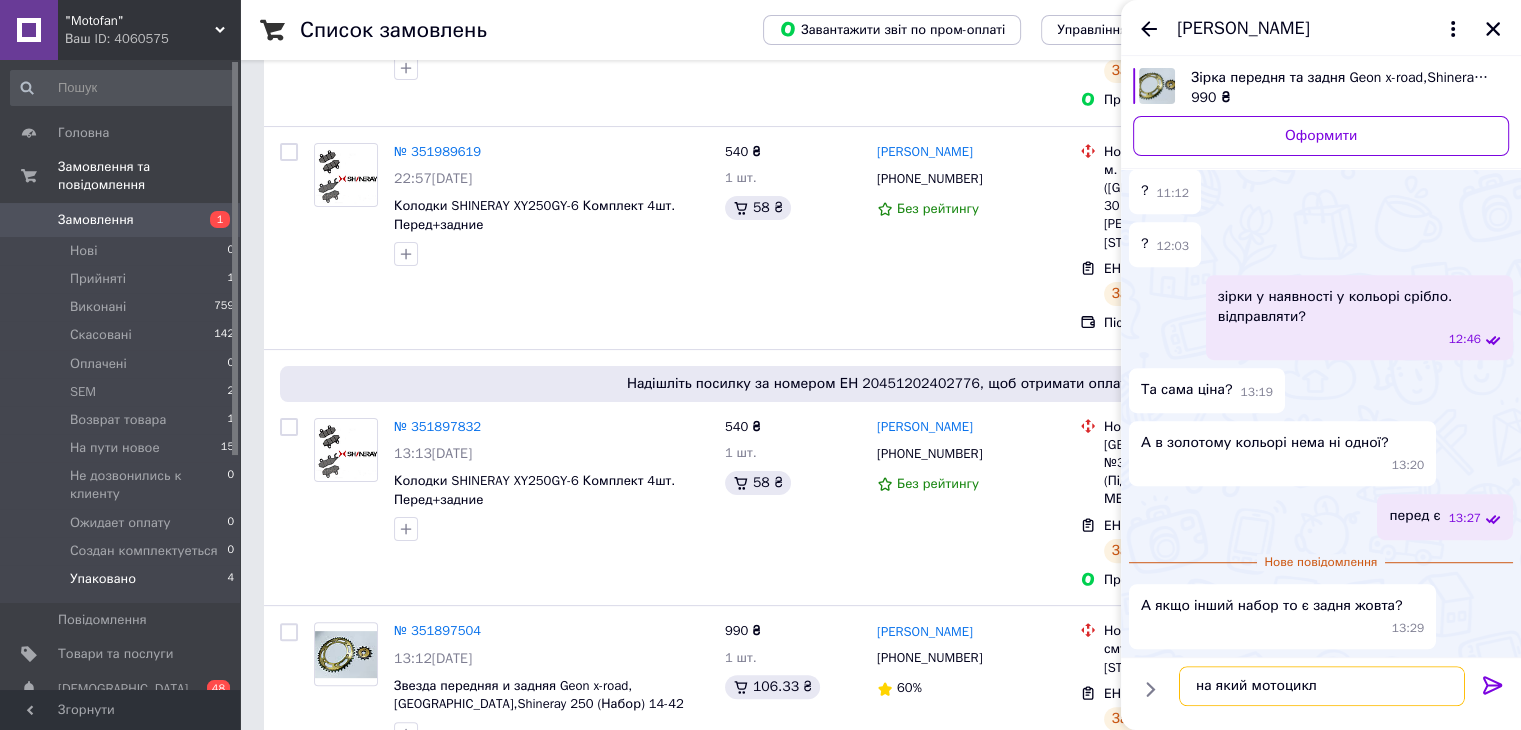 type on "на який мотоцикл?" 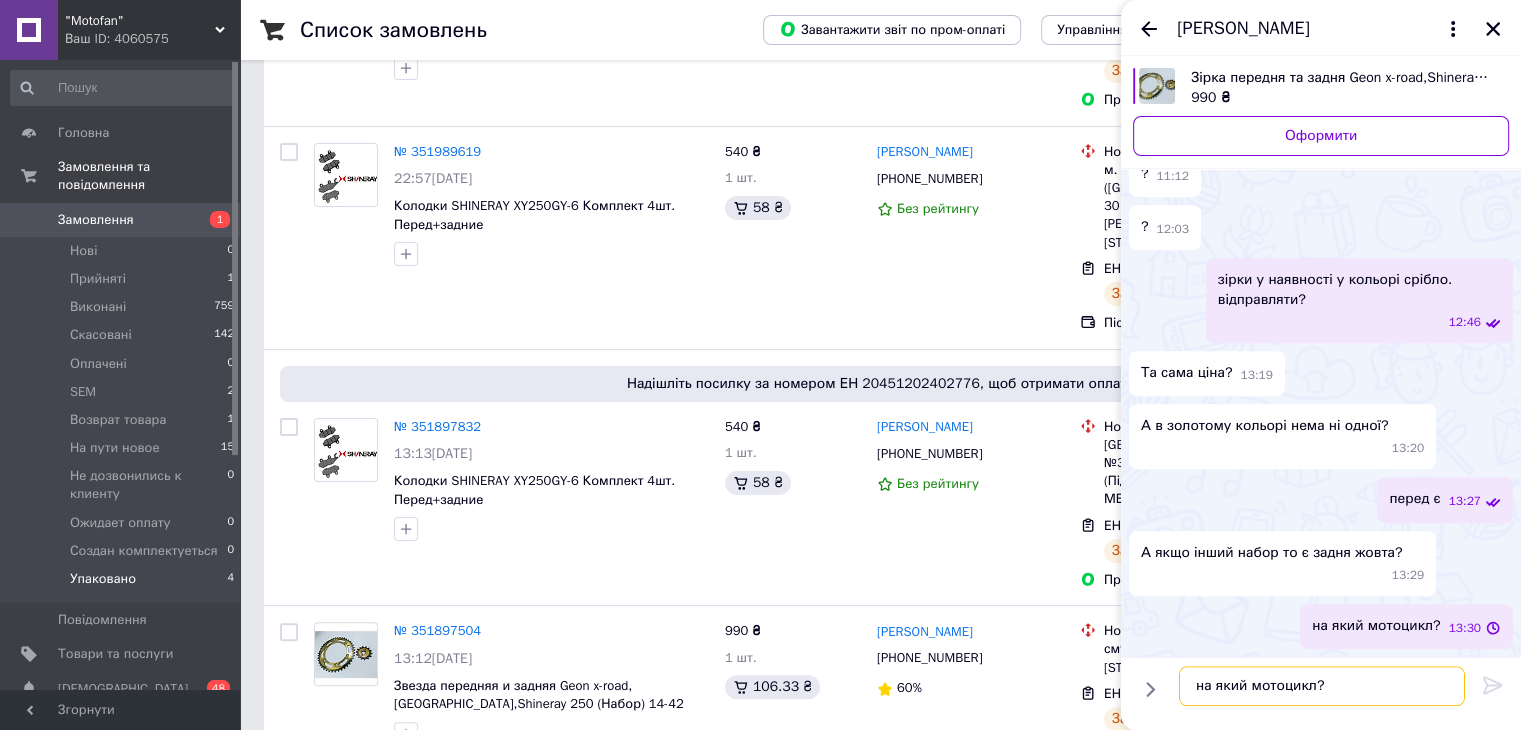 type 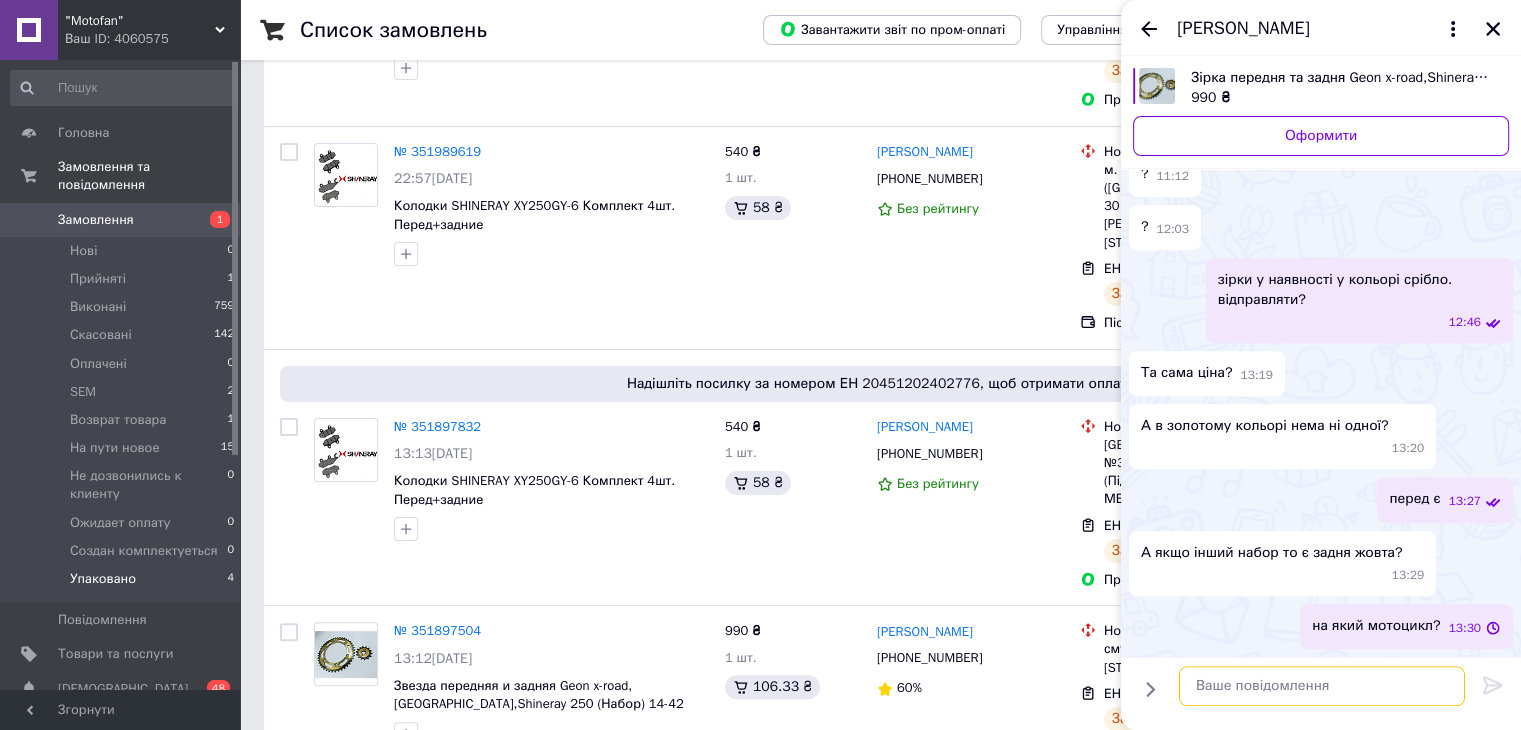 scroll, scrollTop: 1262, scrollLeft: 0, axis: vertical 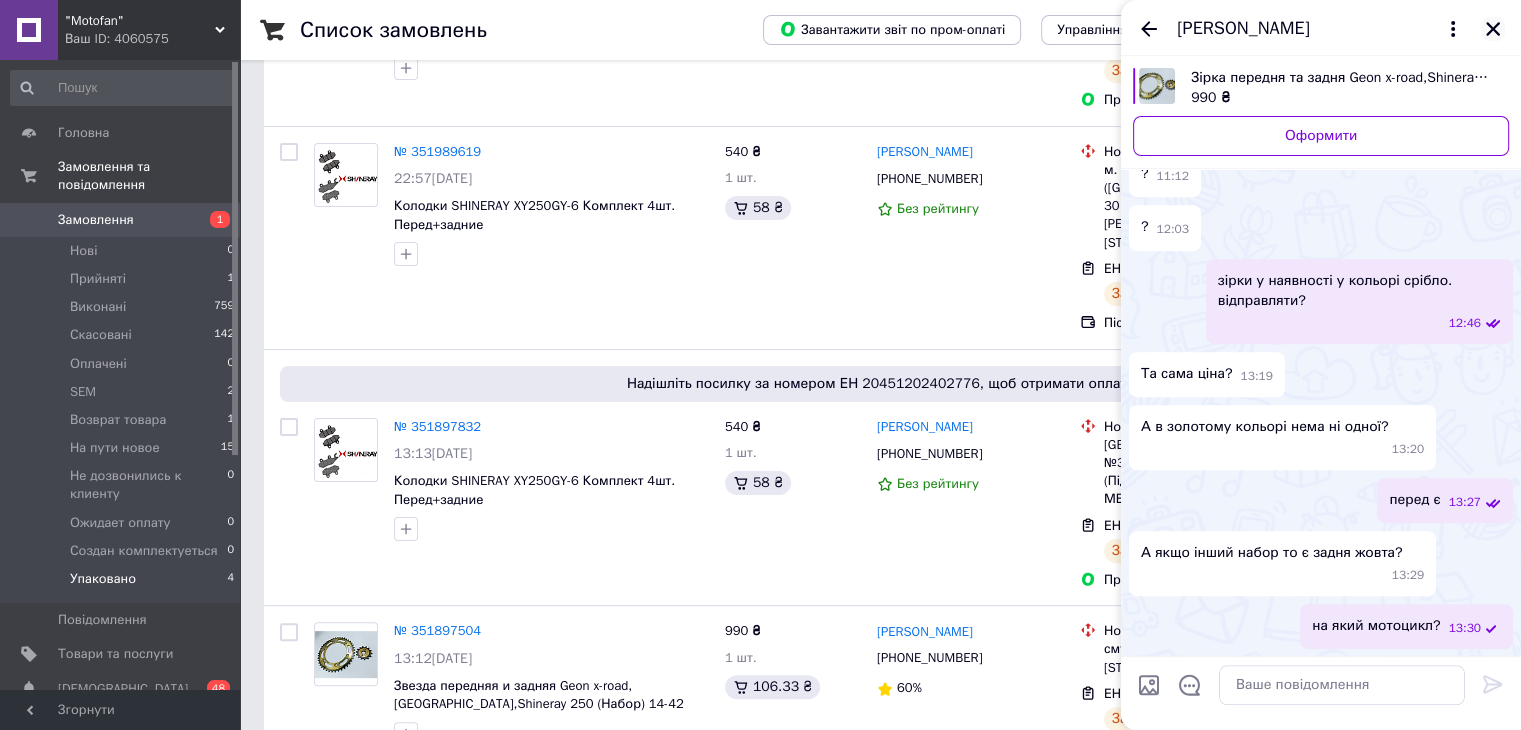click 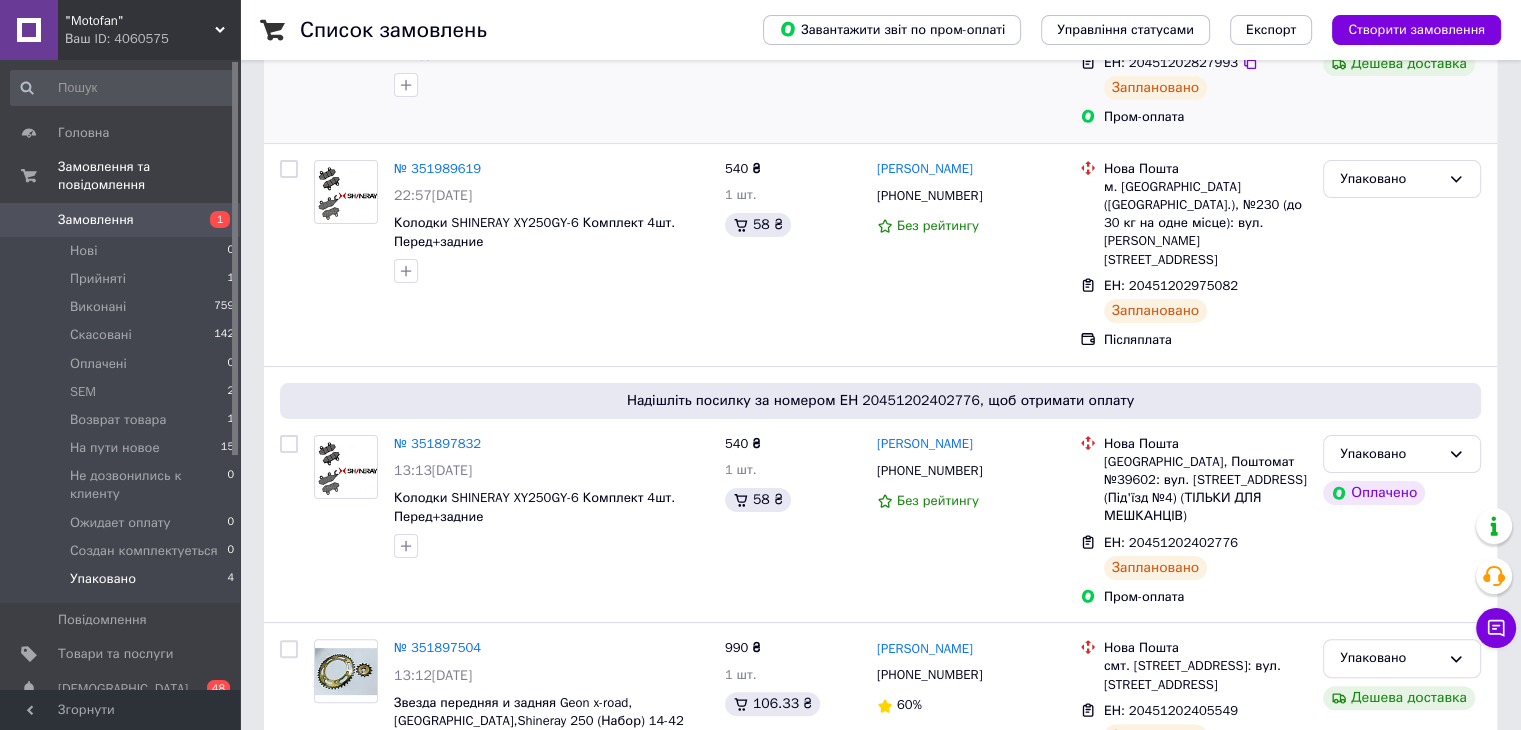 scroll, scrollTop: 399, scrollLeft: 0, axis: vertical 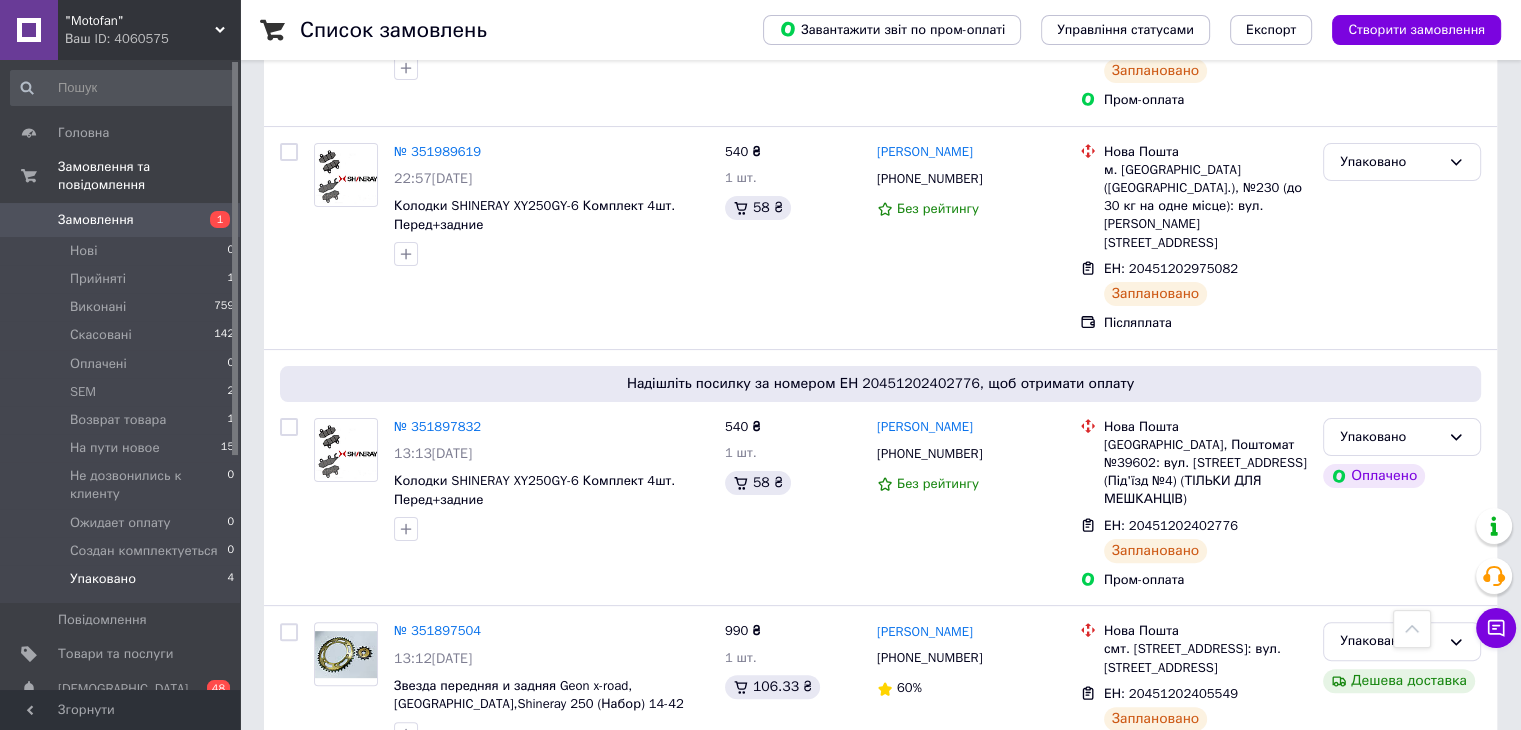 click on "Упаковано 4" at bounding box center (123, 584) 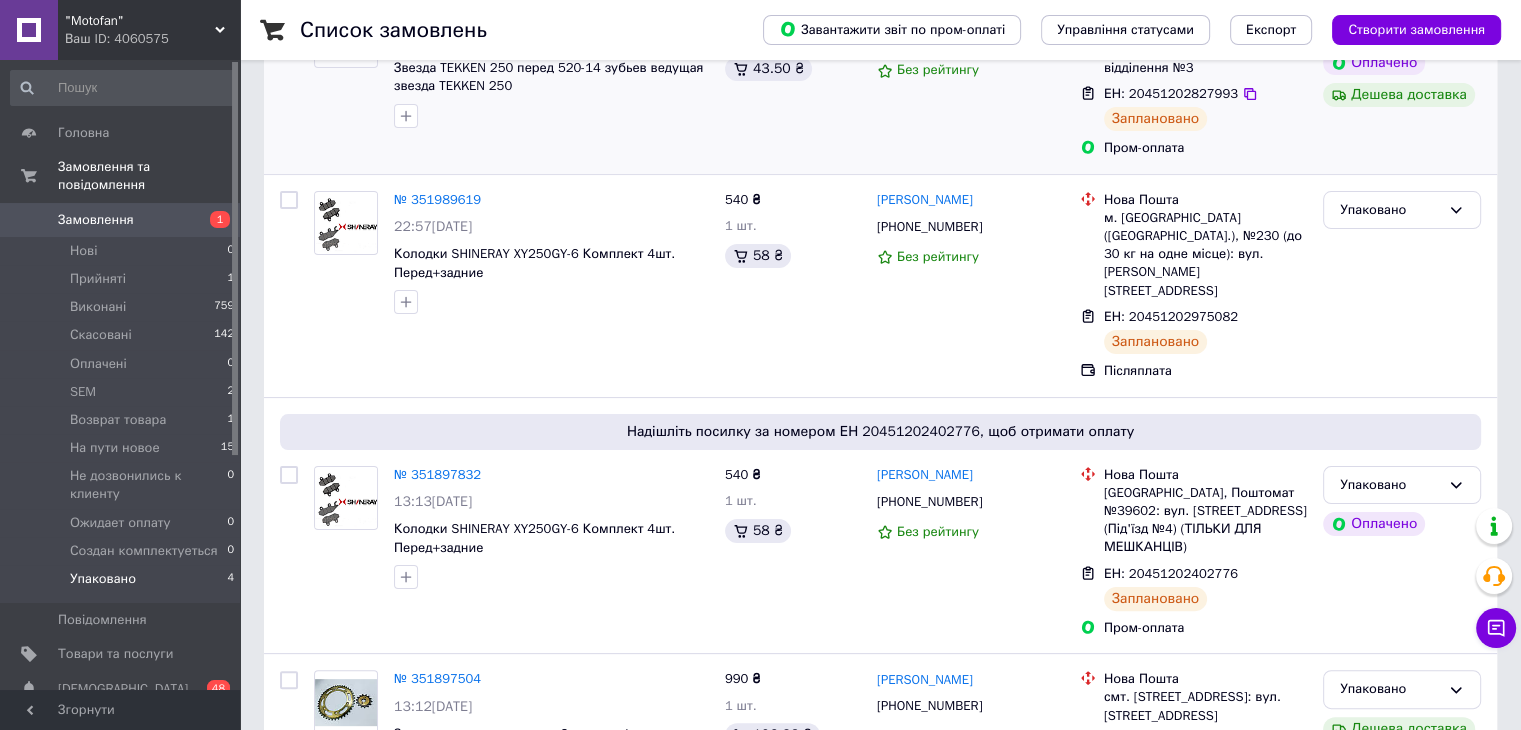 scroll, scrollTop: 399, scrollLeft: 0, axis: vertical 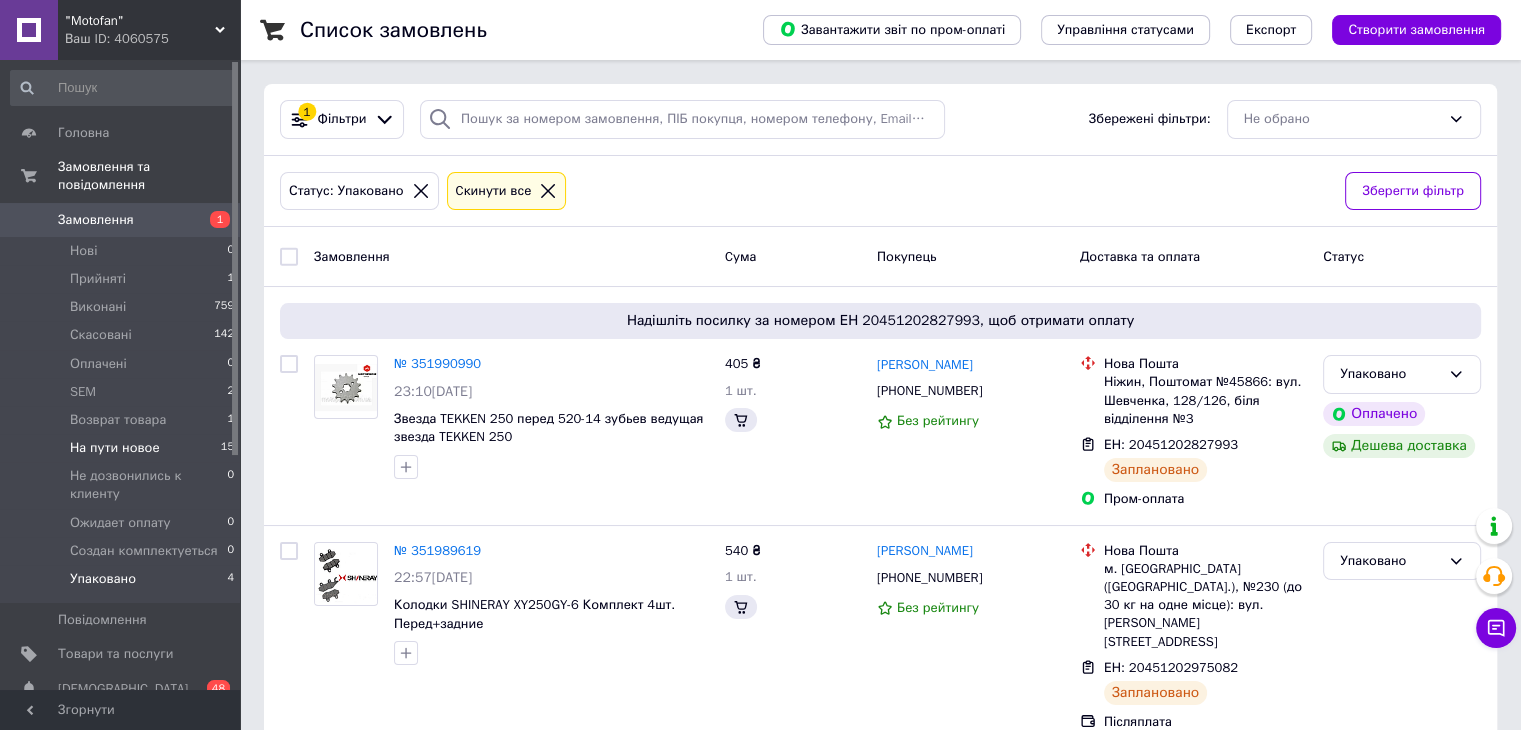 click on "На пути новое 15" at bounding box center [123, 448] 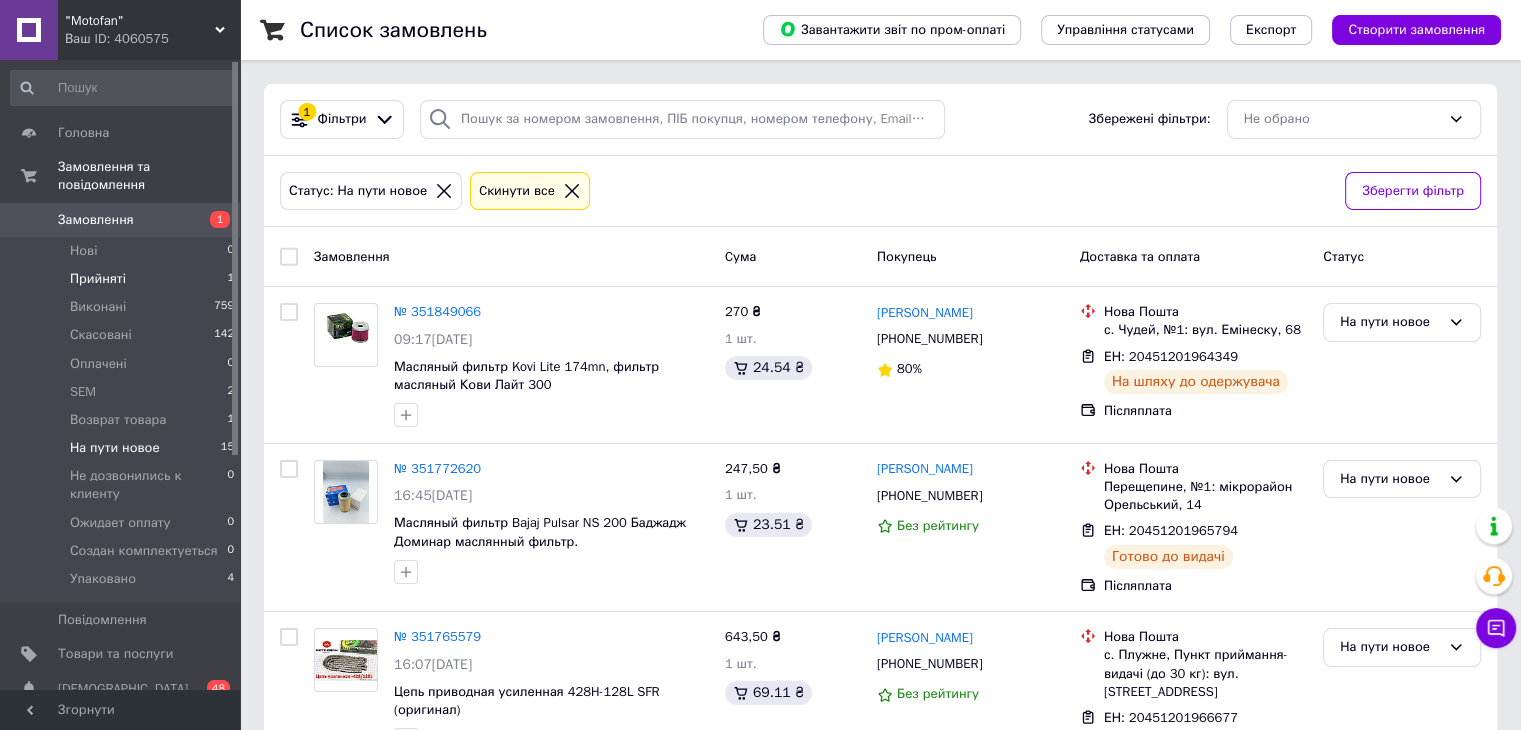 click on "Прийняті 1" at bounding box center (123, 279) 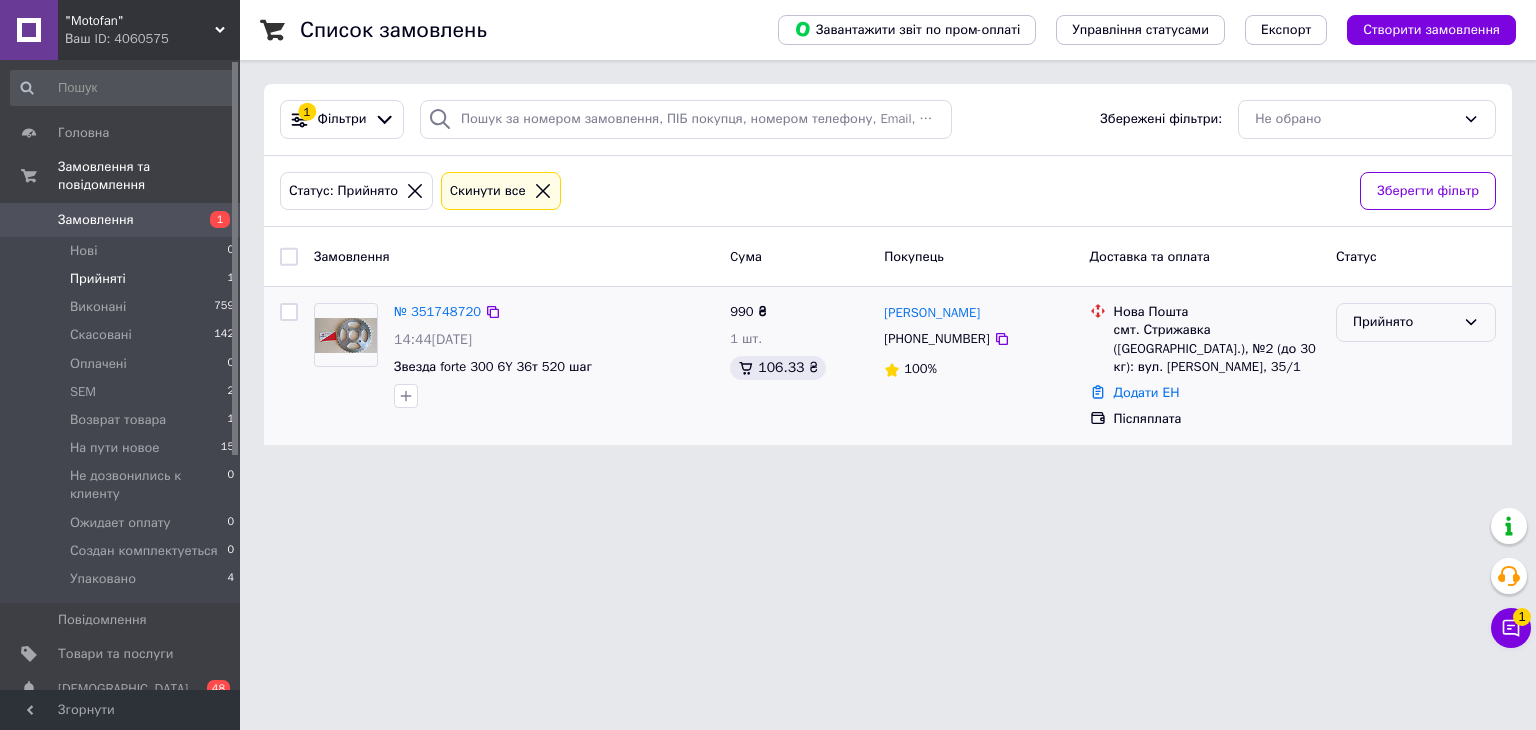 click on "Прийнято" at bounding box center (1416, 322) 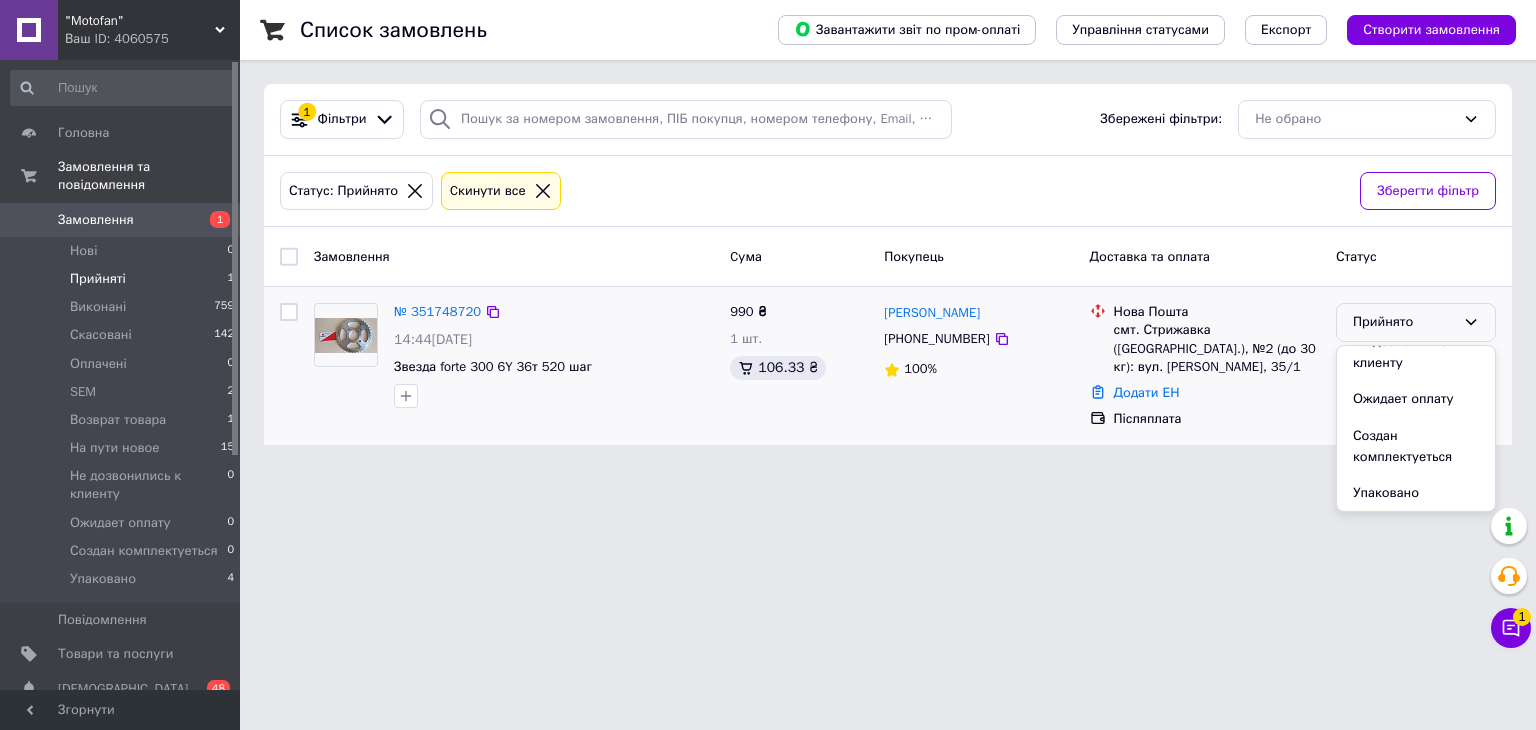 scroll, scrollTop: 41, scrollLeft: 0, axis: vertical 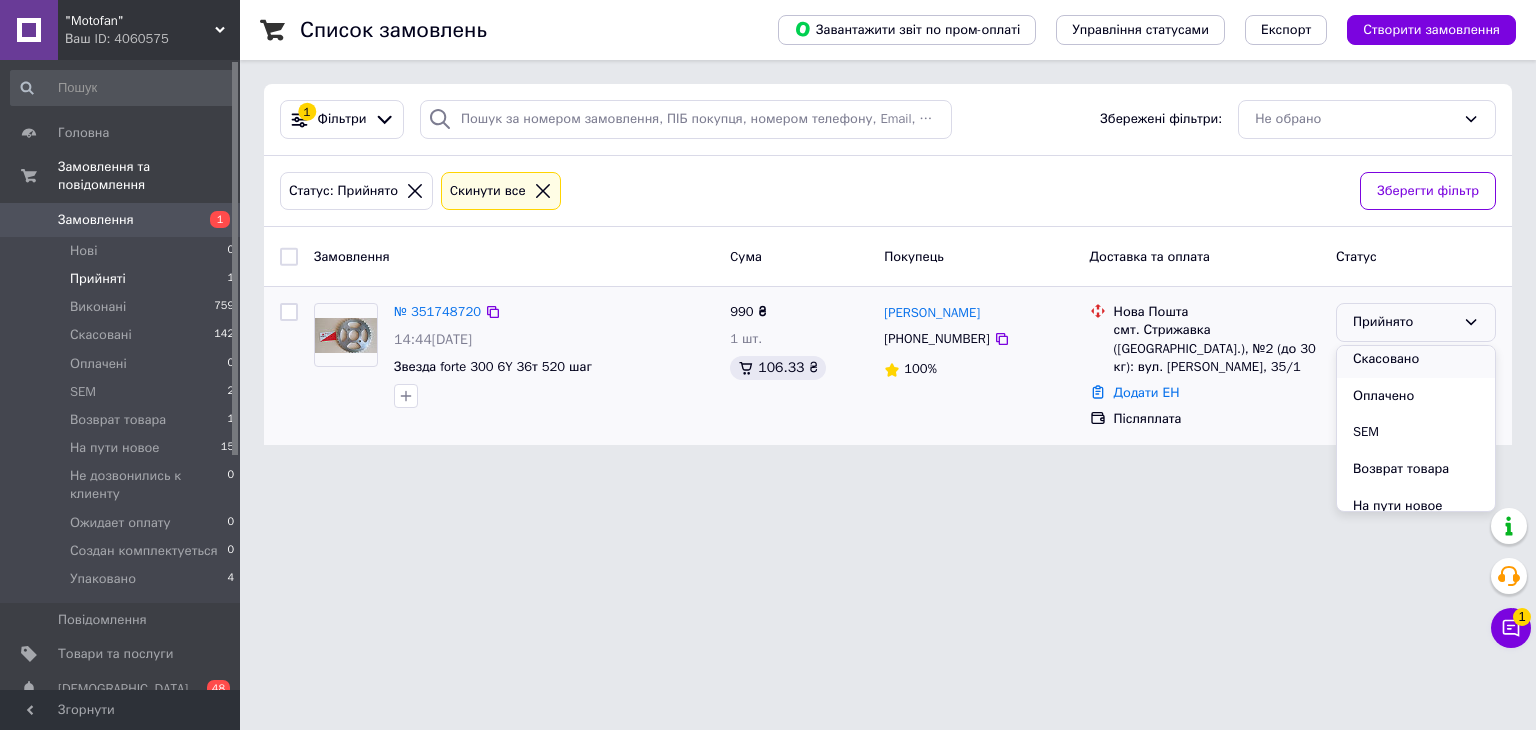 click on "Скасовано" at bounding box center [1416, 359] 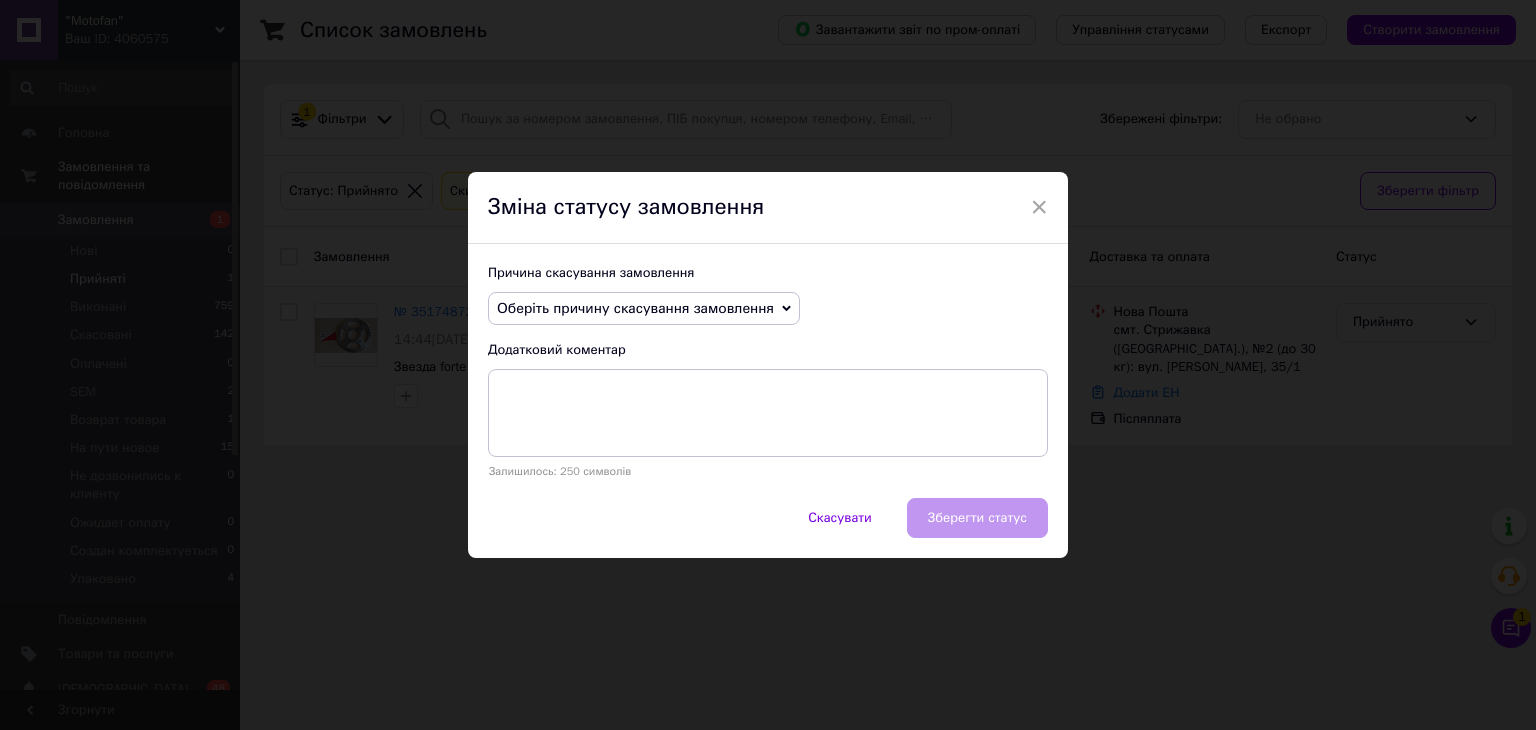 click on "Оберіть причину скасування замовлення" at bounding box center (644, 309) 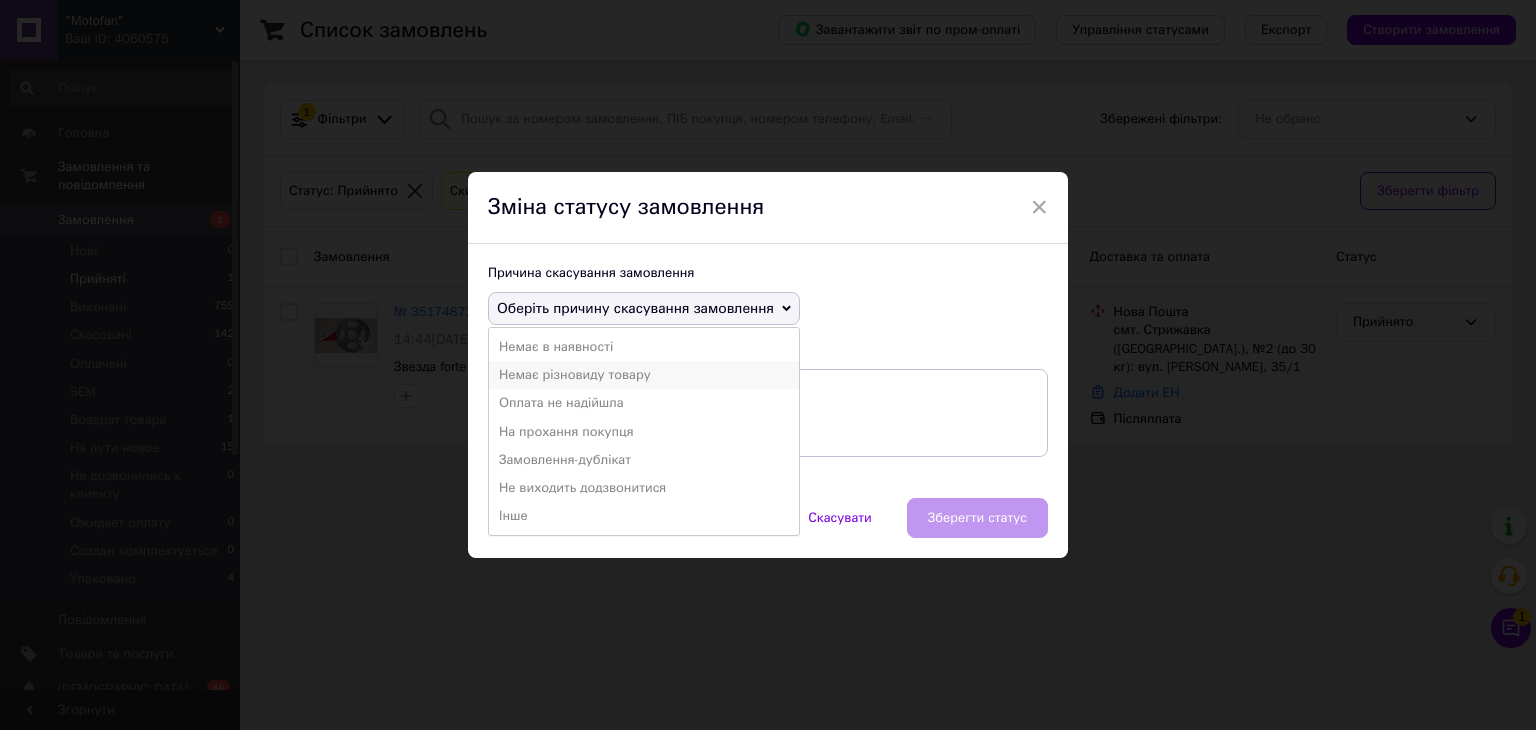click on "Немає різновиду товару" at bounding box center [644, 375] 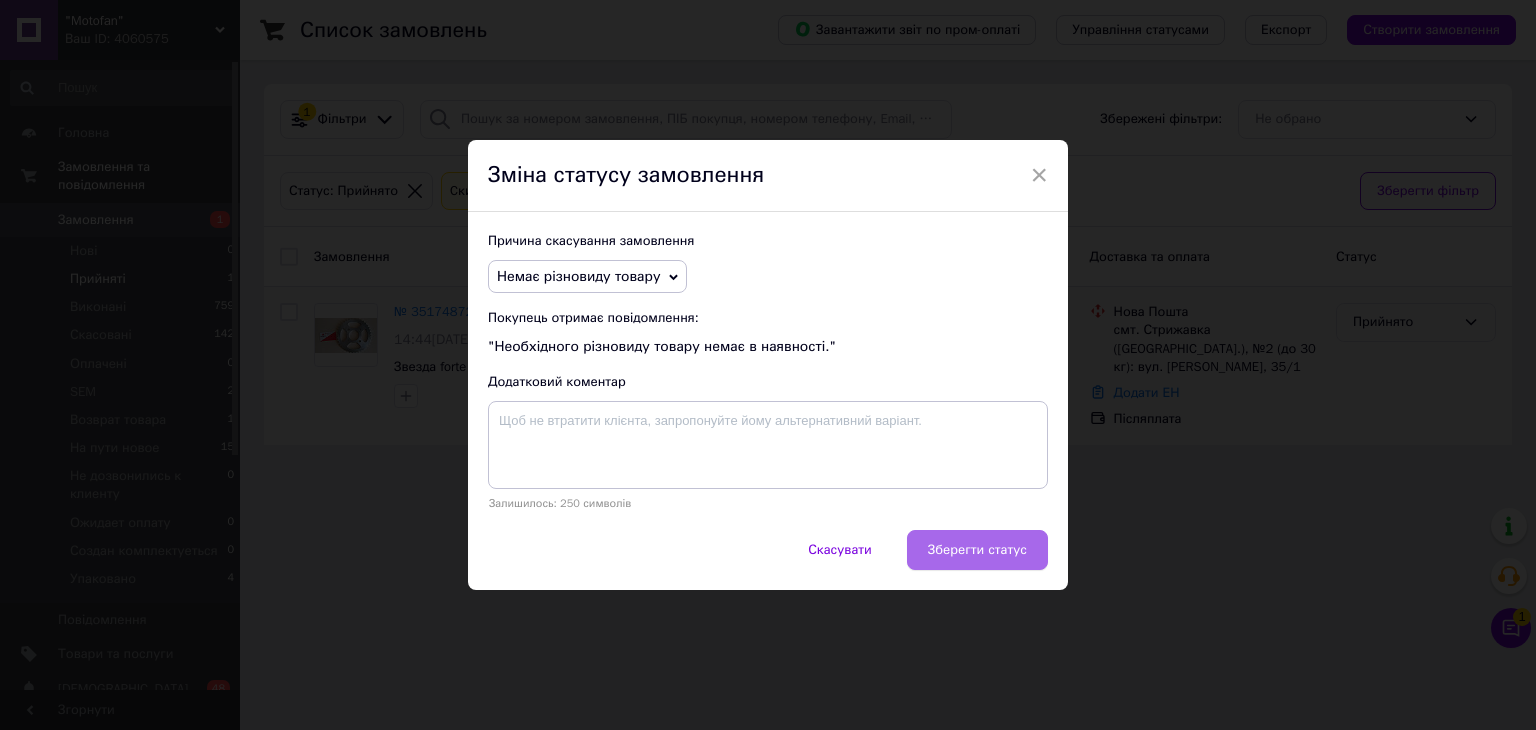 click on "Зберегти статус" at bounding box center (977, 550) 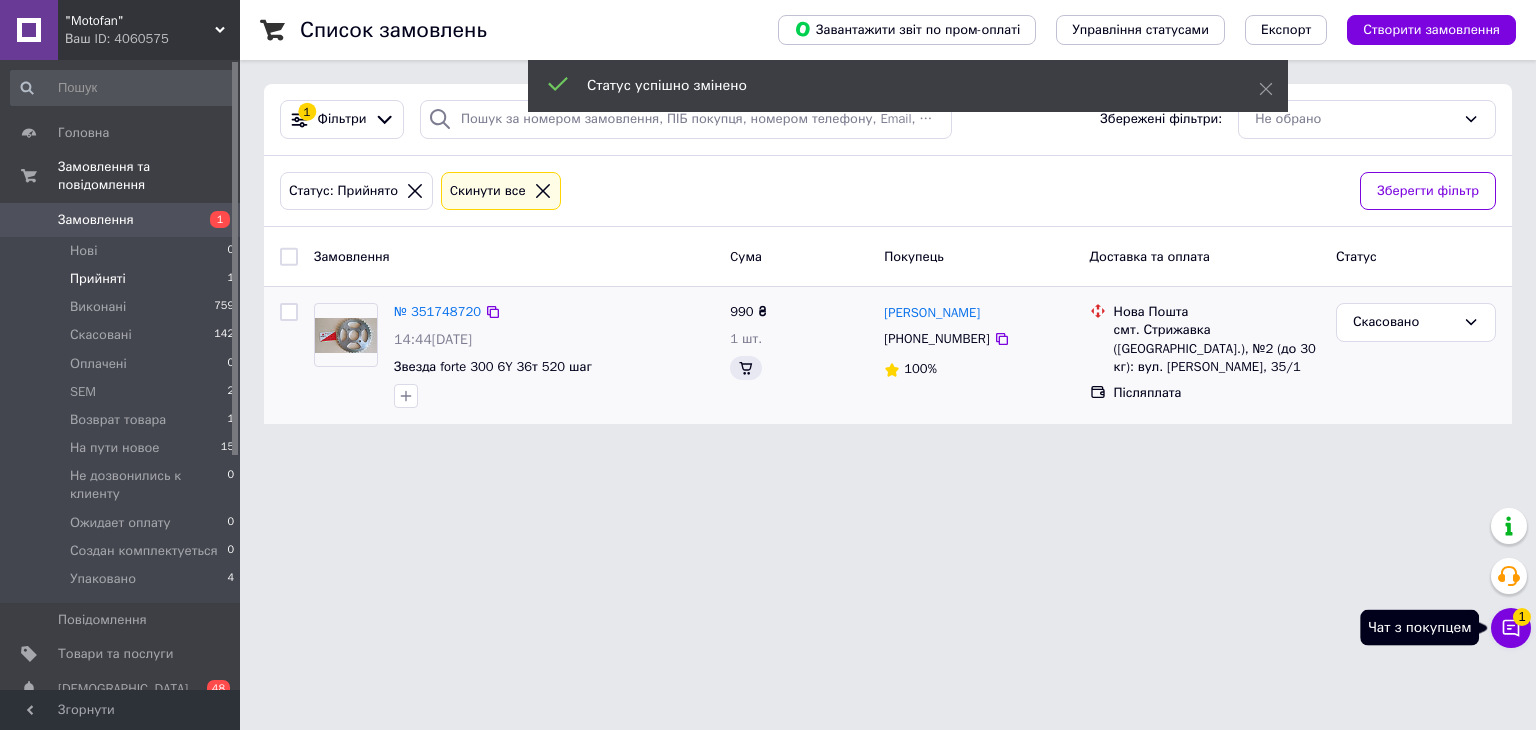 click 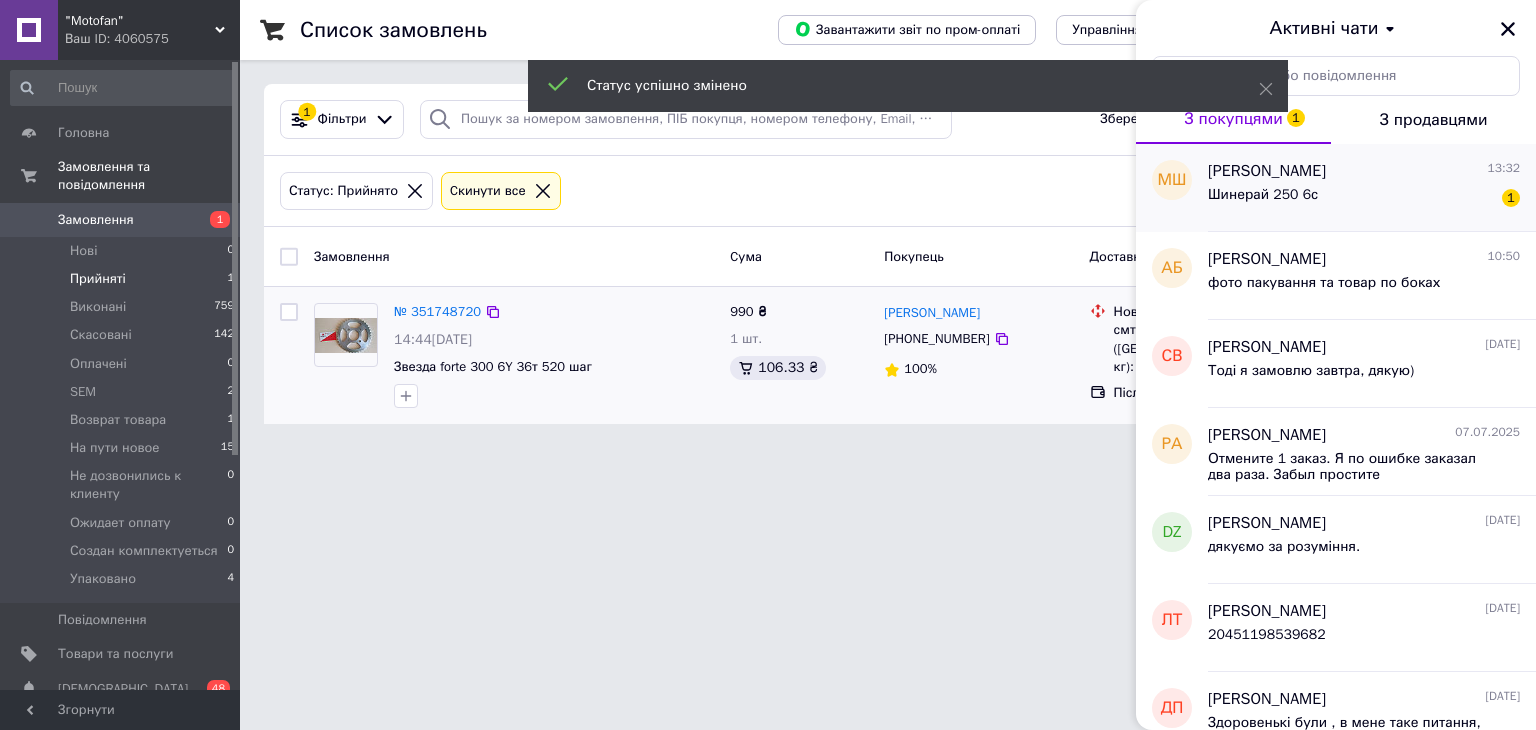 click on "[PERSON_NAME] 13:32" at bounding box center (1364, 171) 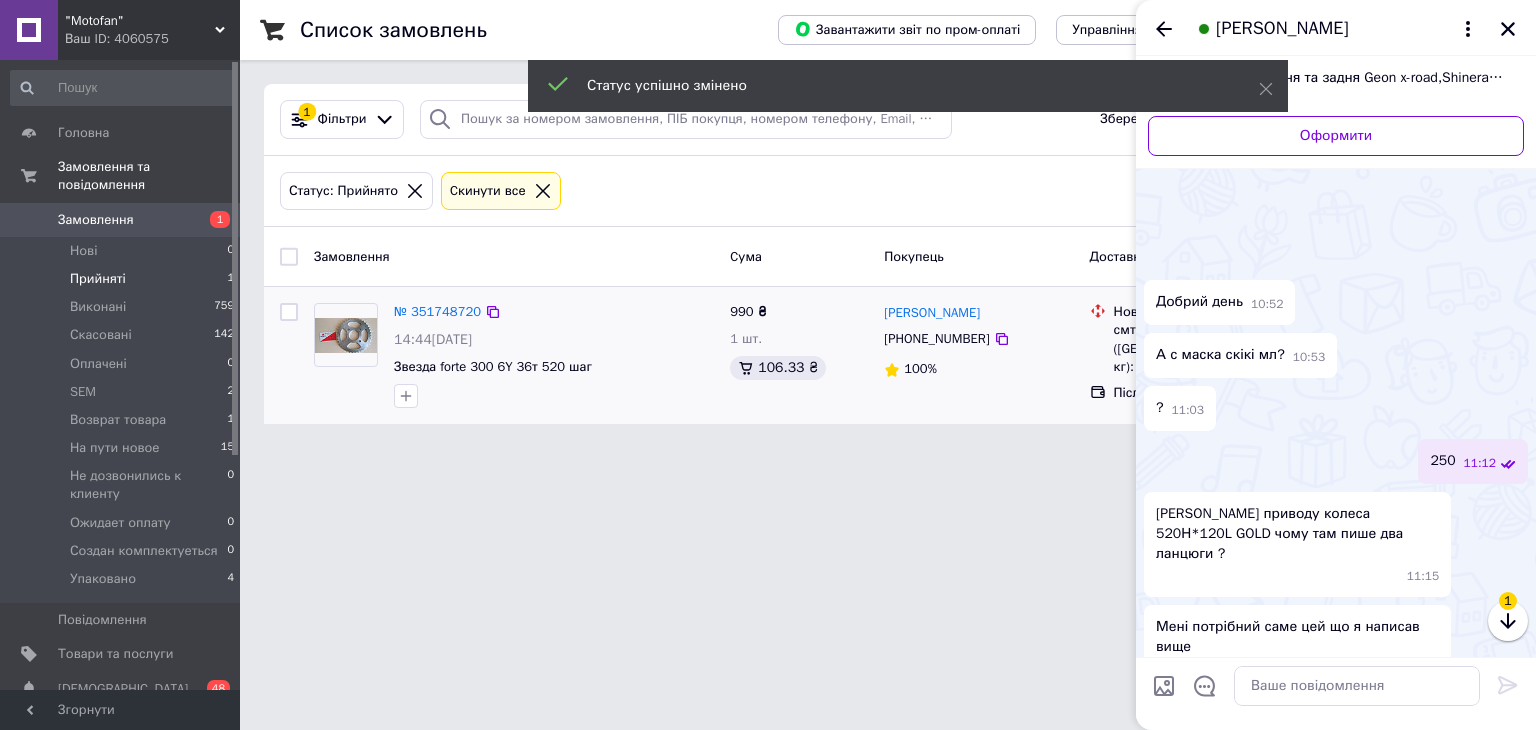scroll, scrollTop: 1454, scrollLeft: 0, axis: vertical 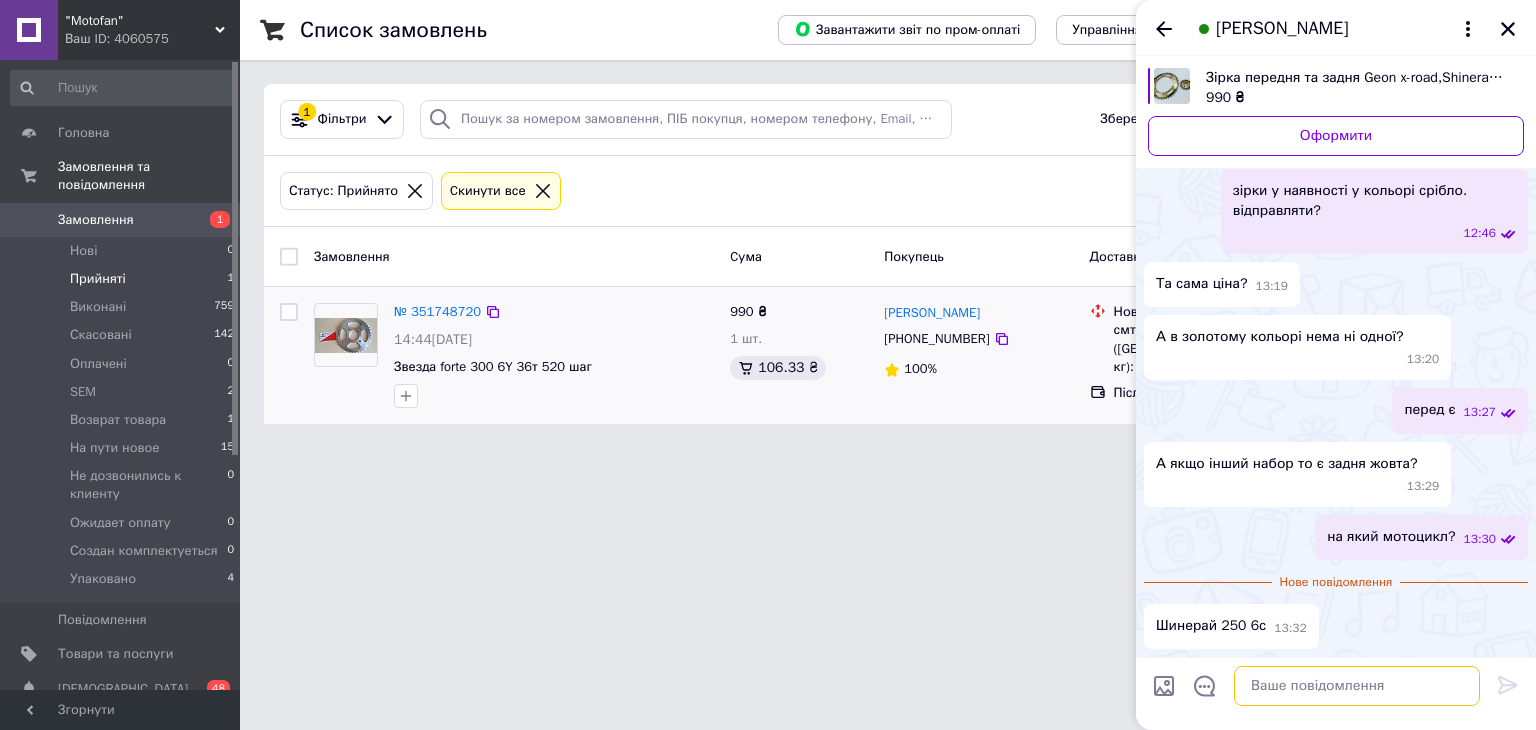 click at bounding box center [1357, 686] 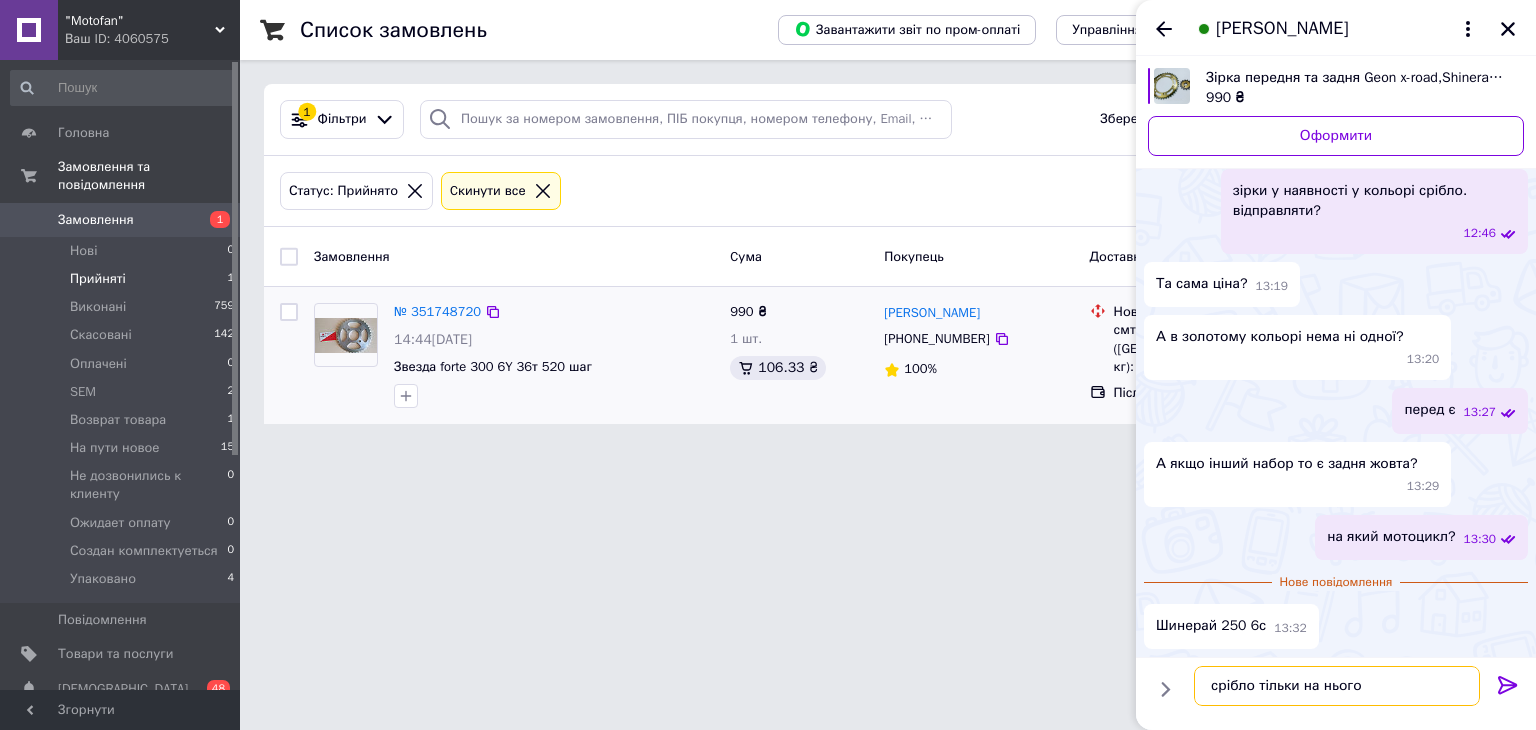 type on "срібло тільки на нього" 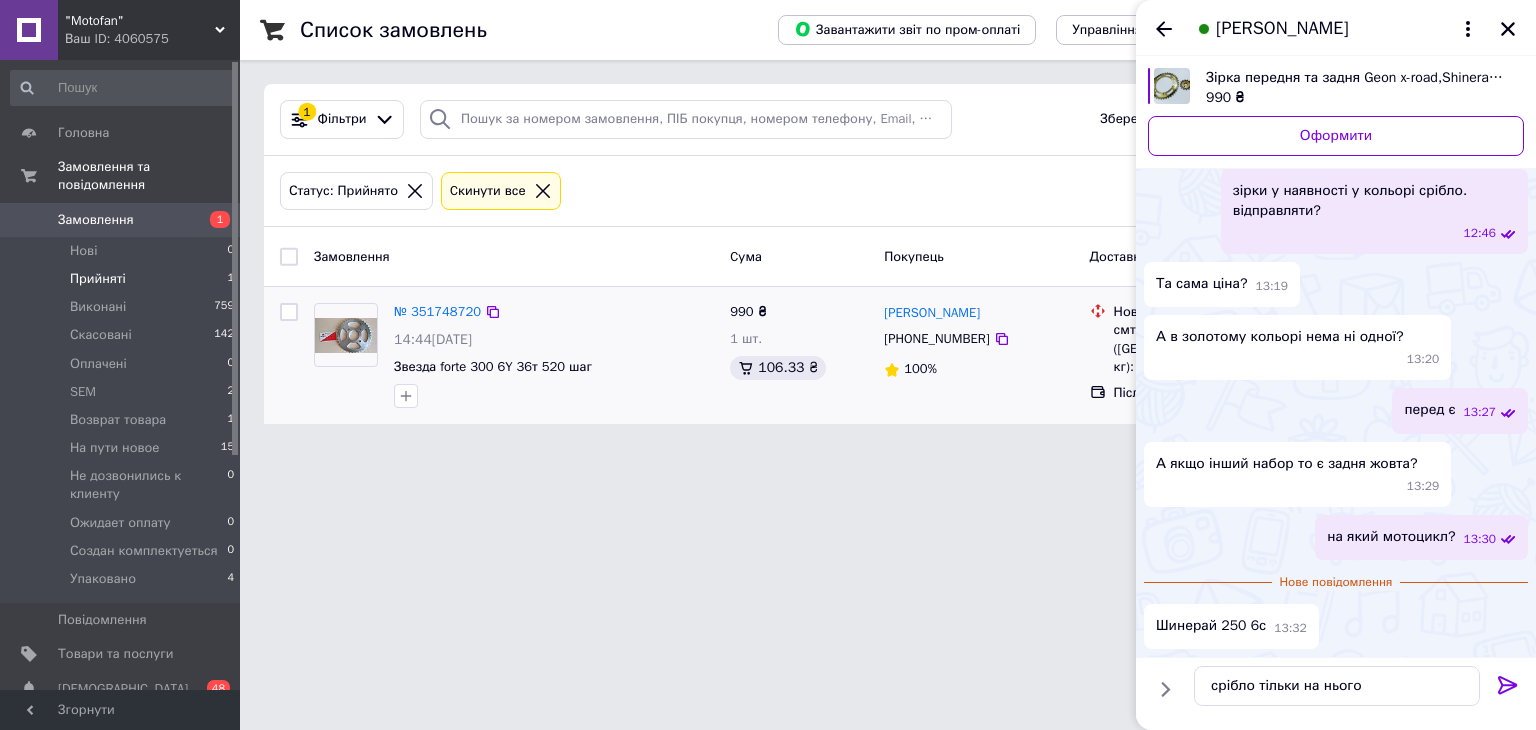 click 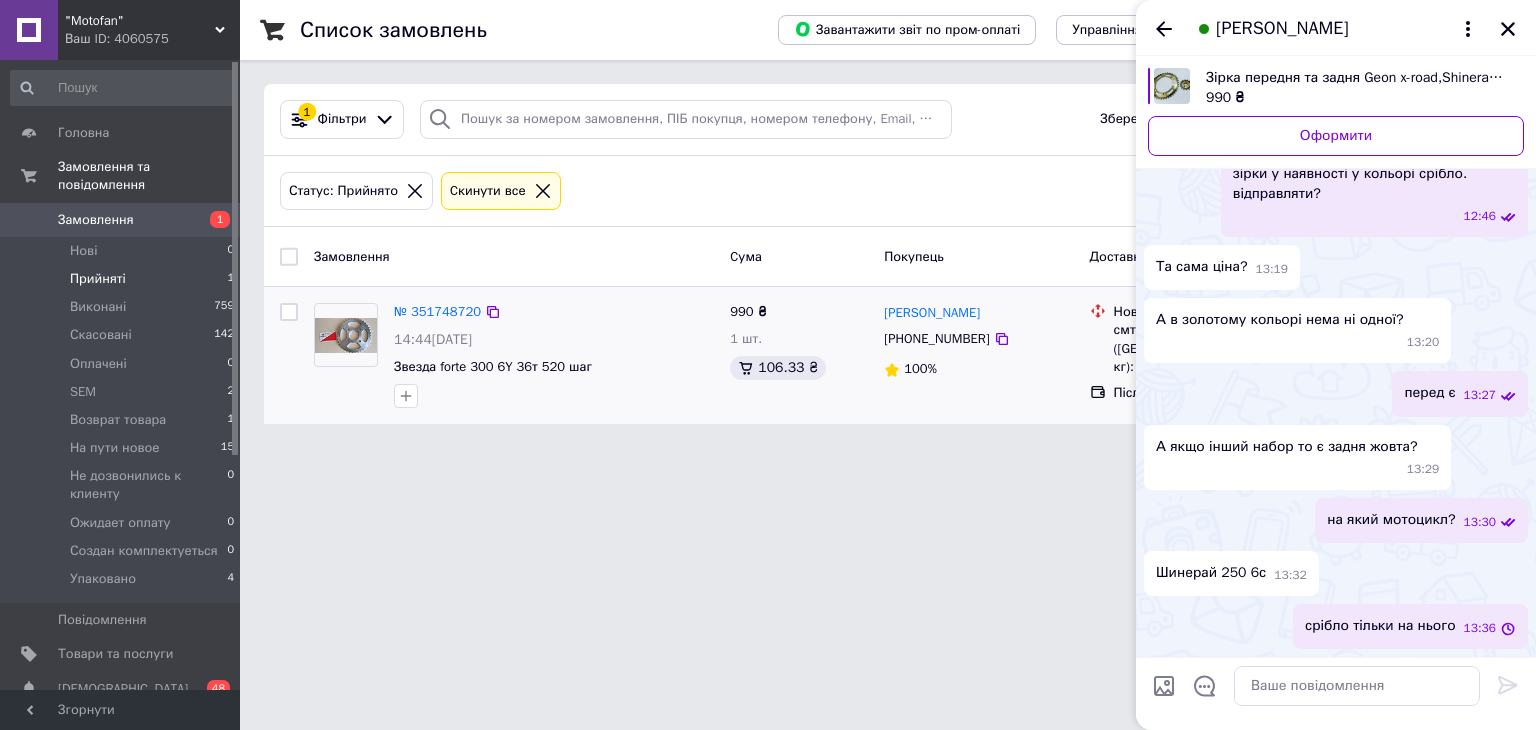 scroll, scrollTop: 1368, scrollLeft: 0, axis: vertical 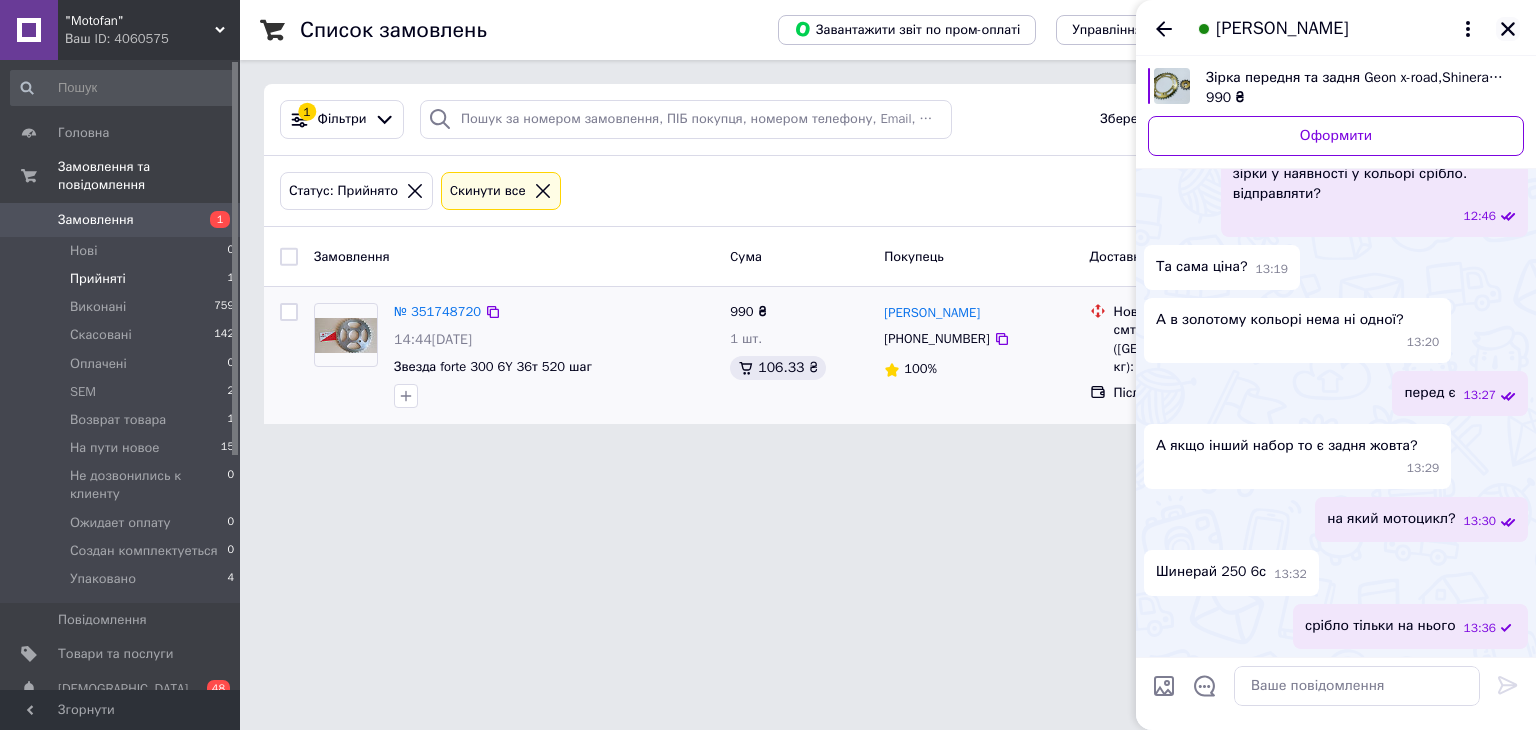 click 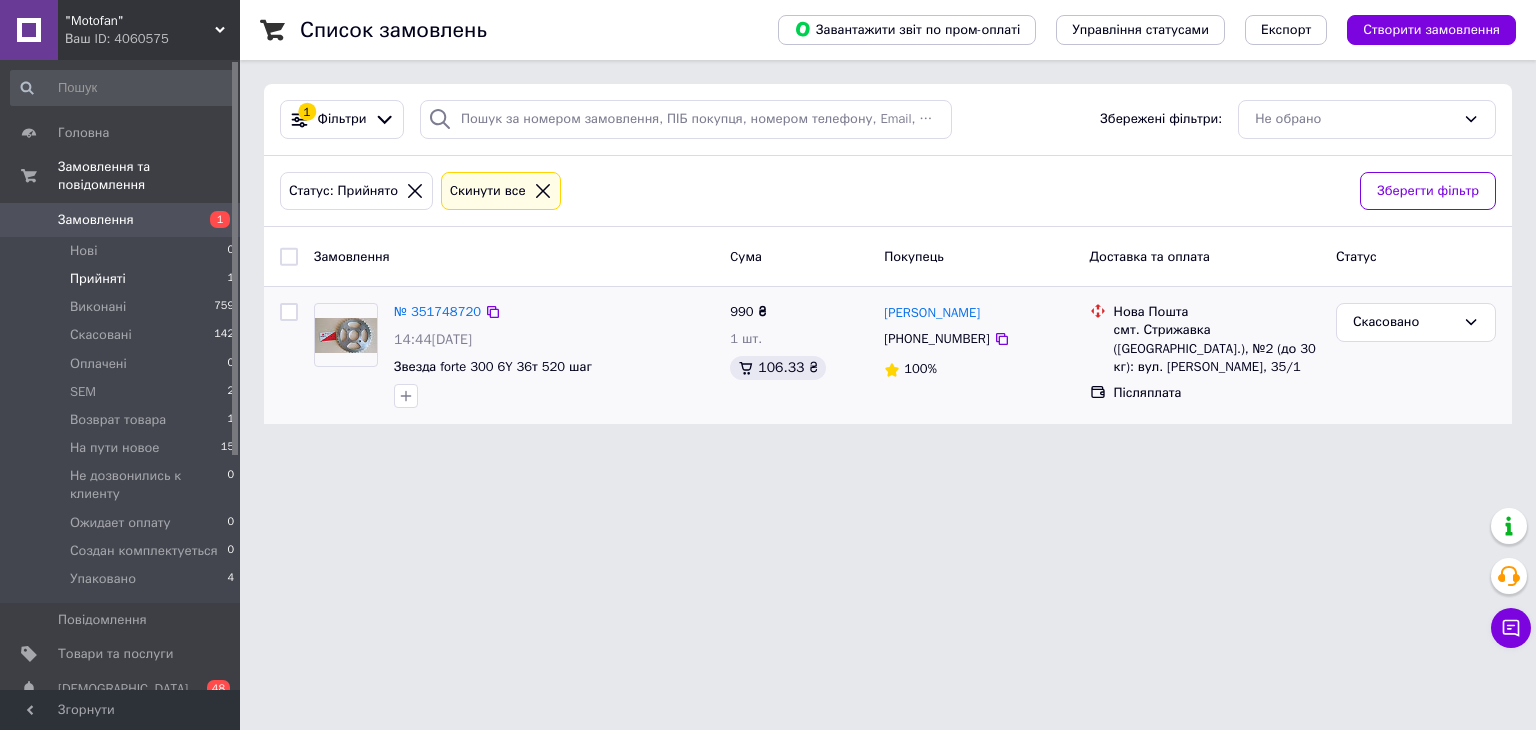 click on "Прийняті 1" at bounding box center [123, 279] 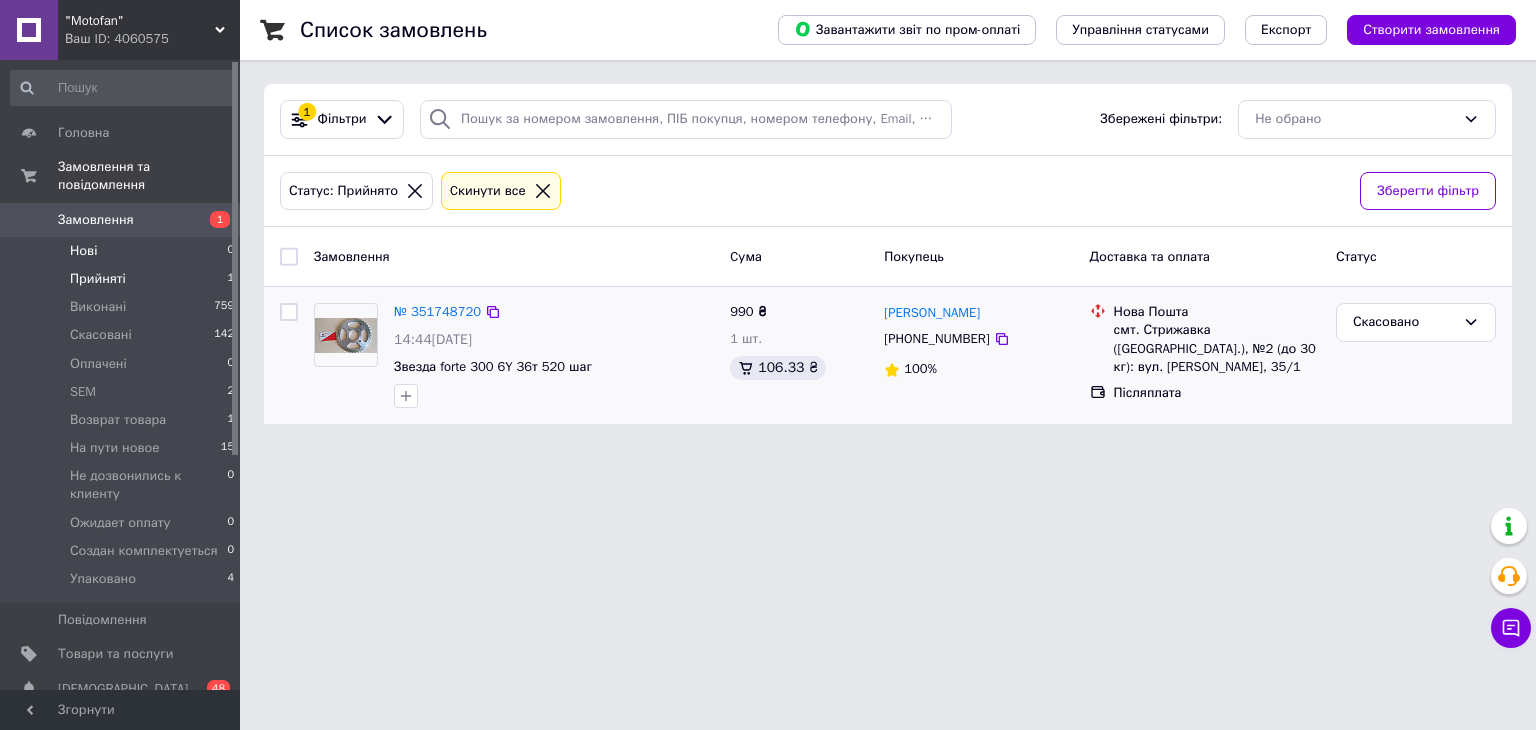click on "Нові 0" at bounding box center [123, 251] 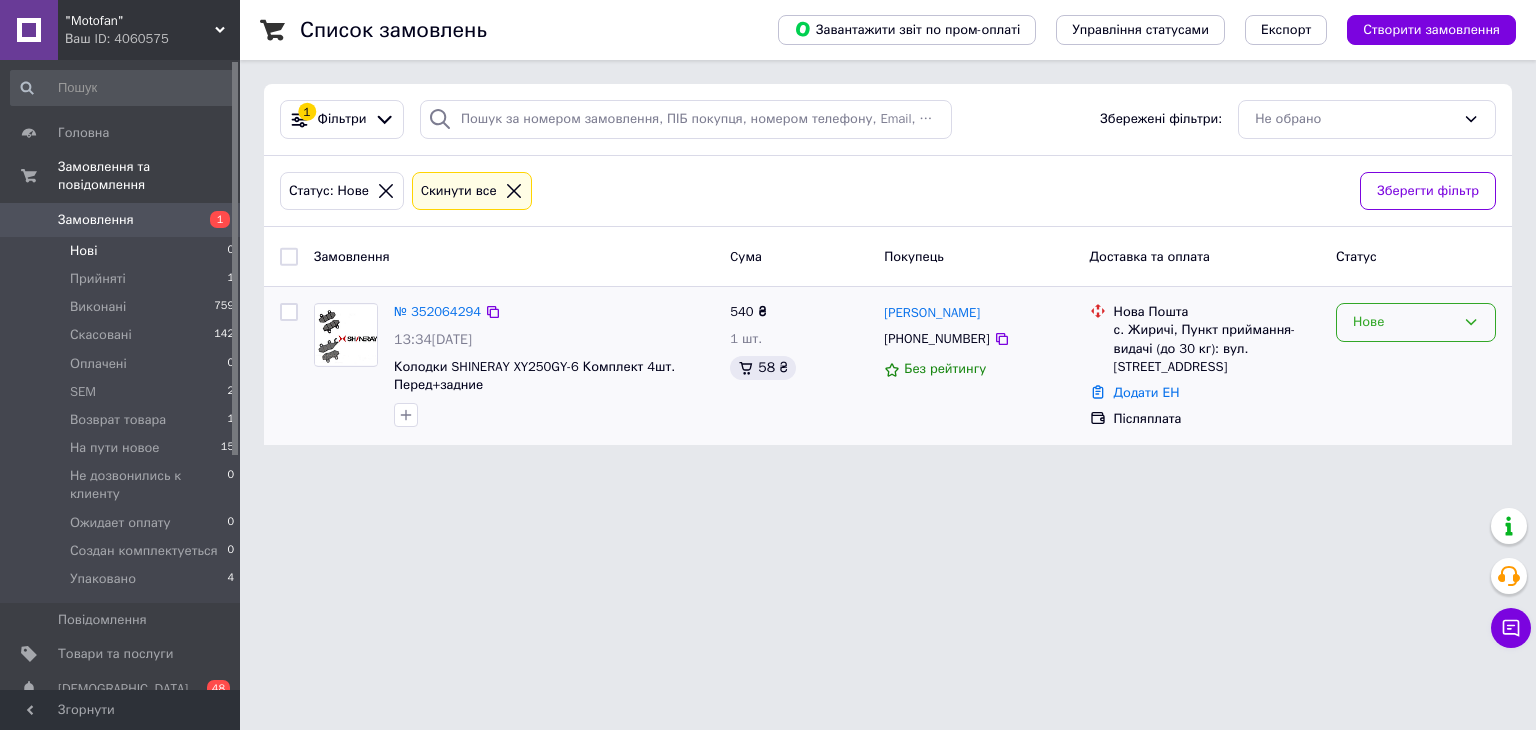 click on "Нове" at bounding box center (1404, 322) 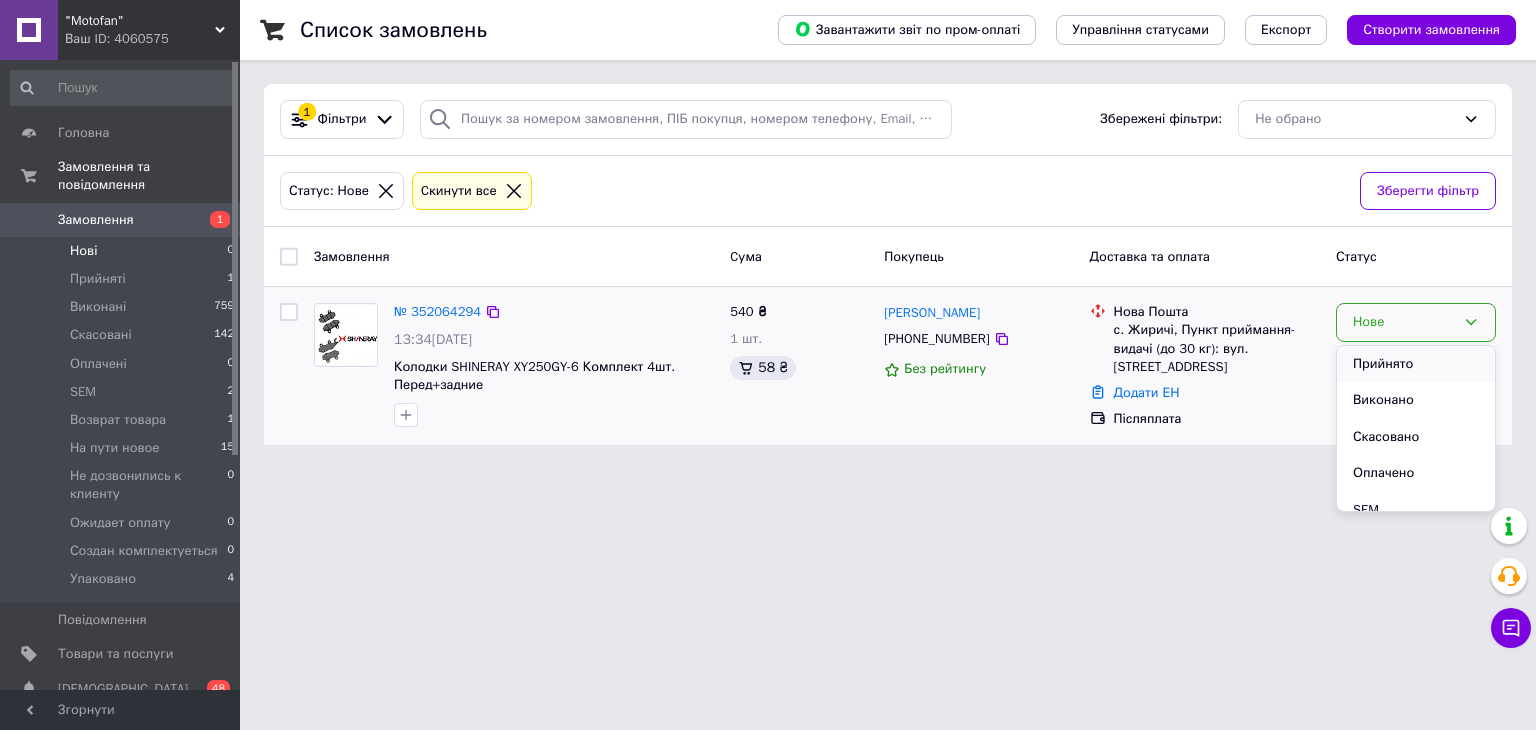 click on "Прийнято" at bounding box center (1416, 364) 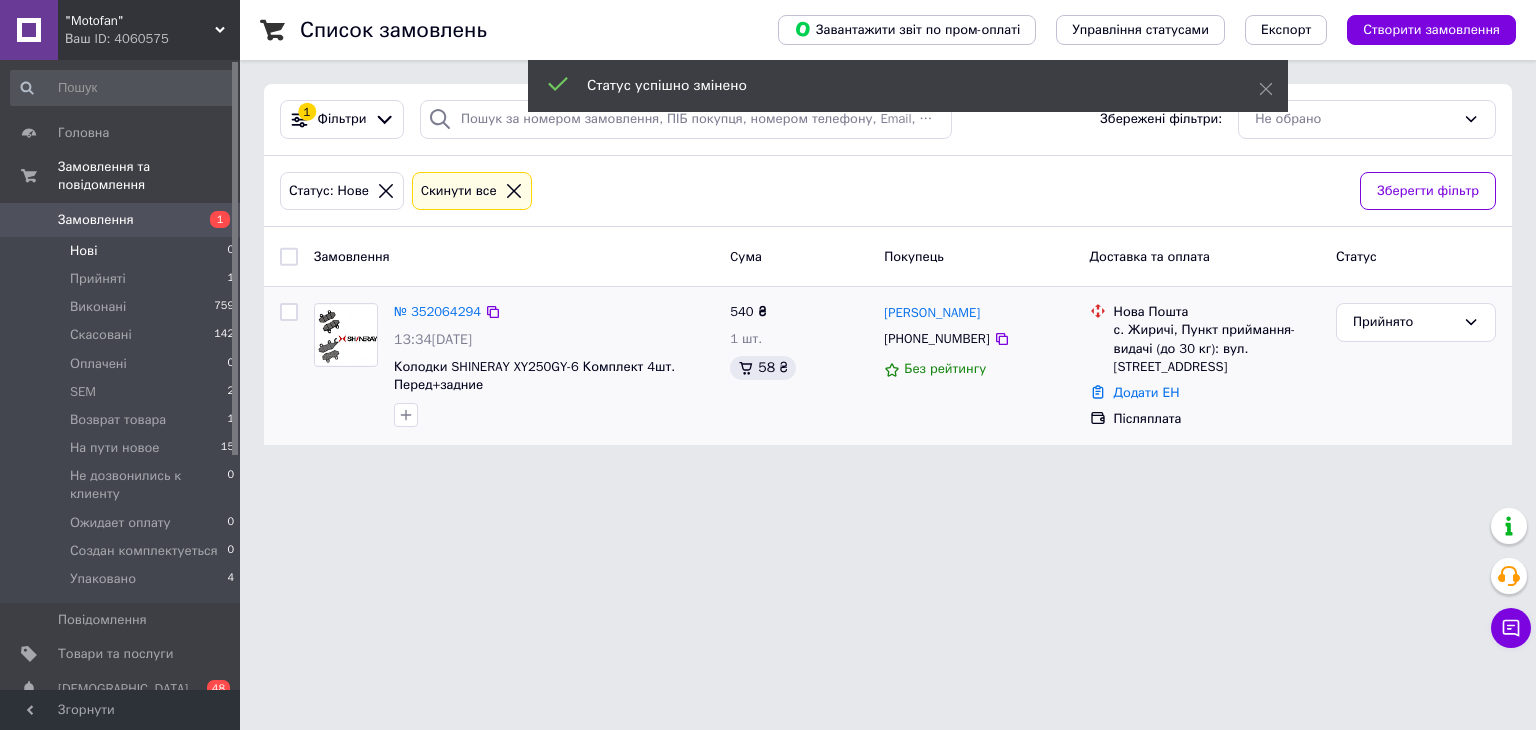 click on "№ 352064294" at bounding box center [437, 311] 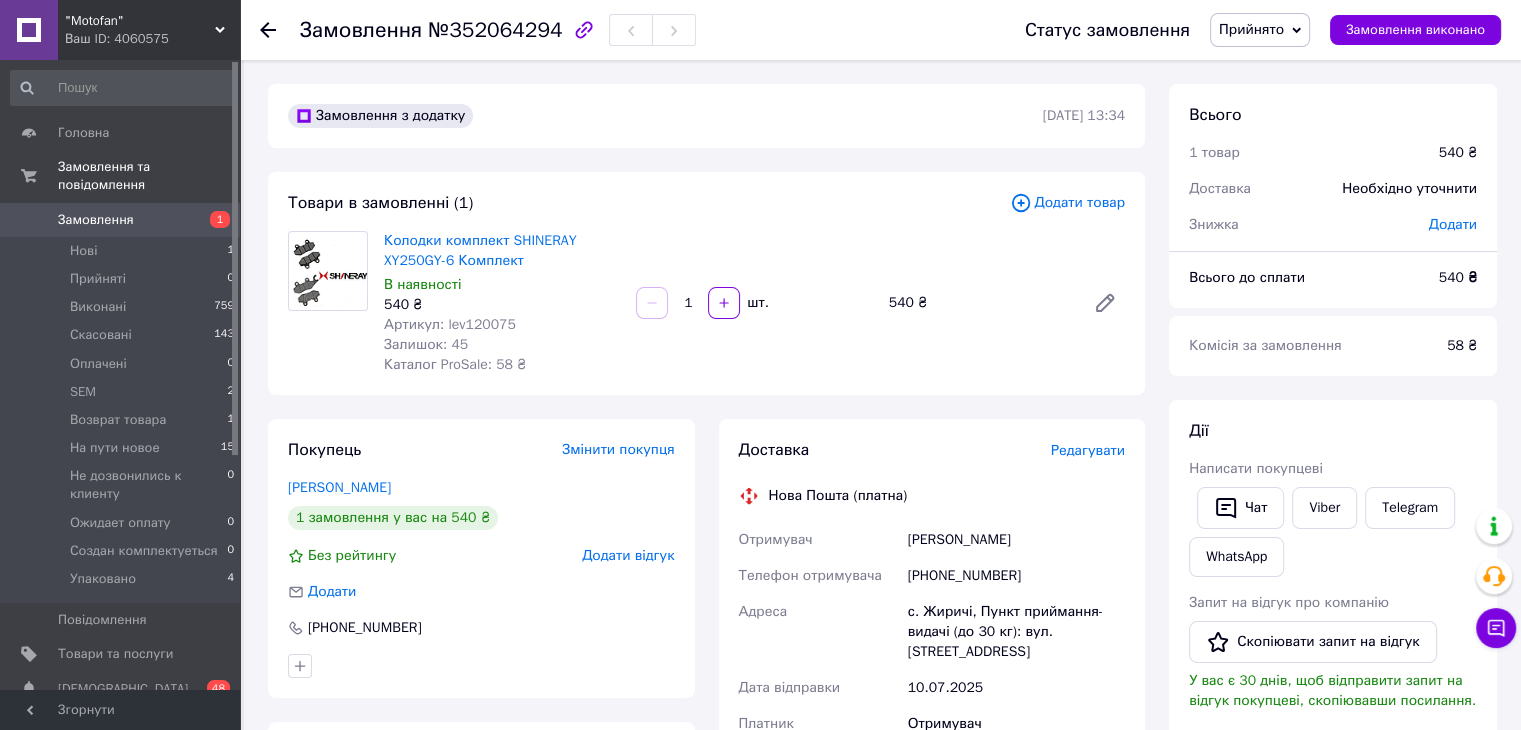 click on "Редагувати" at bounding box center (1088, 450) 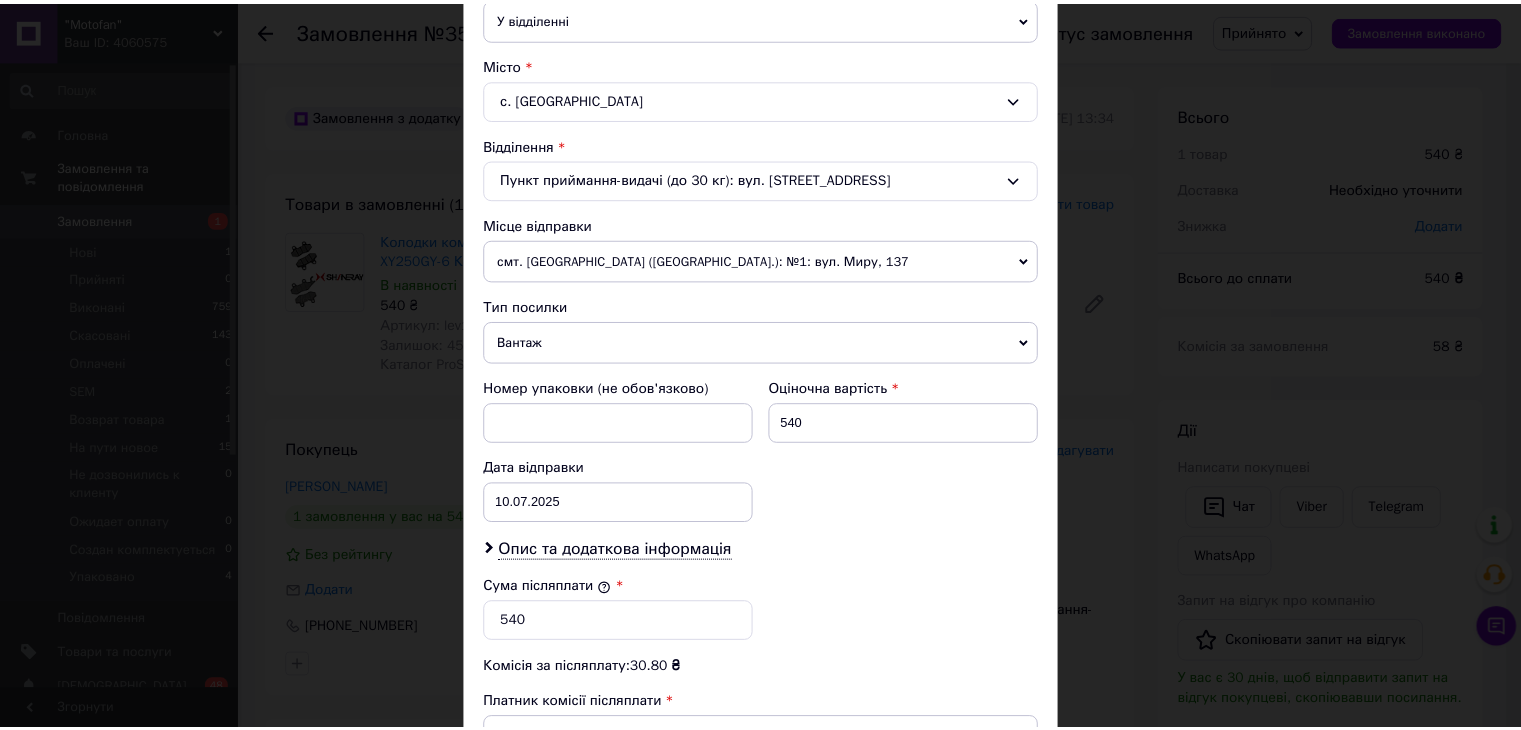 scroll, scrollTop: 790, scrollLeft: 0, axis: vertical 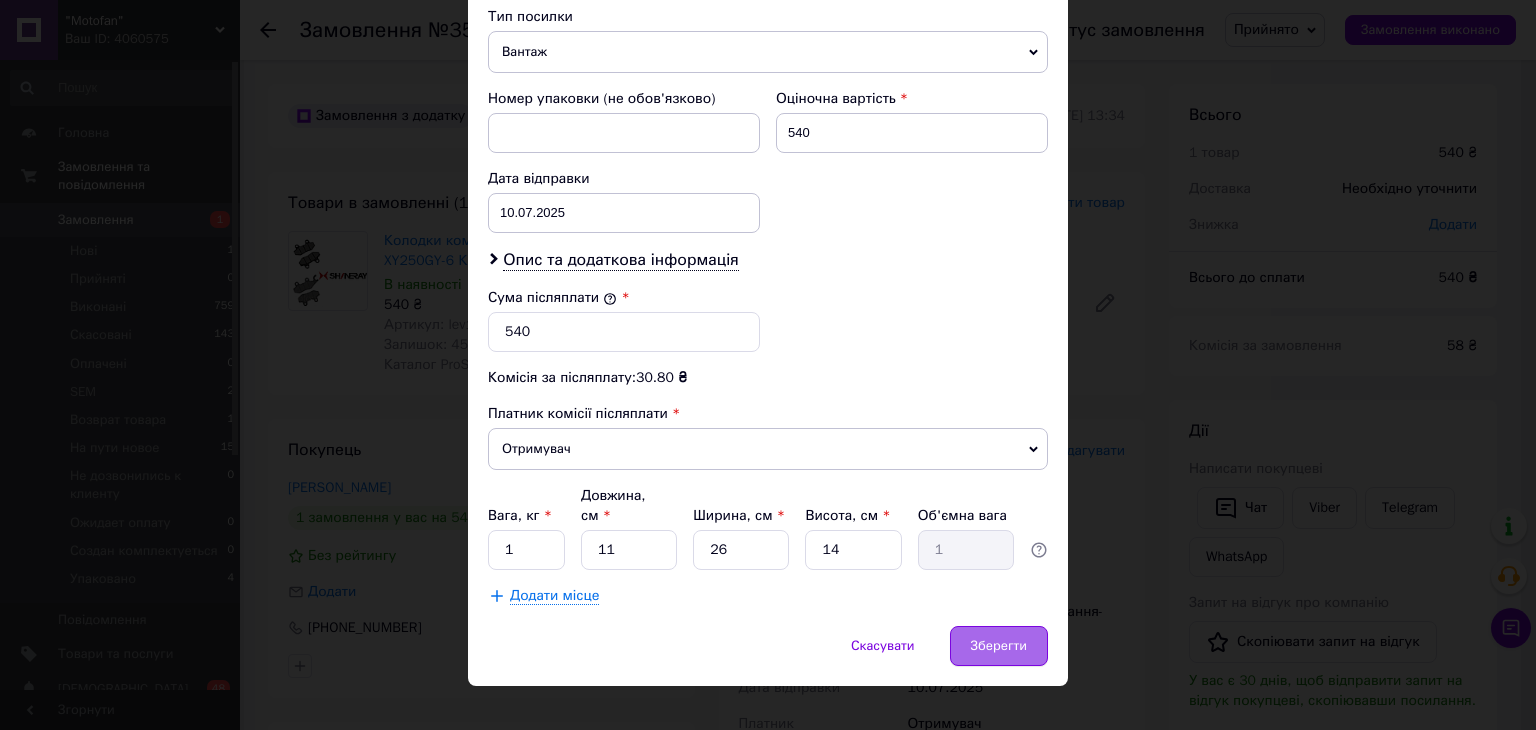 click on "Зберегти" at bounding box center [999, 646] 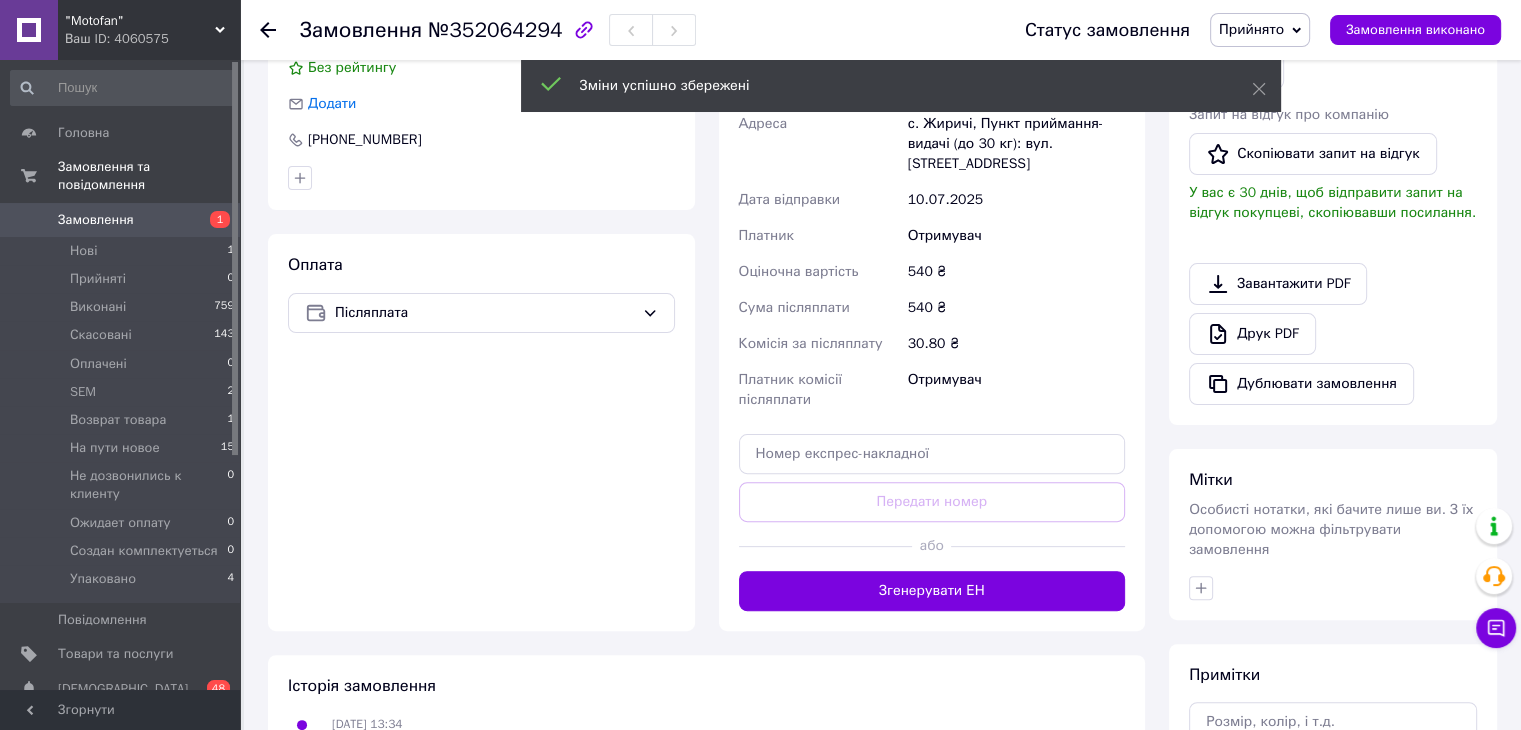 scroll, scrollTop: 500, scrollLeft: 0, axis: vertical 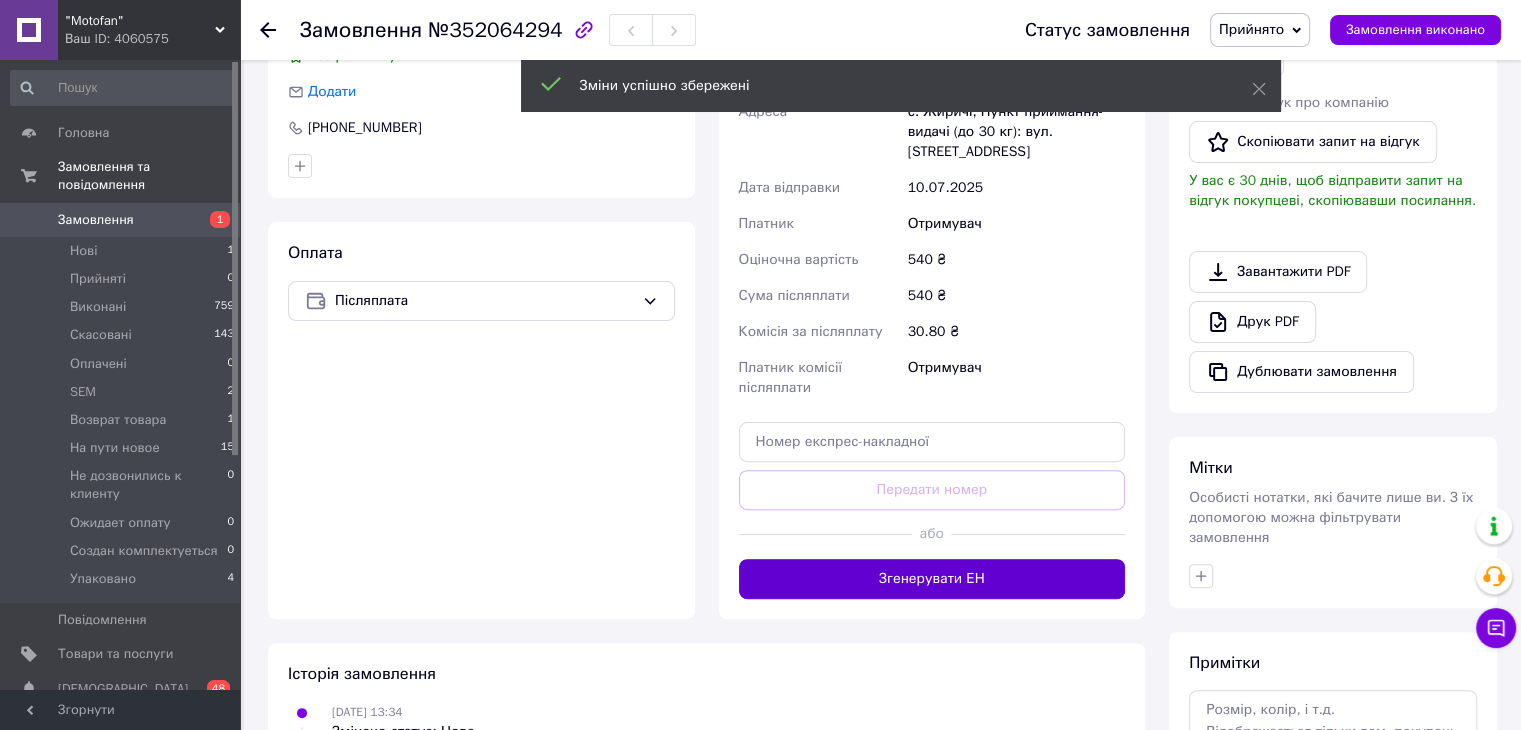 click on "Згенерувати ЕН" at bounding box center (932, 579) 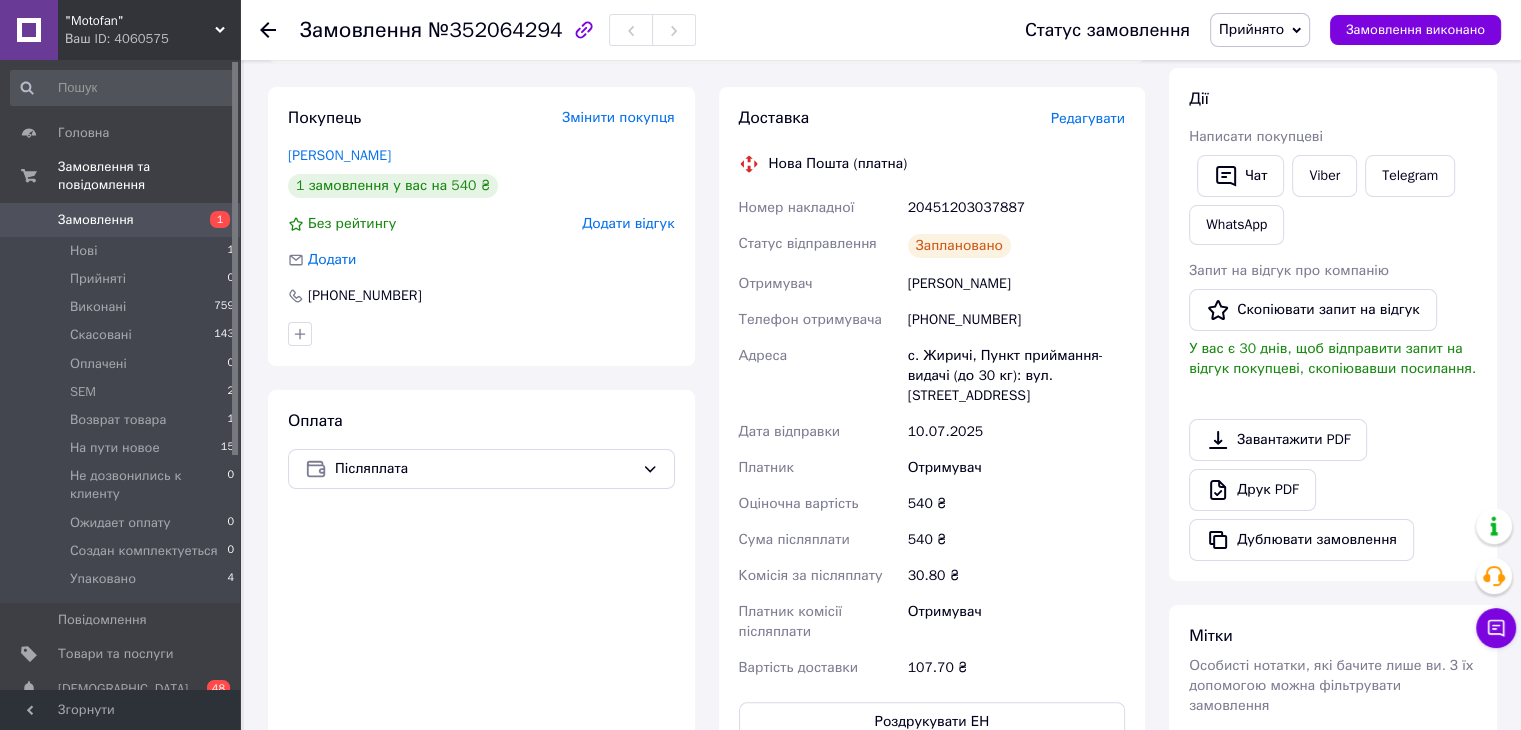 scroll, scrollTop: 300, scrollLeft: 0, axis: vertical 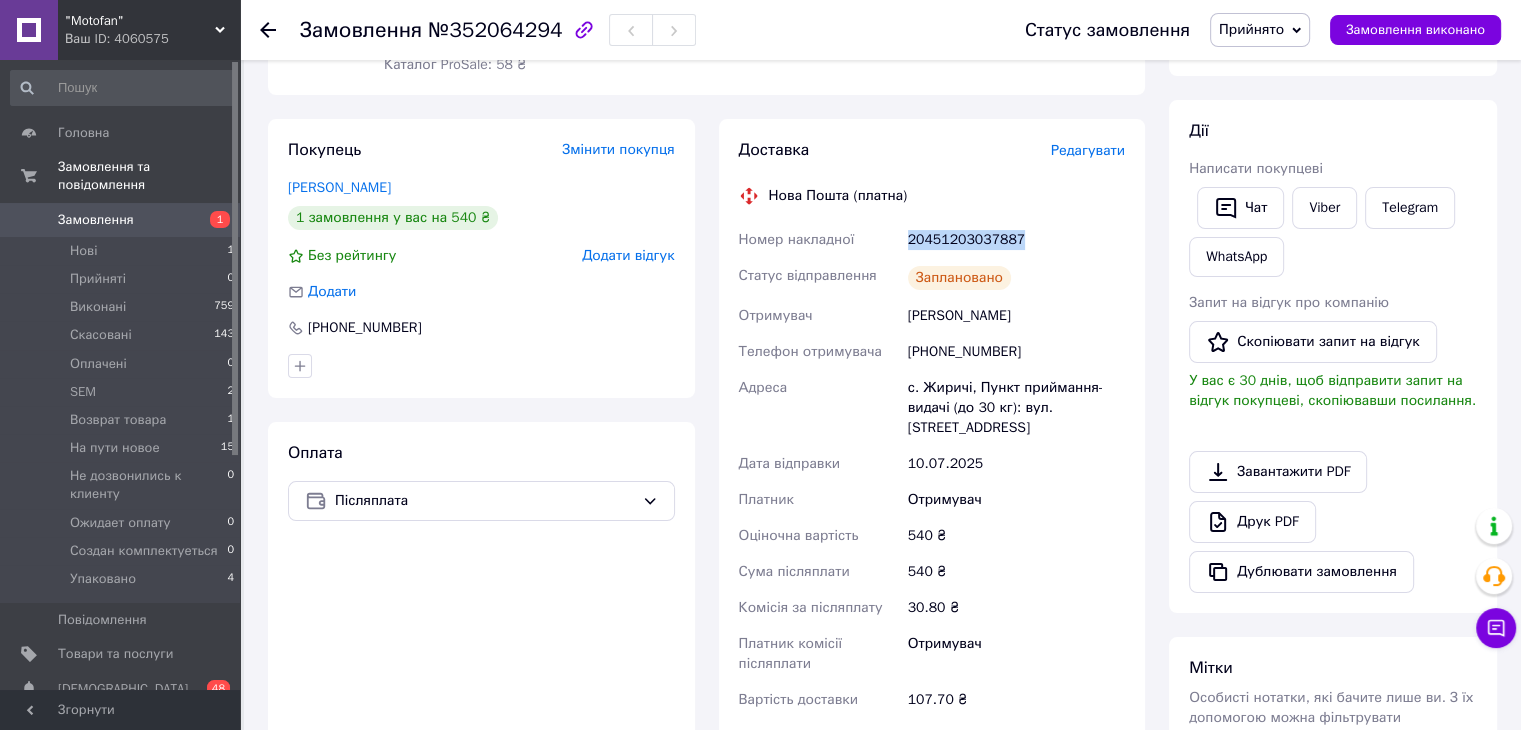 drag, startPoint x: 908, startPoint y: 235, endPoint x: 1068, endPoint y: 245, distance: 160.3122 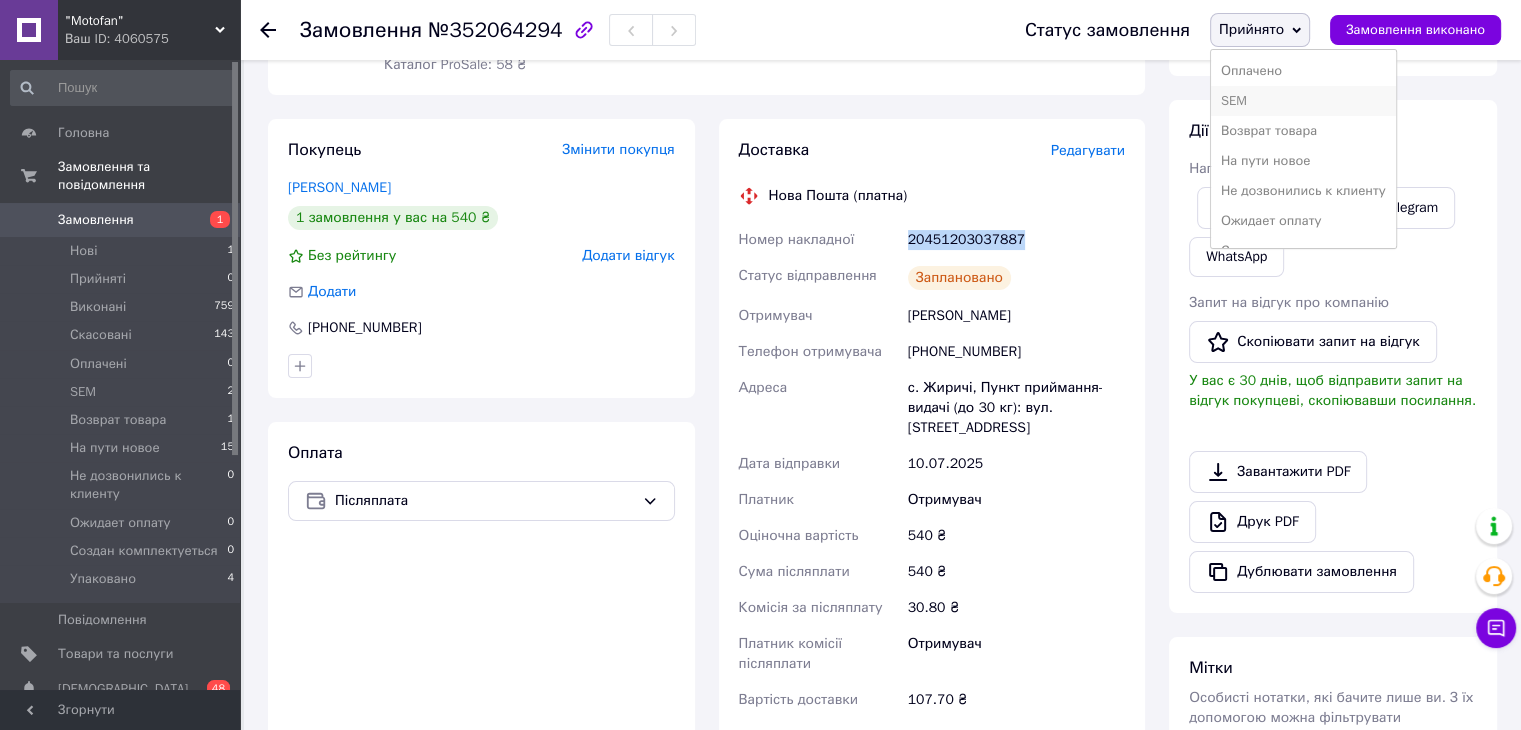 scroll, scrollTop: 112, scrollLeft: 0, axis: vertical 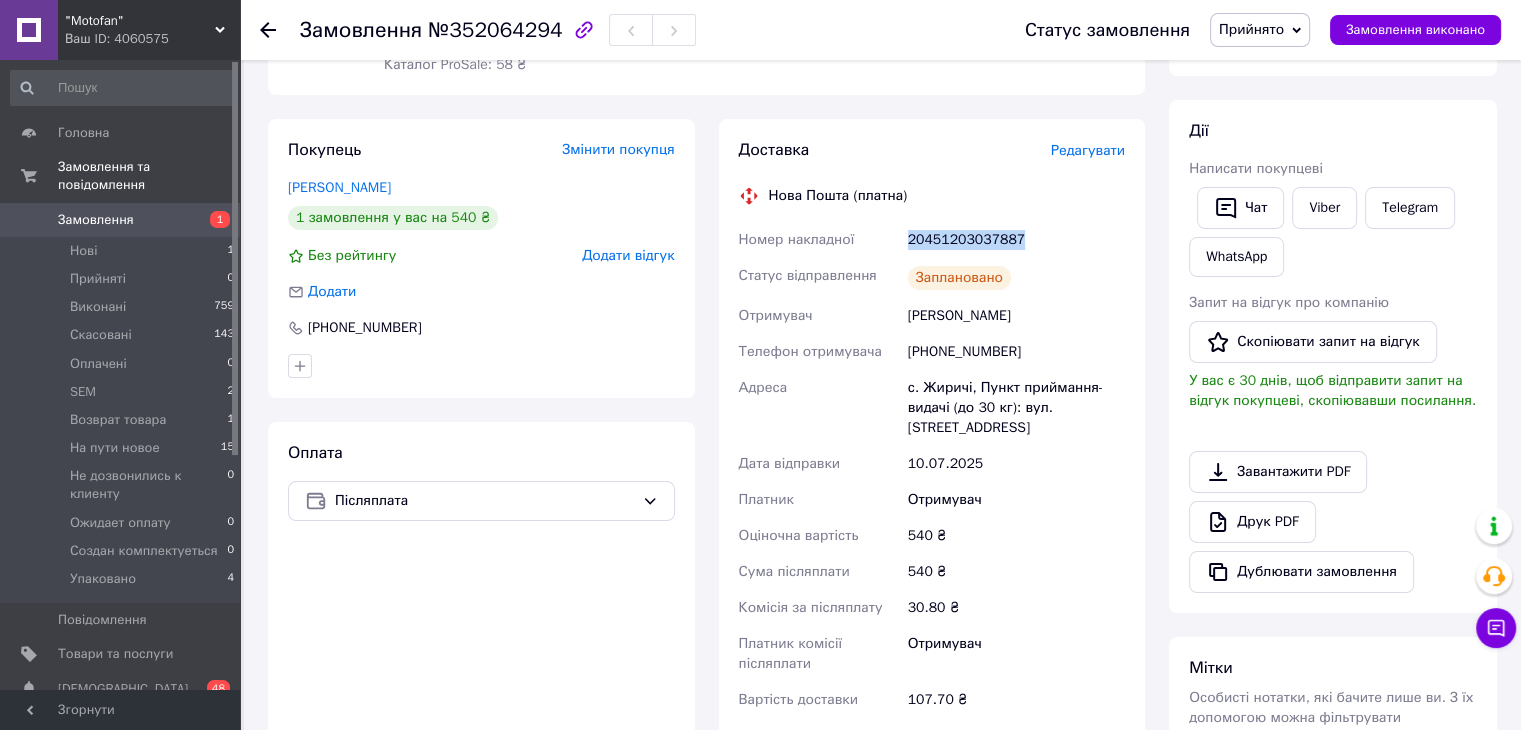 copy on "20451203037887" 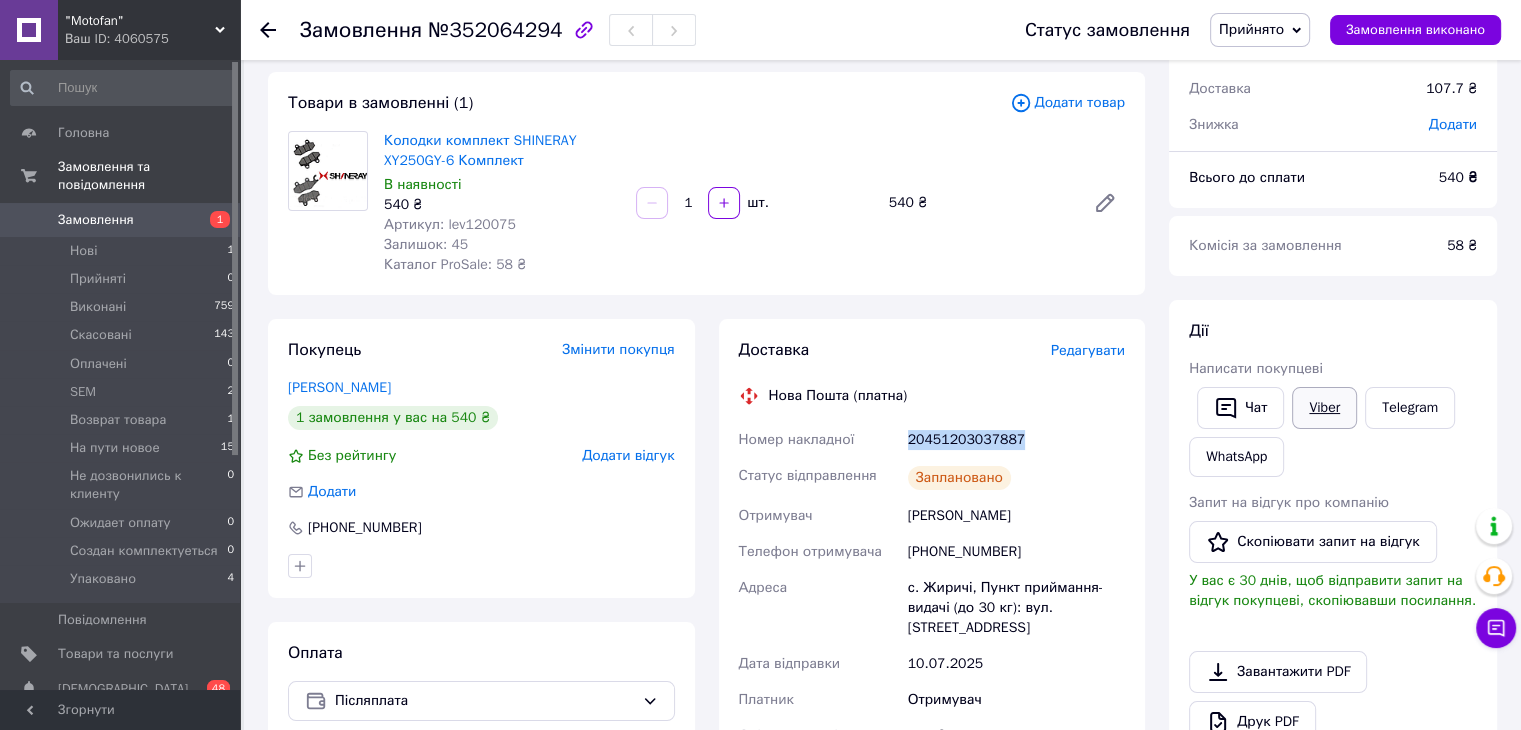 click on "Viber" at bounding box center (1324, 408) 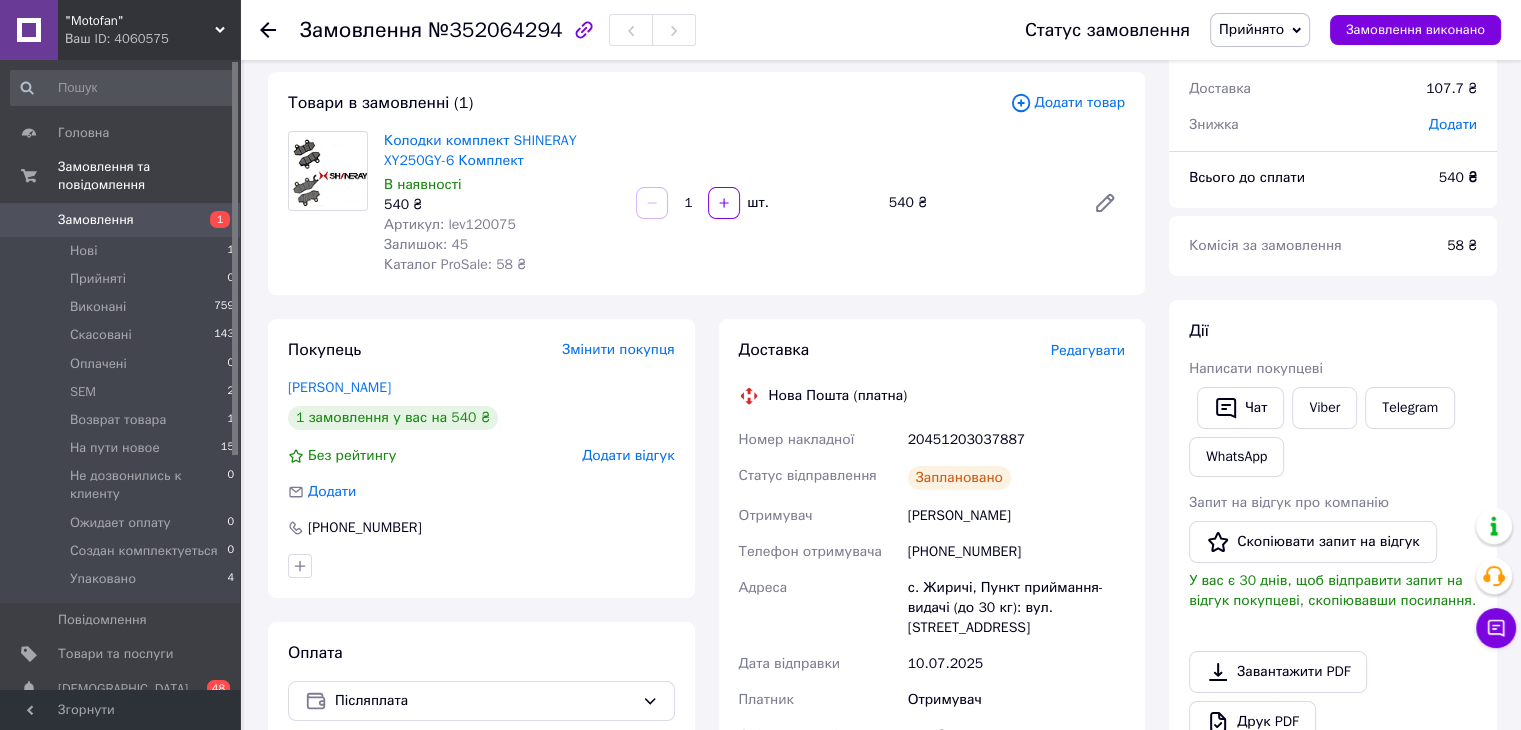 click on "Колодки комплект  SHINERAY XY250GY-6 Комплект В наявності 540 ₴ Артикул: lev120075 Залишок: 45 Каталог ProSale: 58 ₴  1   шт. 540 ₴" at bounding box center (754, 203) 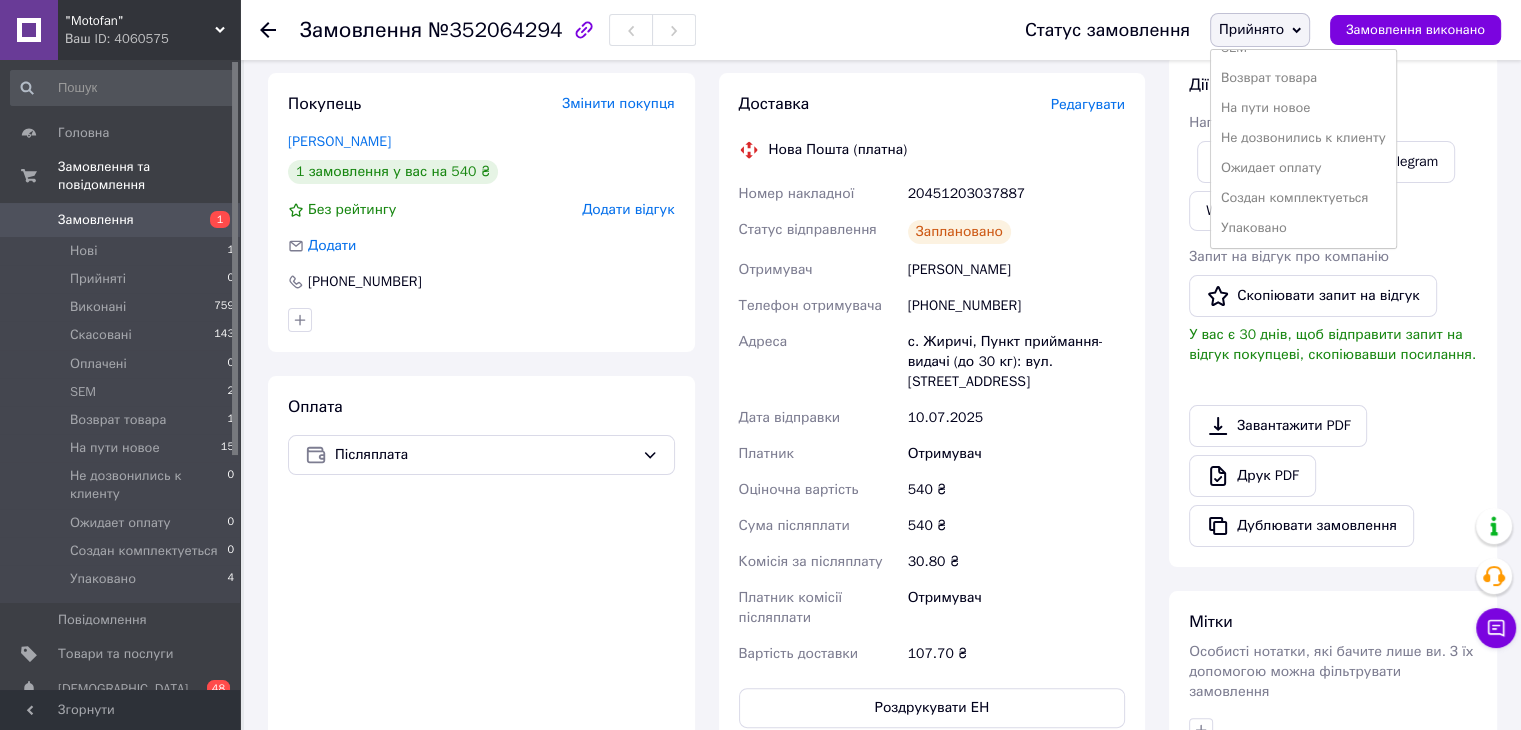 scroll, scrollTop: 500, scrollLeft: 0, axis: vertical 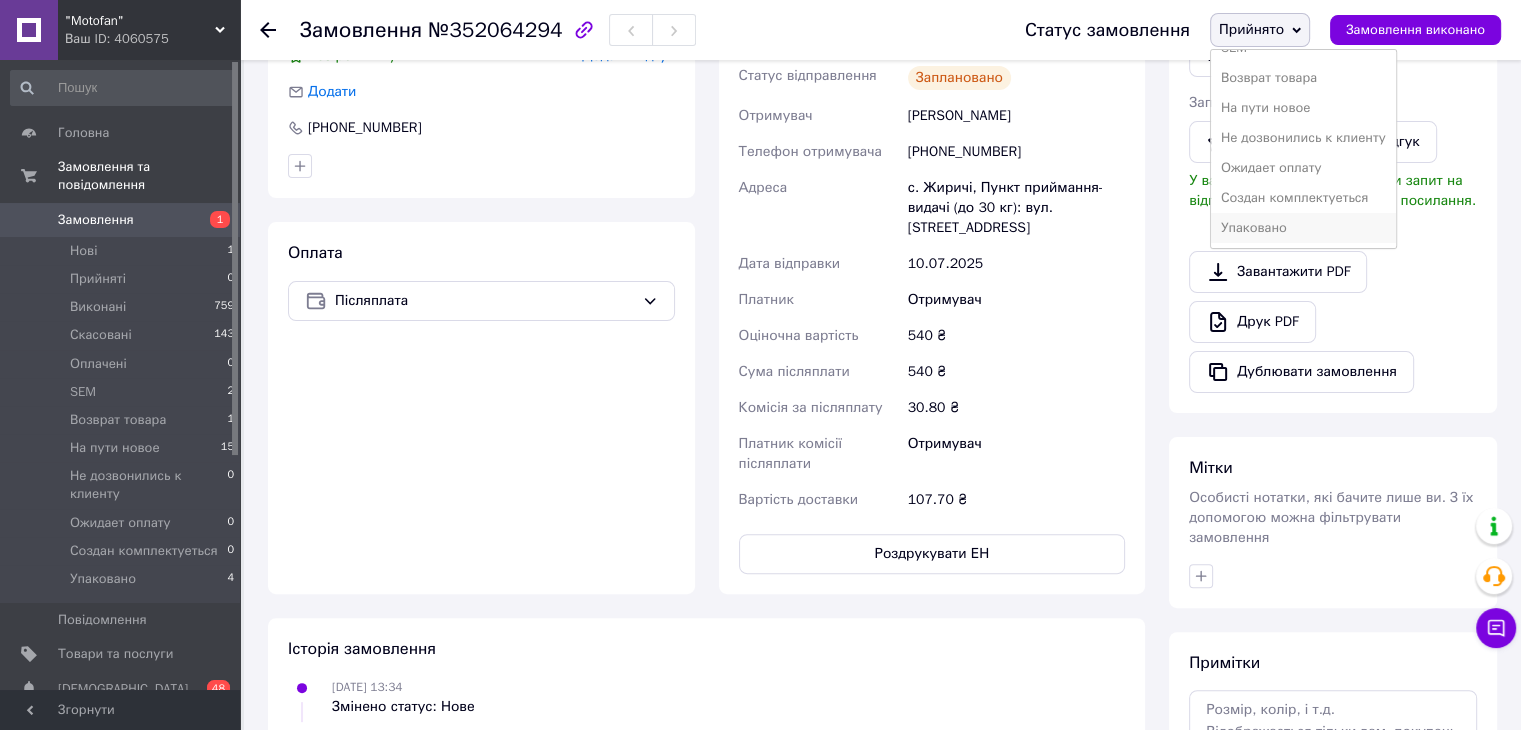 click on "Упаковано" at bounding box center [1303, 228] 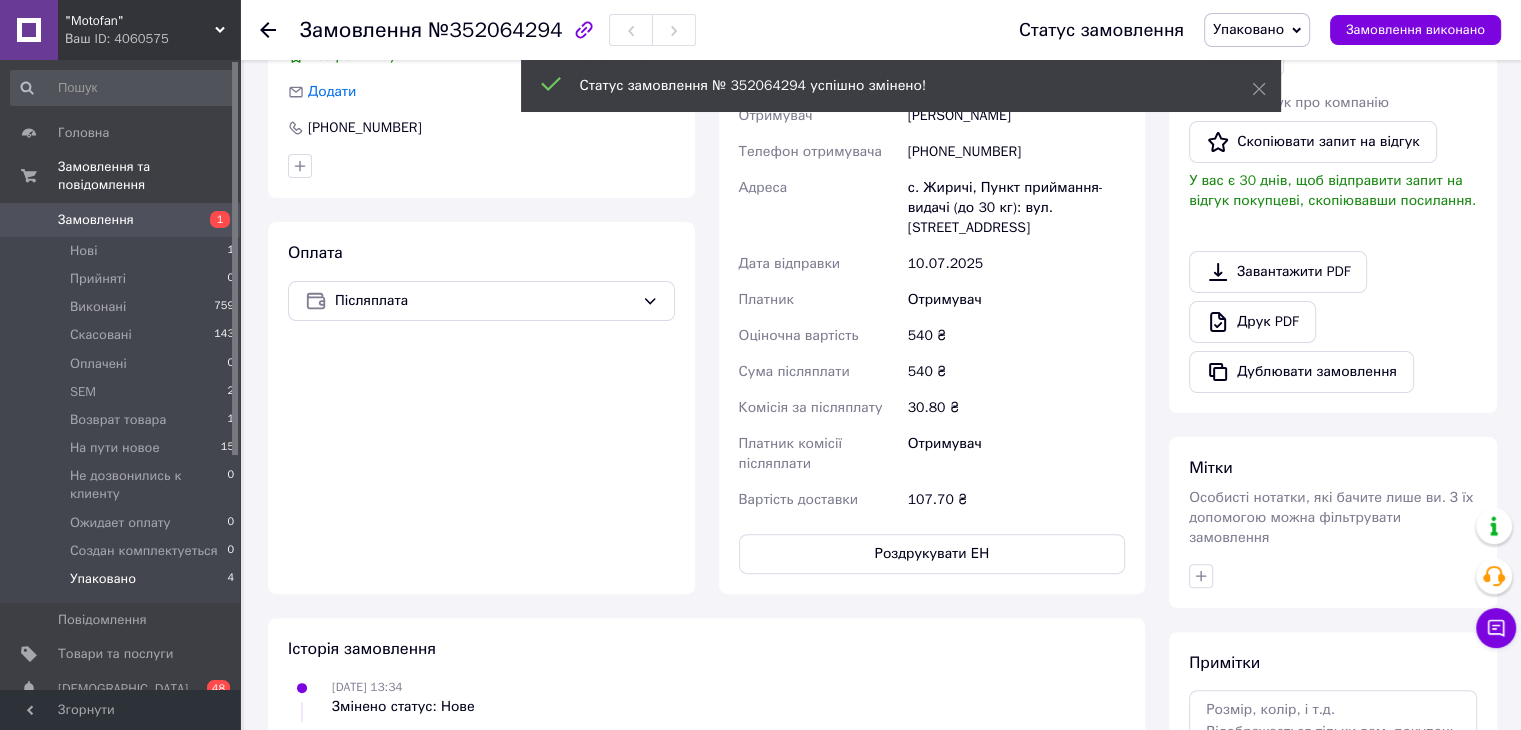 click on "Упаковано 4" at bounding box center [123, 584] 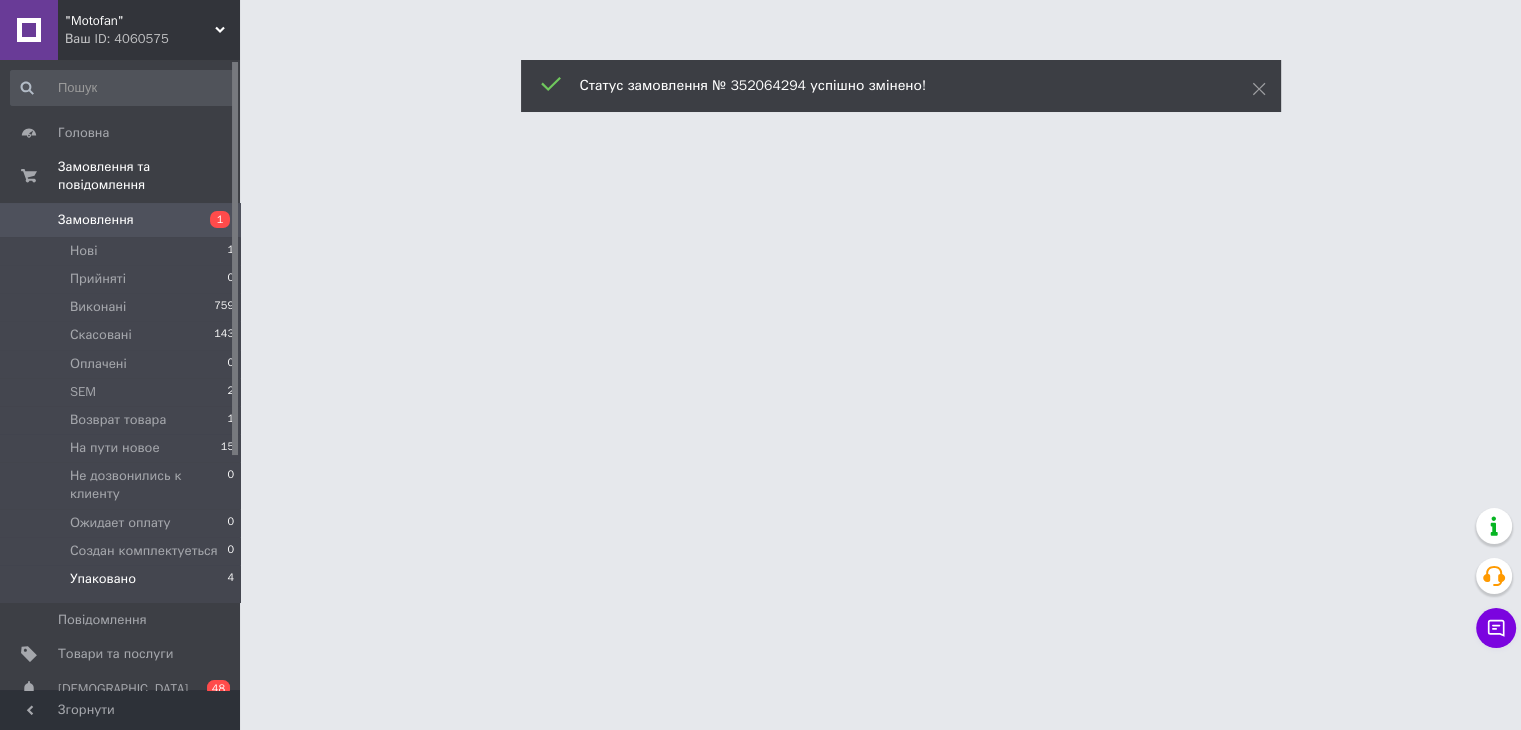 scroll, scrollTop: 0, scrollLeft: 0, axis: both 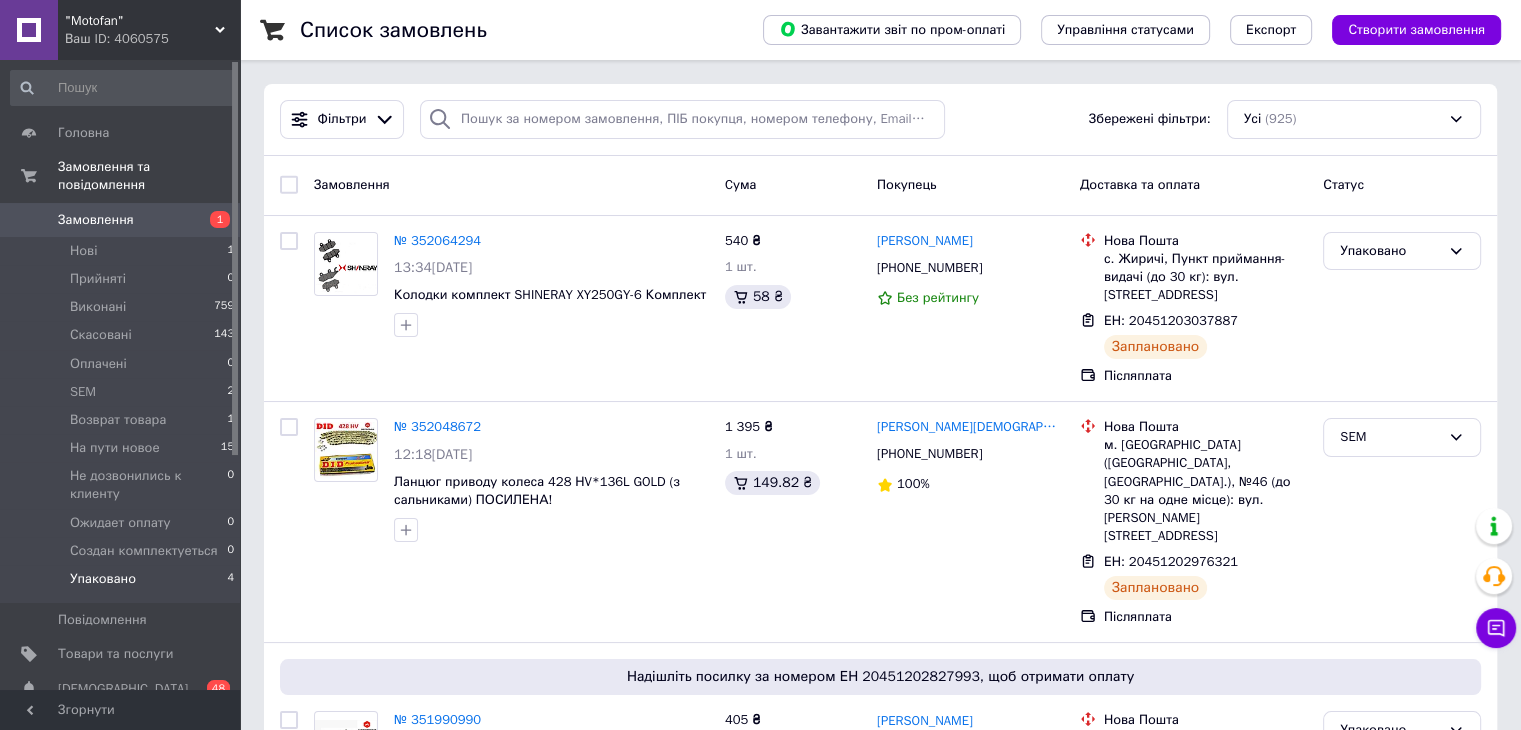 click on "Упаковано 4" at bounding box center (123, 584) 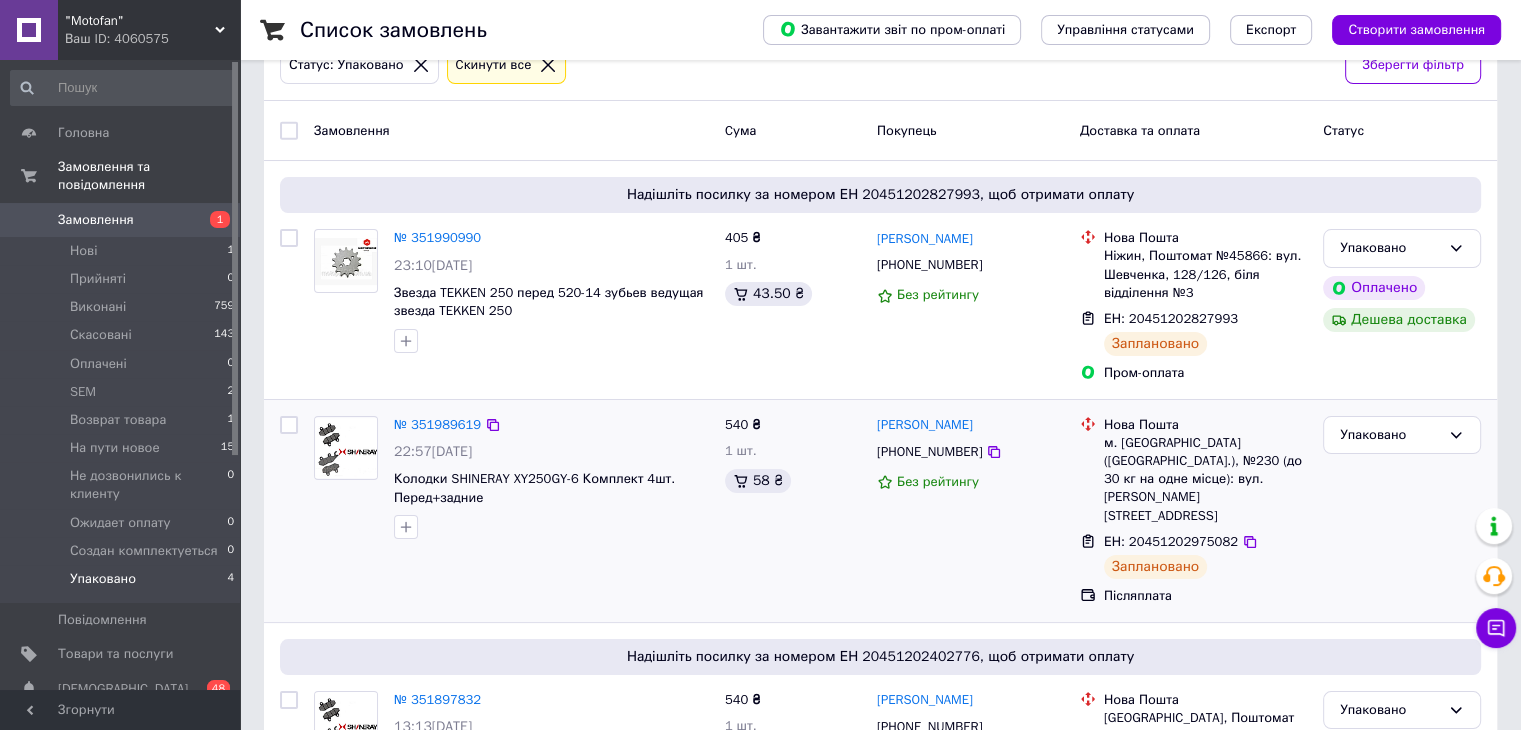 scroll, scrollTop: 399, scrollLeft: 0, axis: vertical 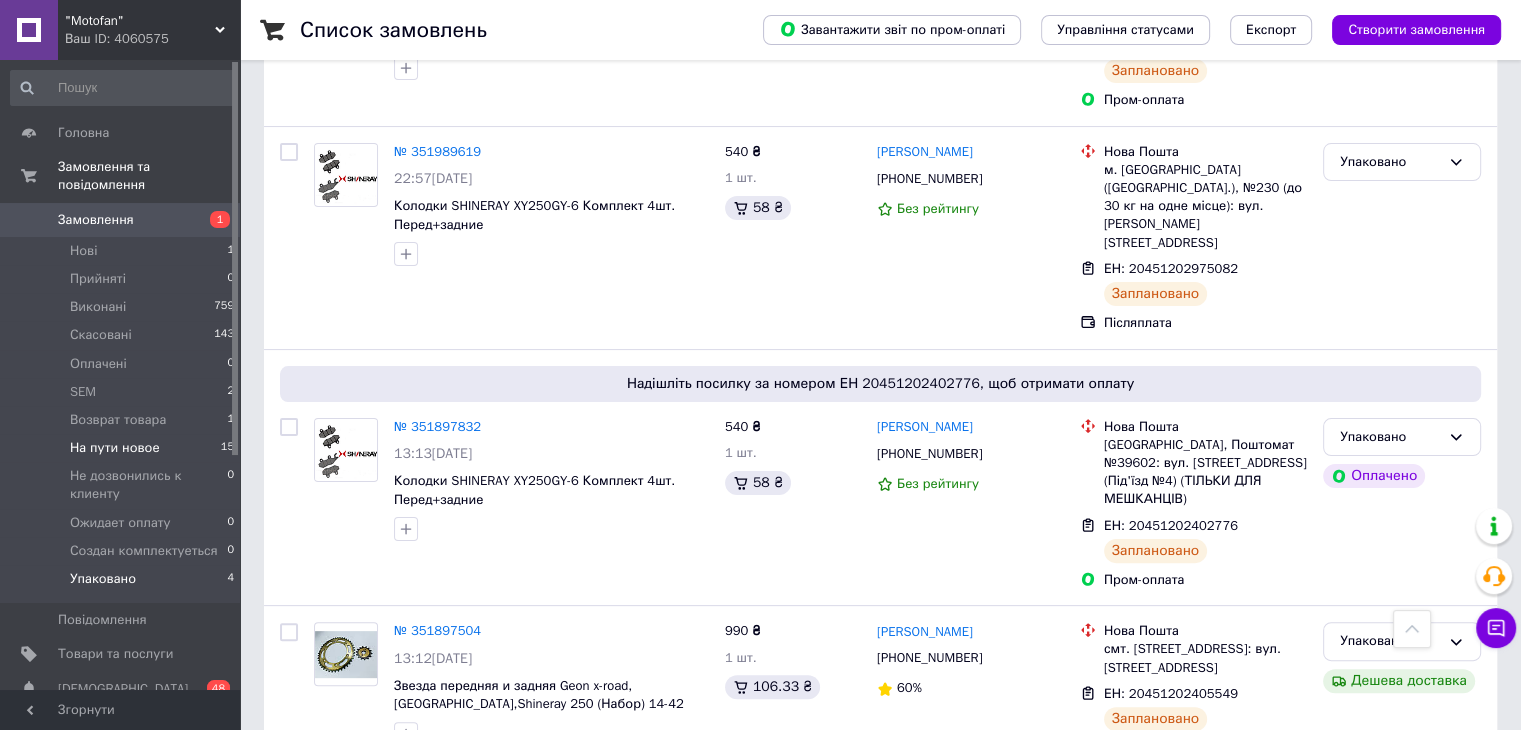 click on "На пути новое" at bounding box center [115, 448] 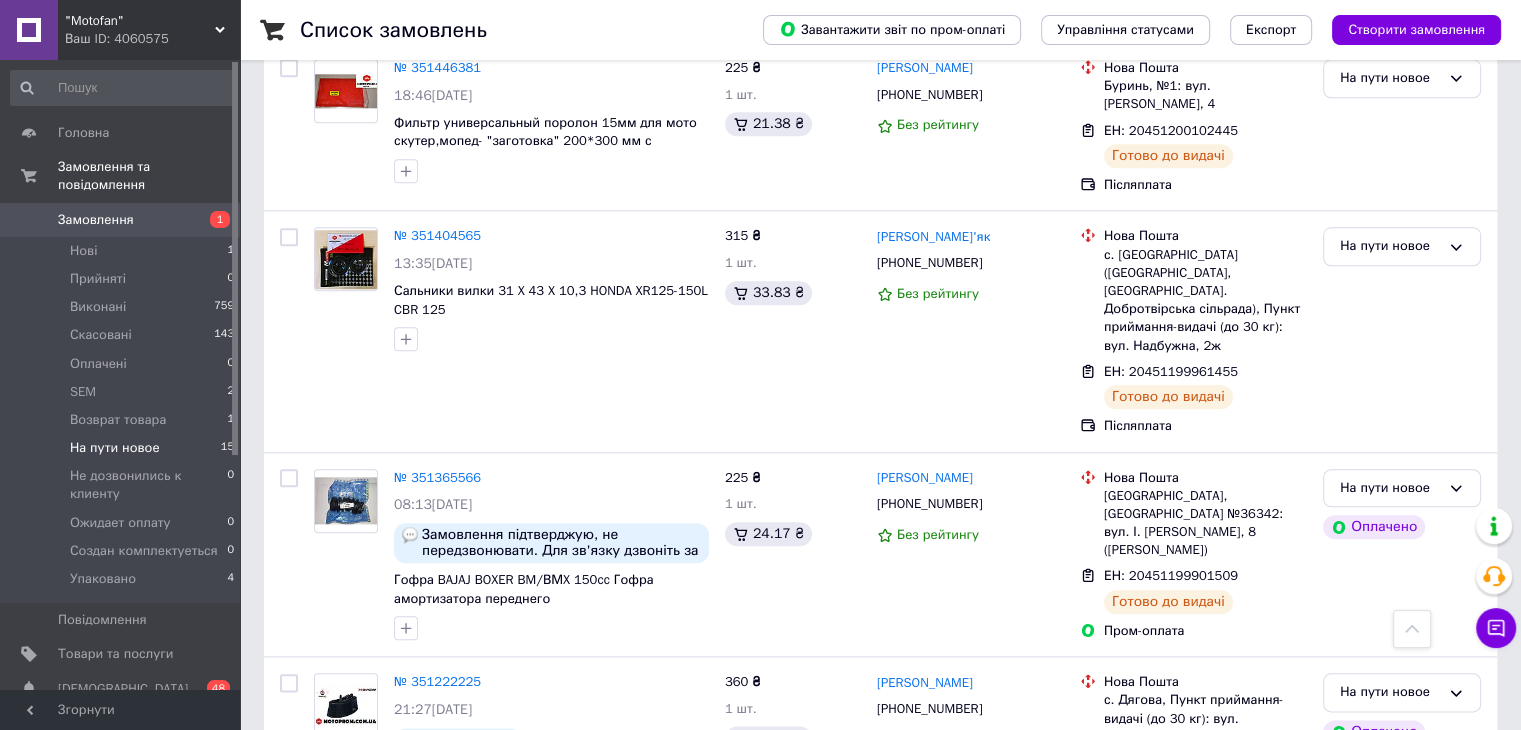 scroll, scrollTop: 2292, scrollLeft: 0, axis: vertical 